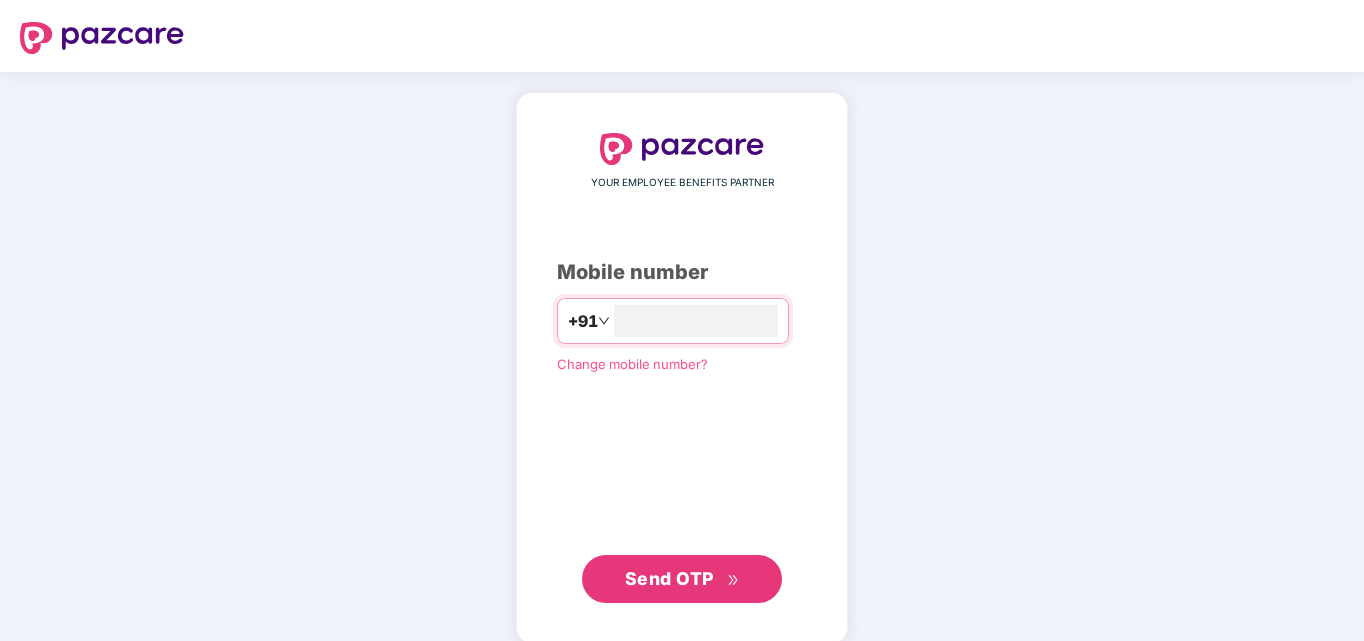 scroll, scrollTop: 0, scrollLeft: 0, axis: both 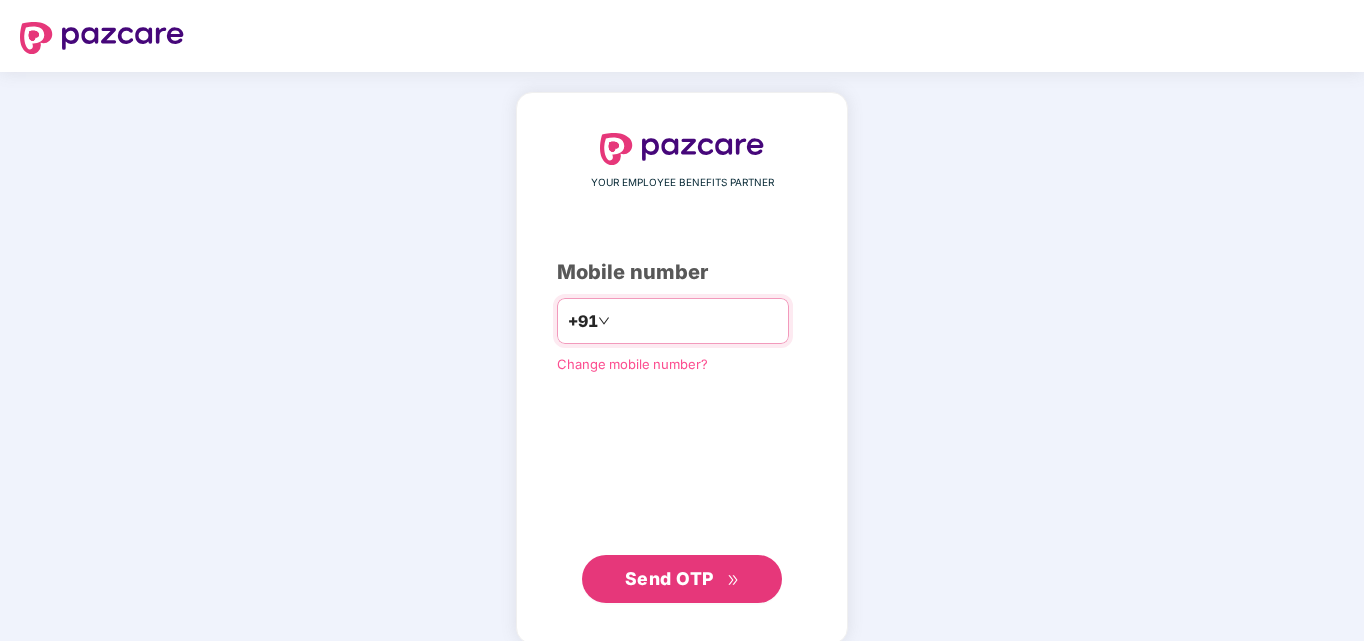 click at bounding box center [696, 321] 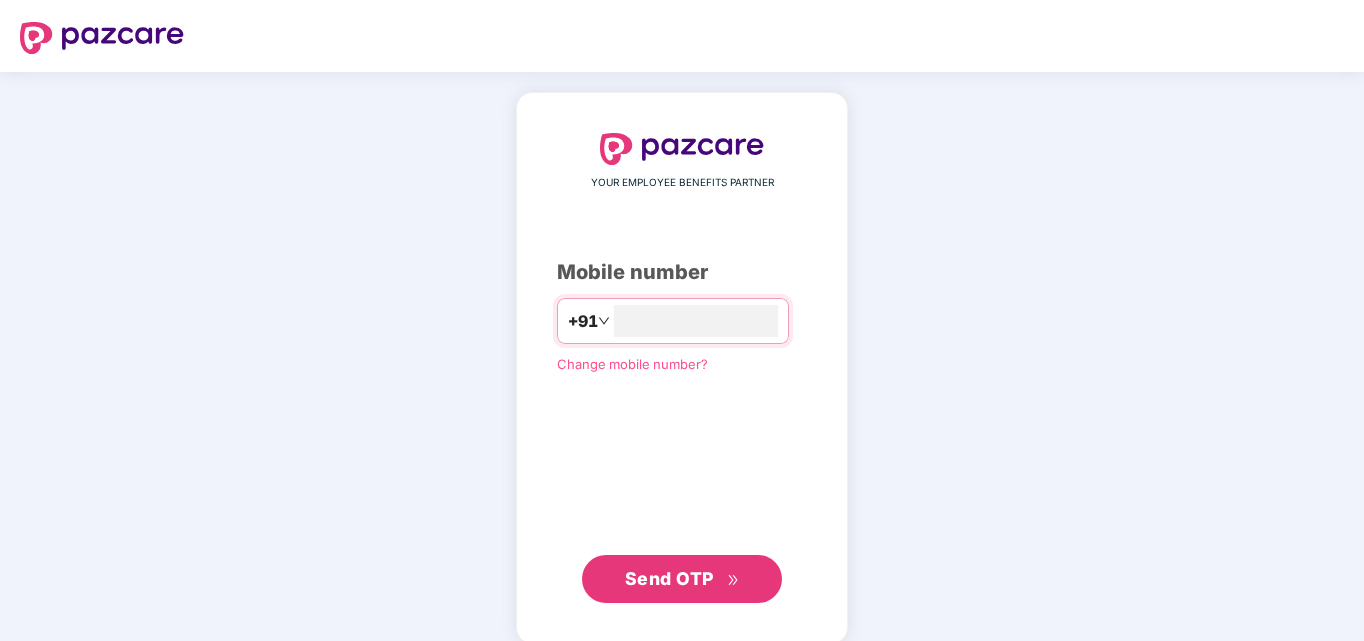 click on "Send OTP" at bounding box center [669, 578] 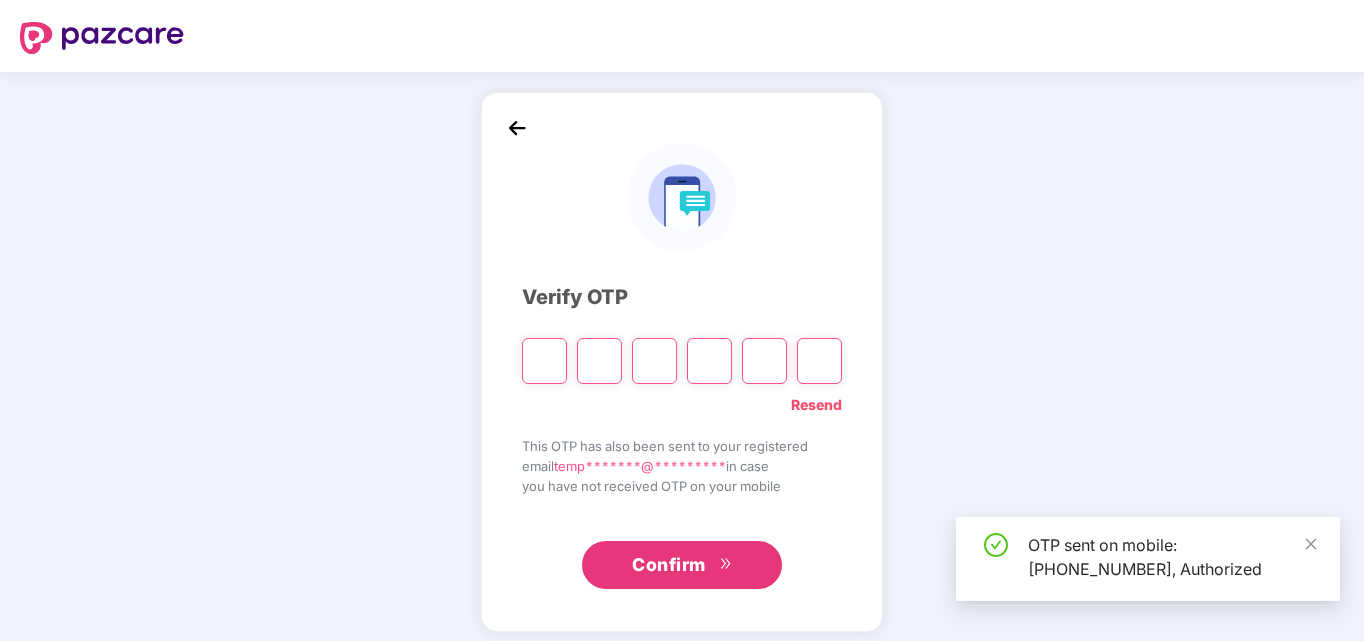 click at bounding box center [544, 361] 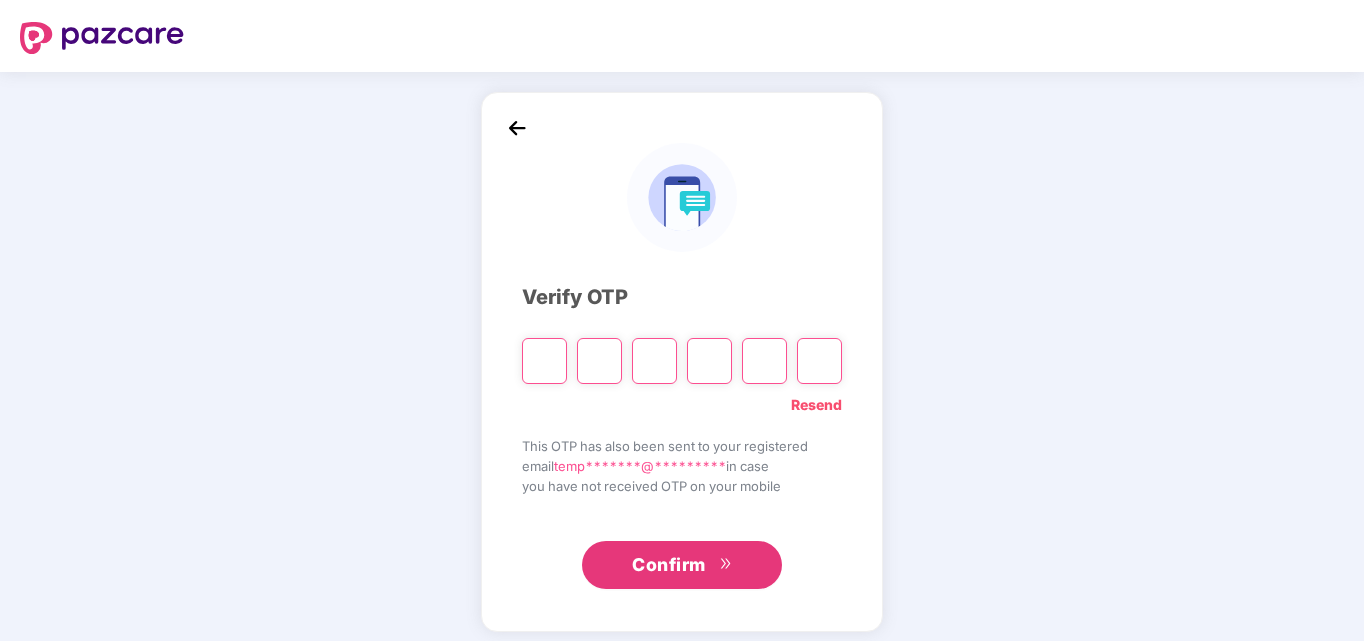 type on "*" 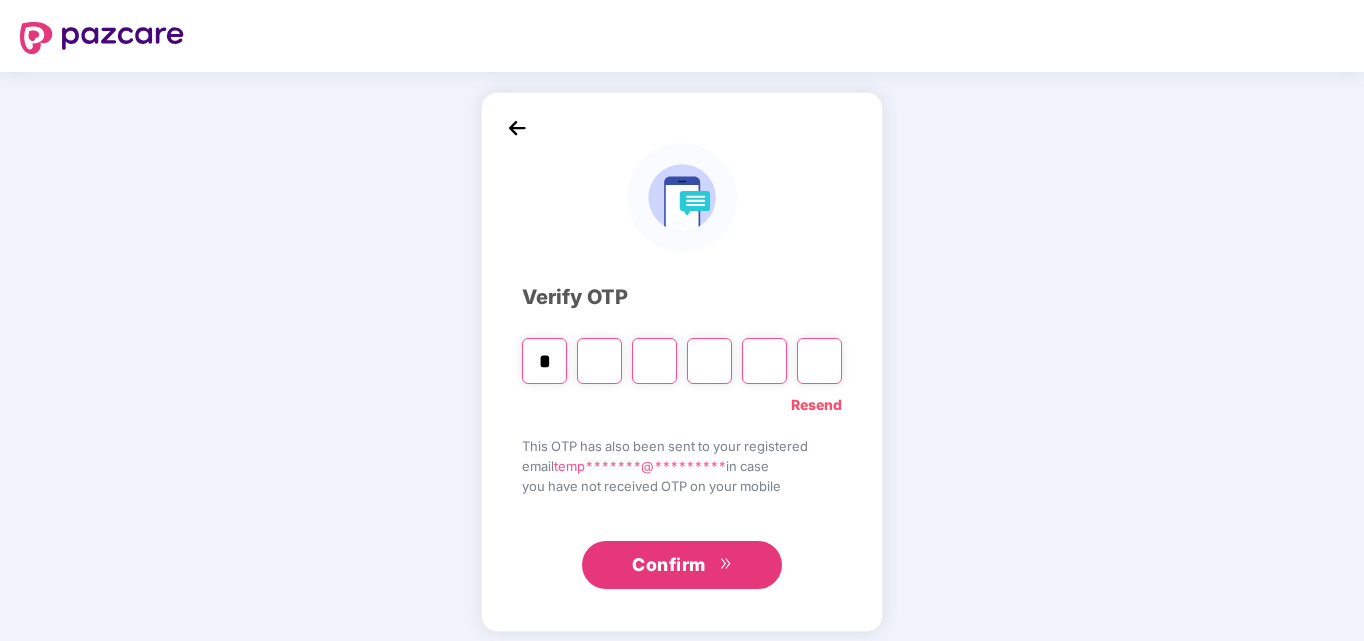 type on "*" 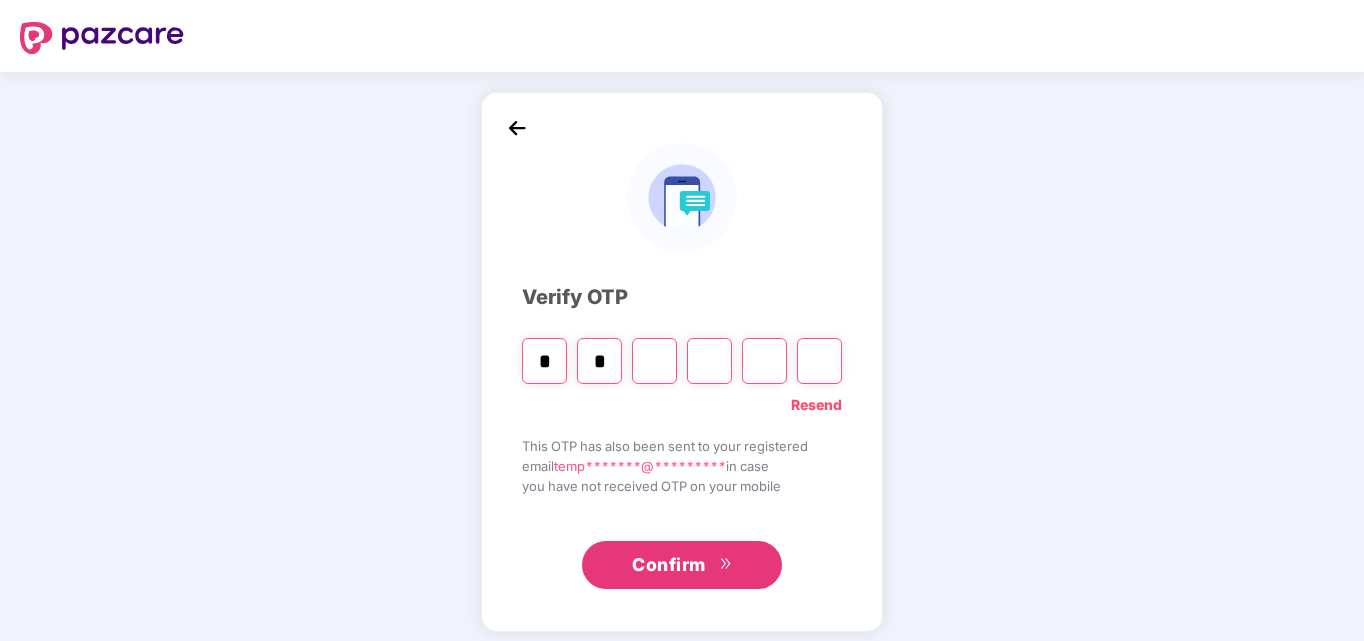 type on "*" 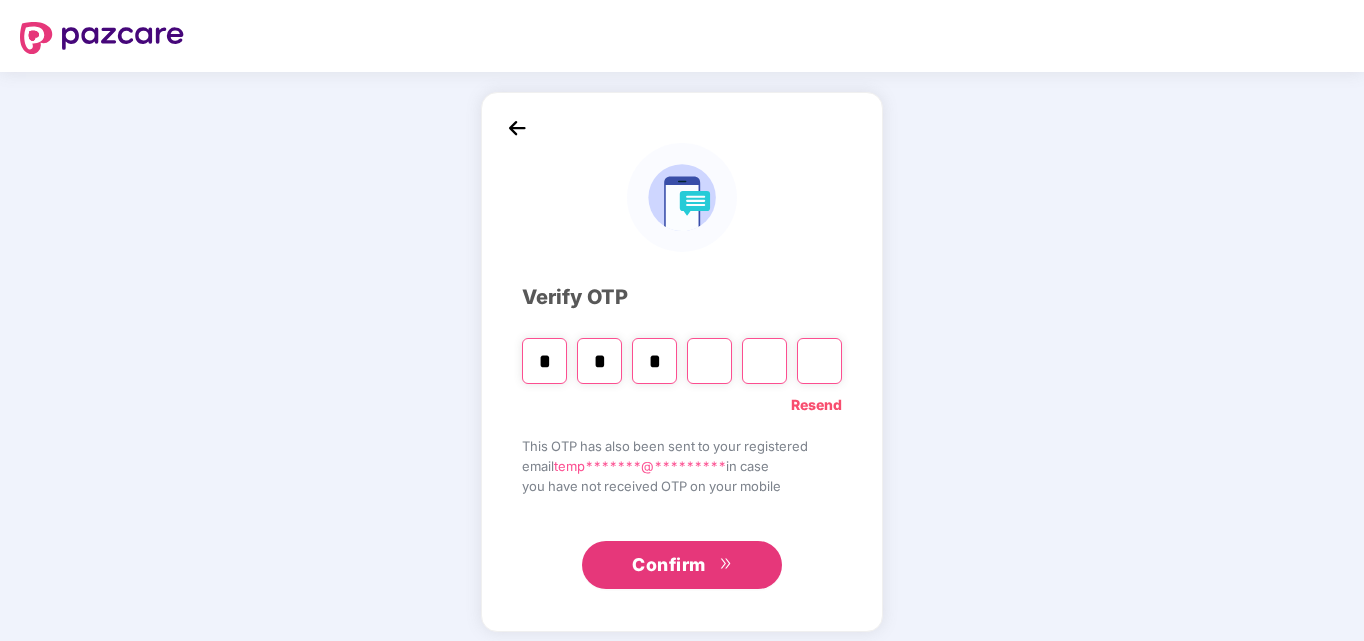 type on "*" 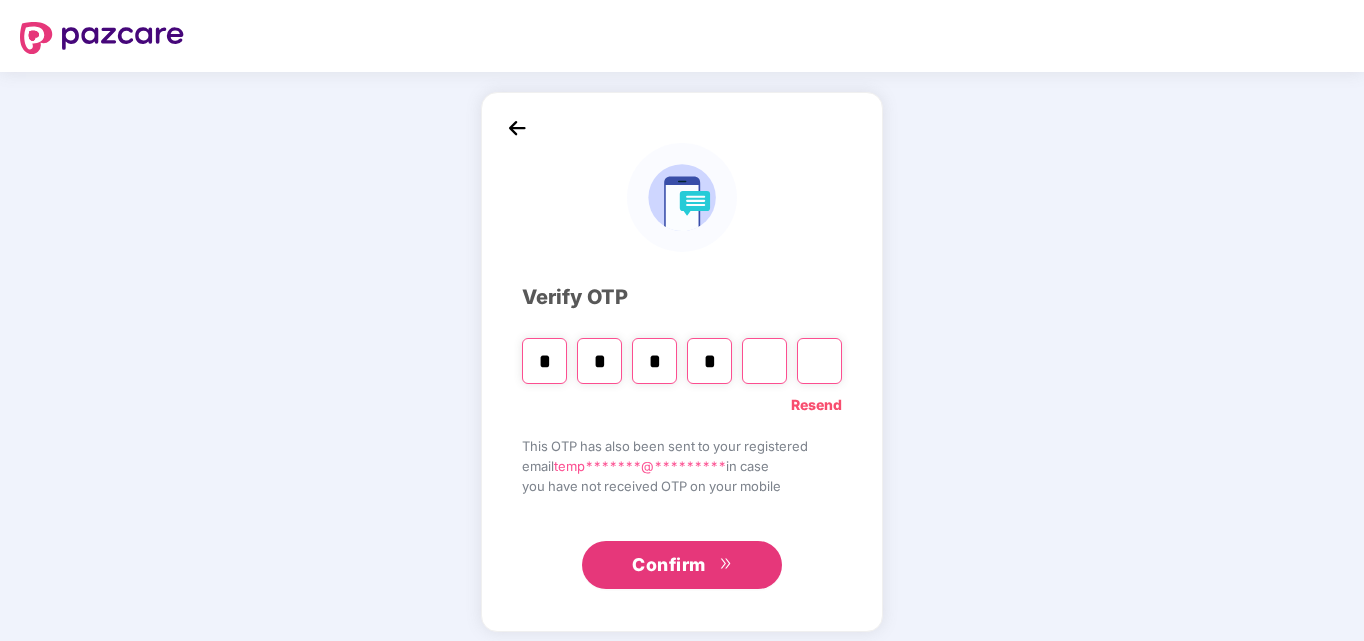 type on "*" 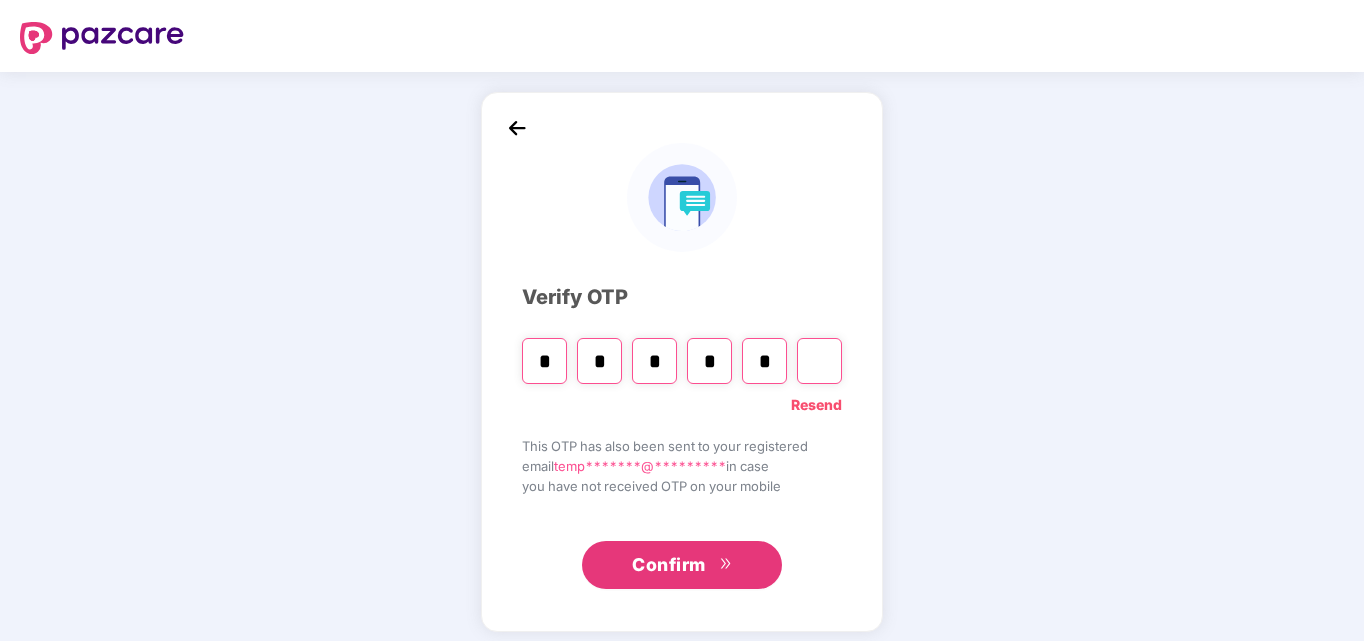 type on "*" 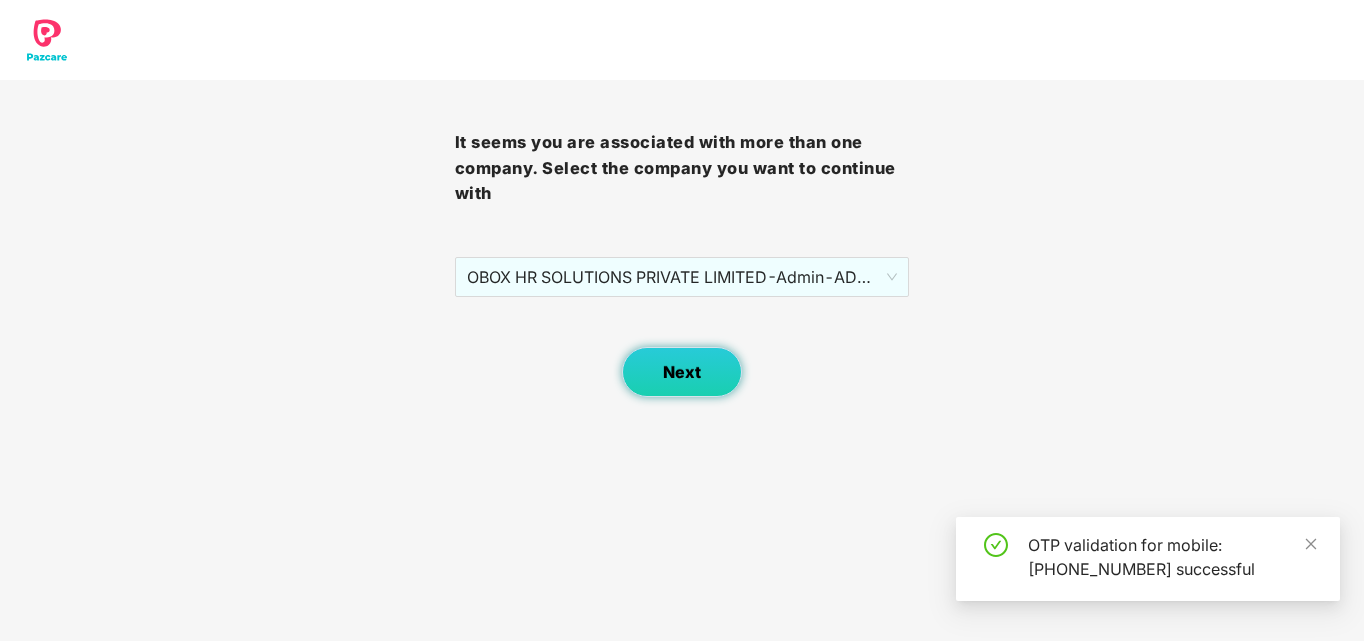 click on "Next" at bounding box center [682, 372] 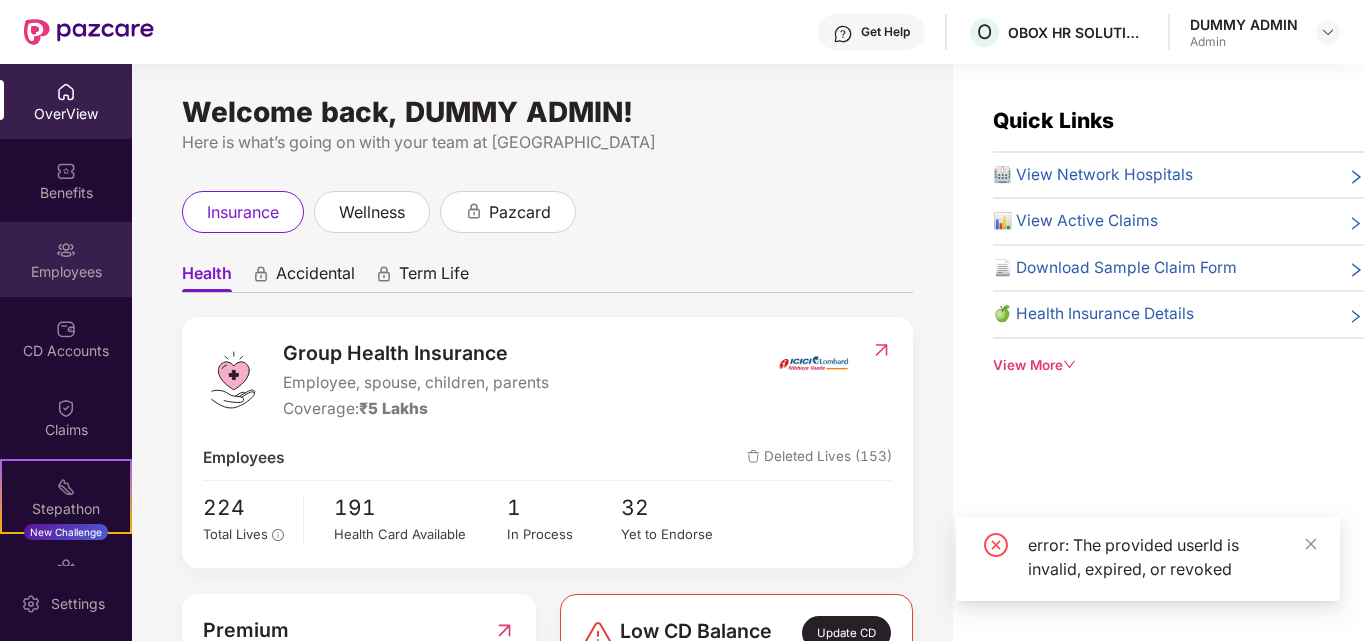 click at bounding box center [66, 250] 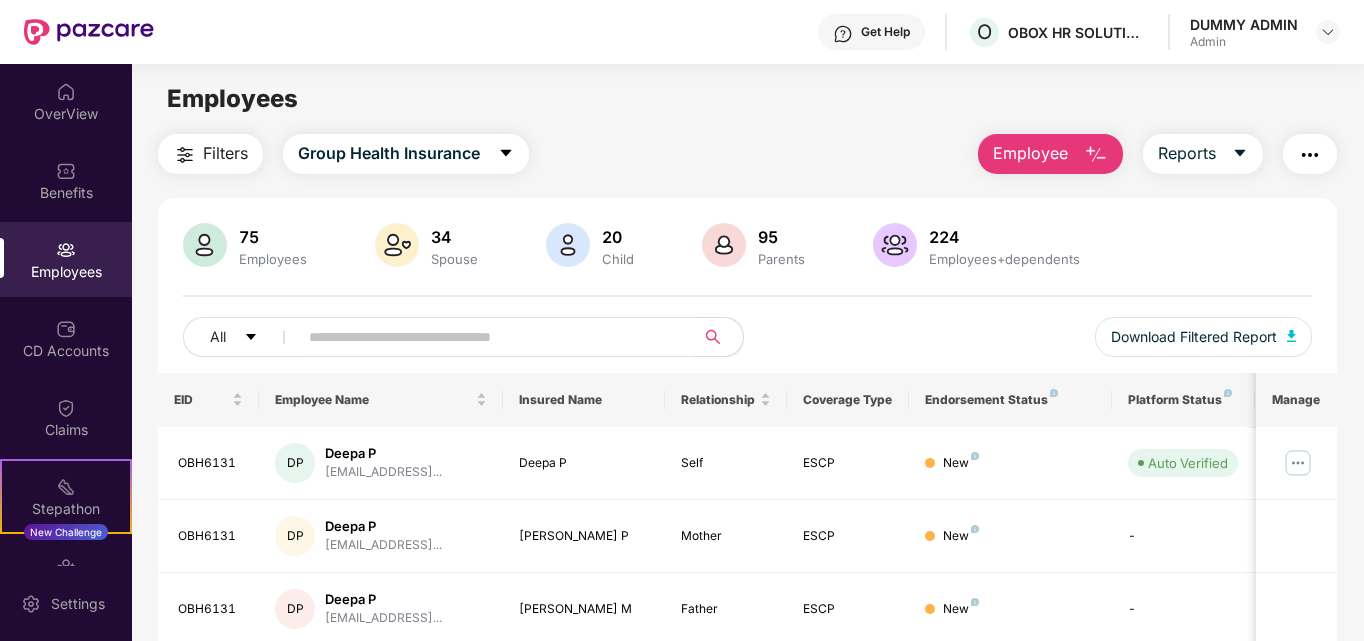 click on "Employee" at bounding box center [1030, 153] 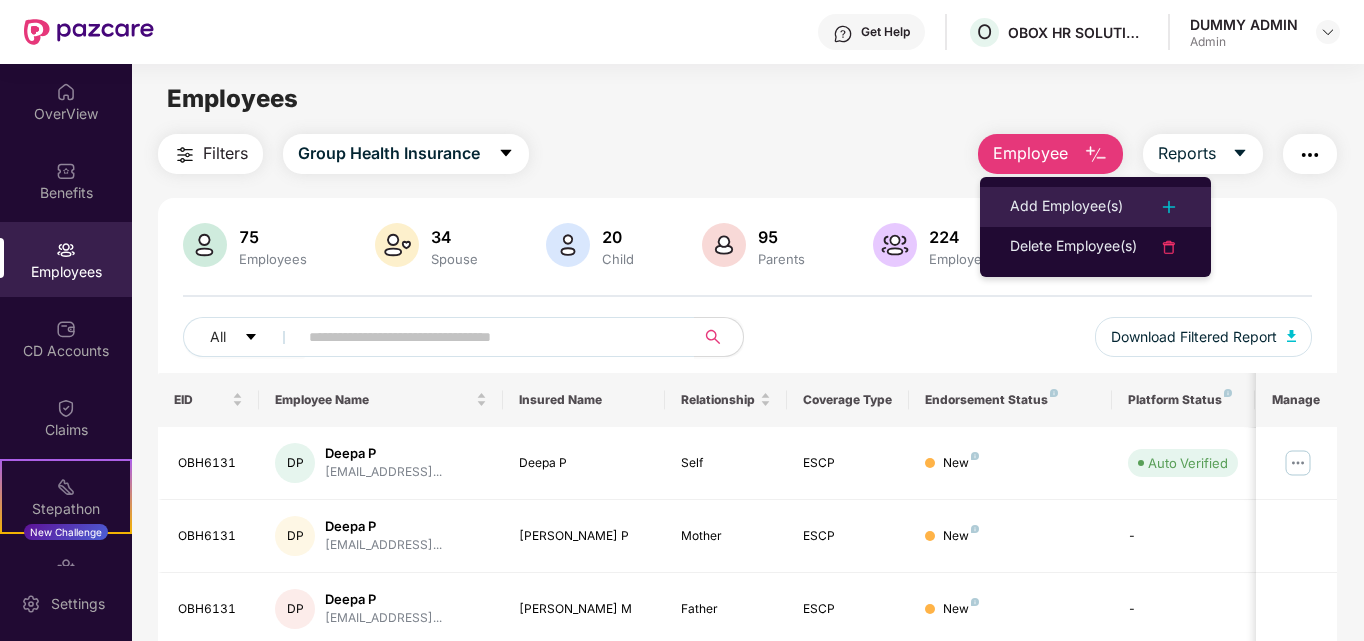 click on "Add Employee(s)" at bounding box center [1066, 207] 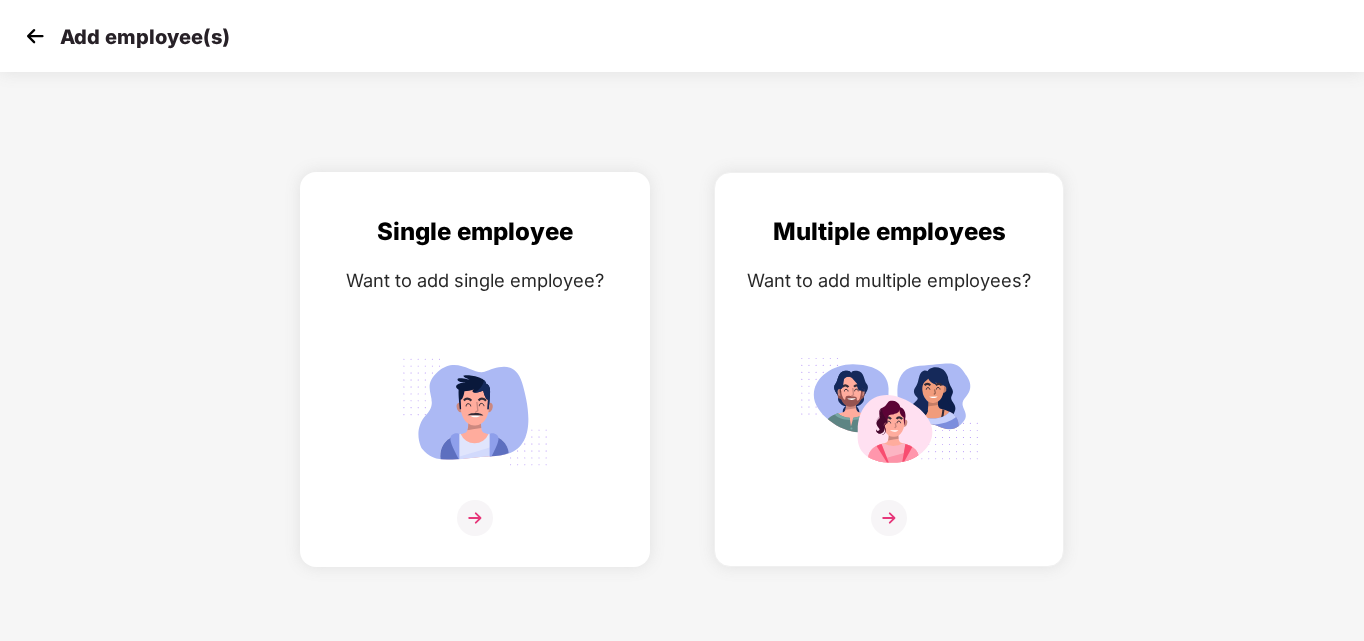 click at bounding box center [475, 411] 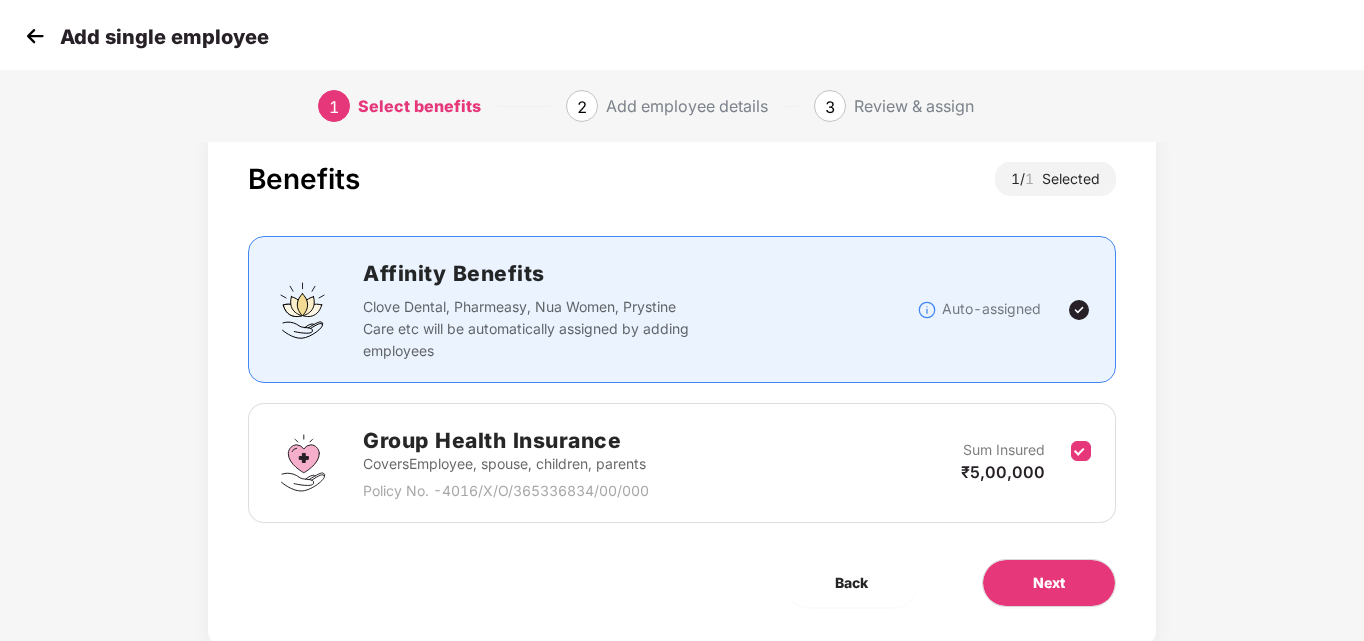 scroll, scrollTop: 0, scrollLeft: 0, axis: both 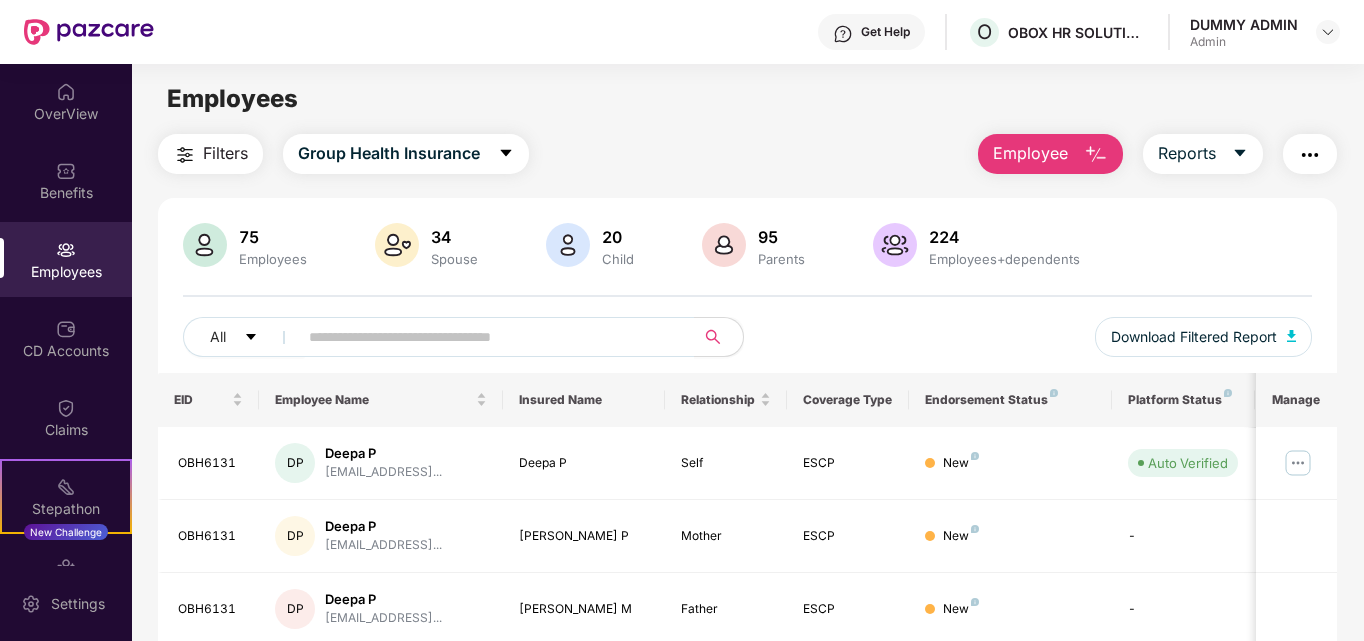 click on "DUMMY ADMIN" at bounding box center [1244, 24] 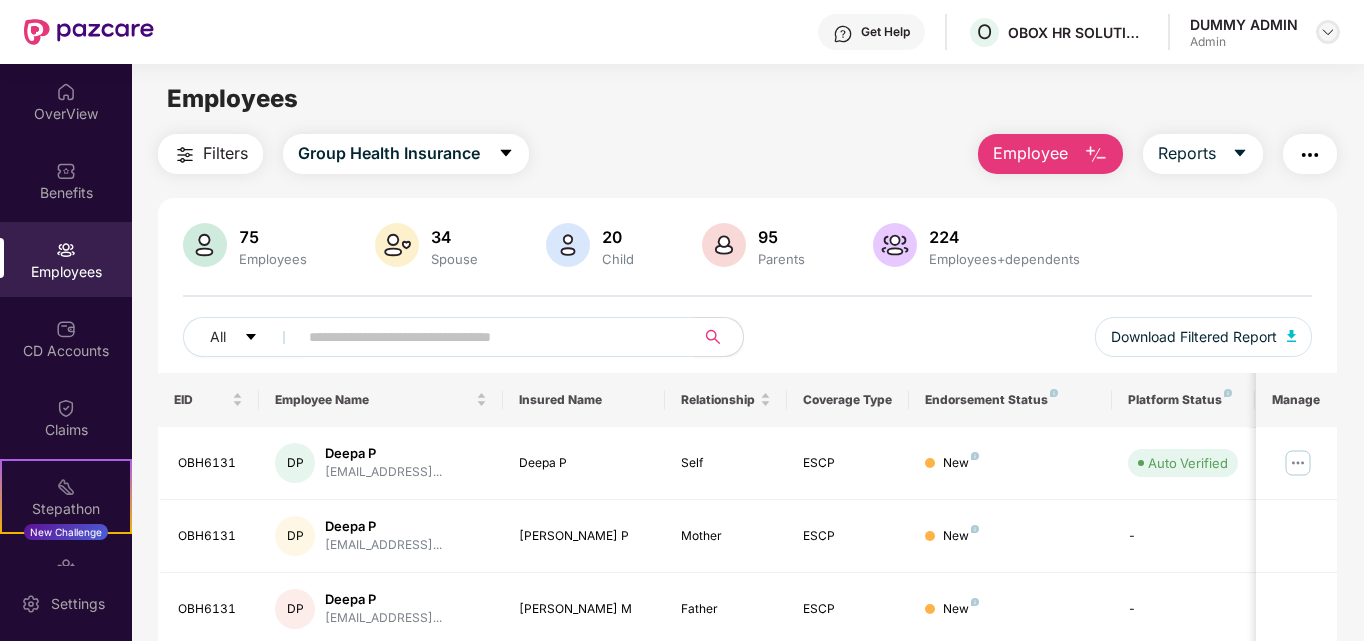 click at bounding box center [1328, 32] 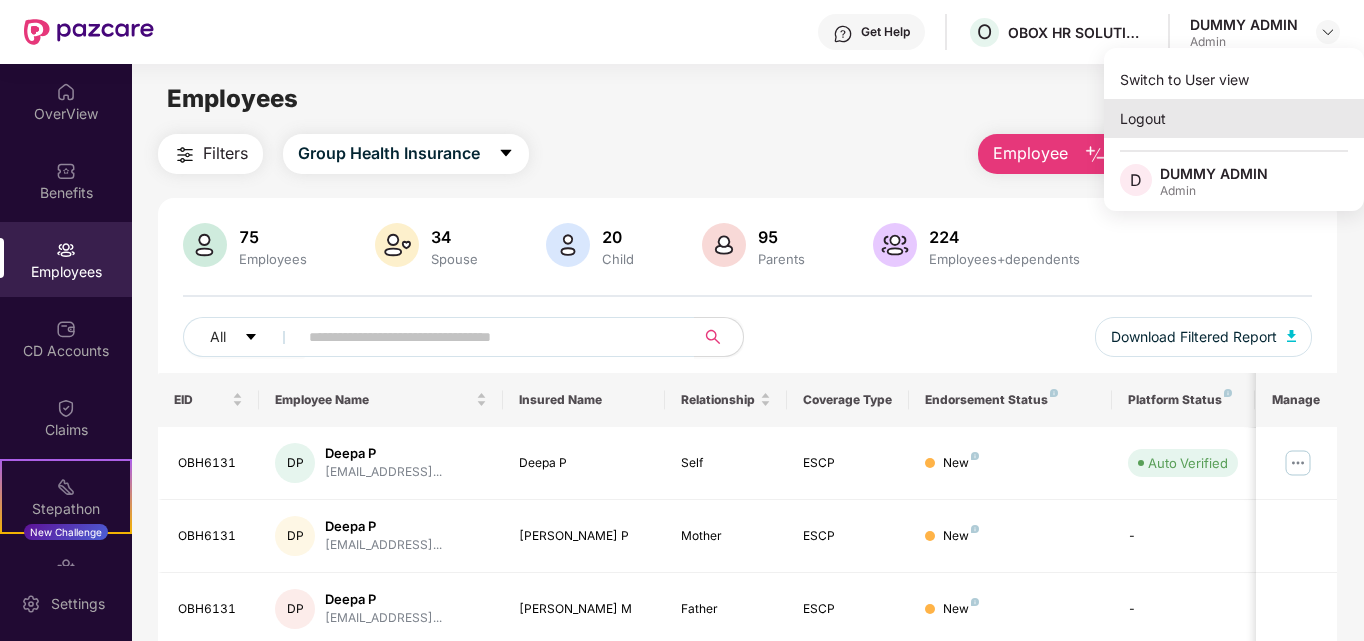 click on "Logout" at bounding box center (1234, 118) 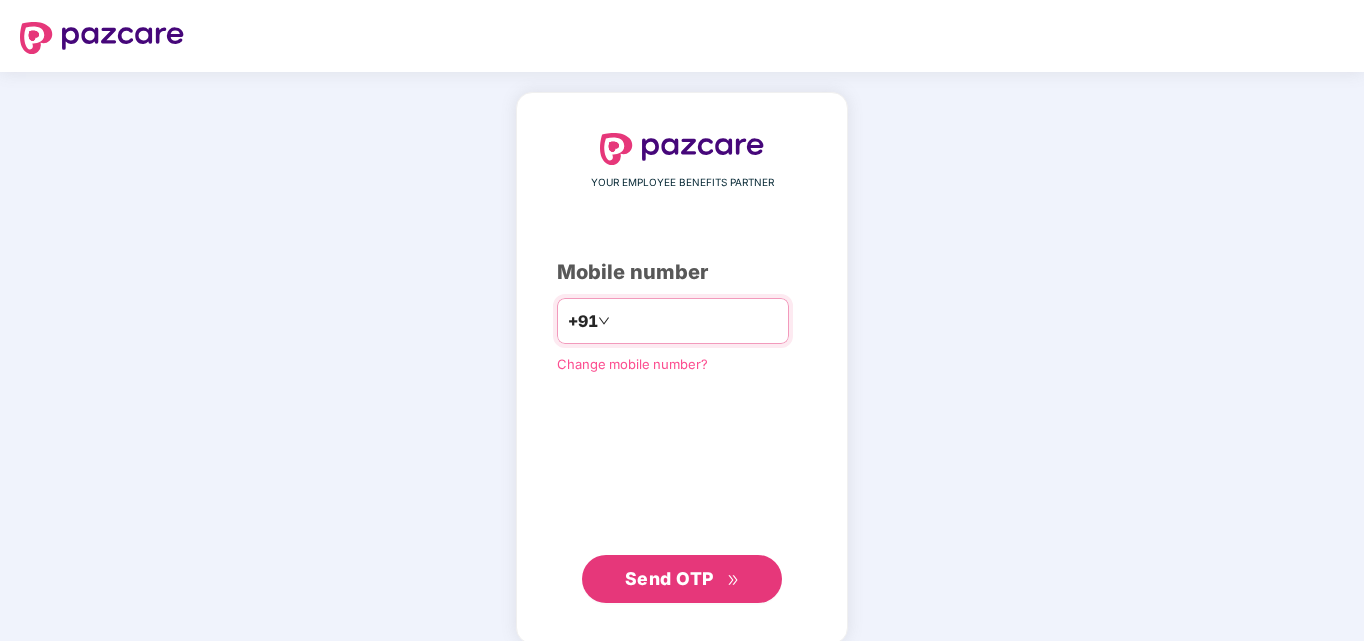 click at bounding box center (696, 321) 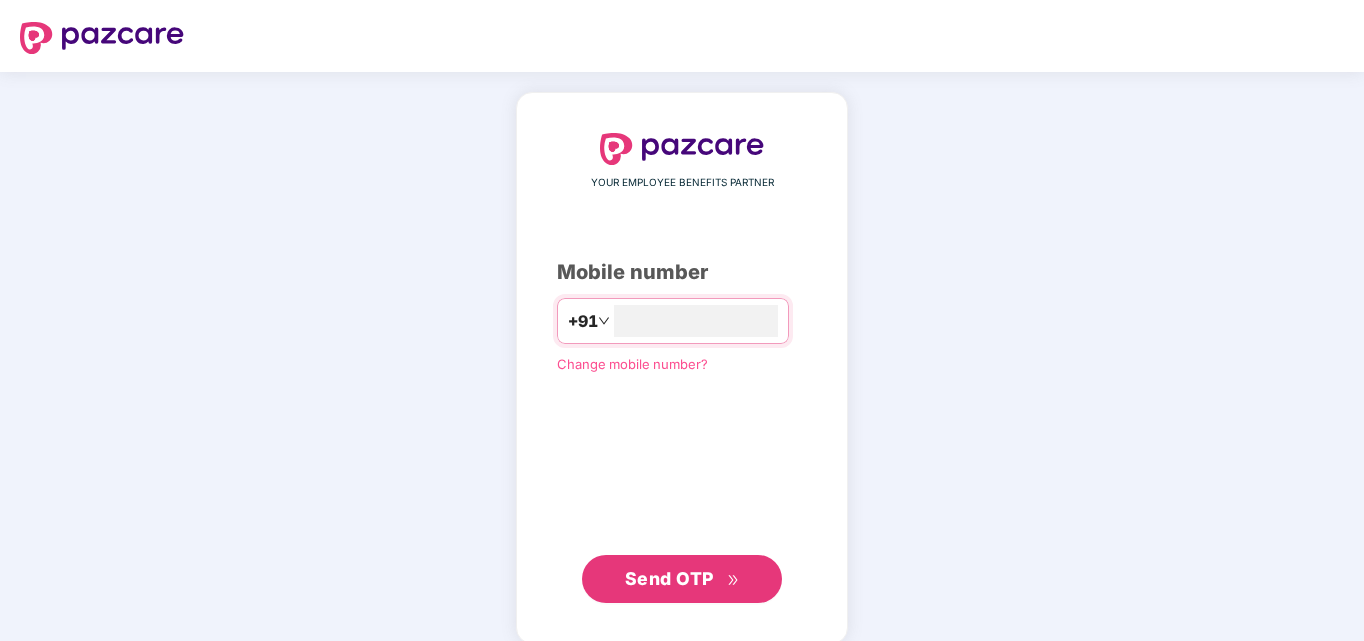type on "**********" 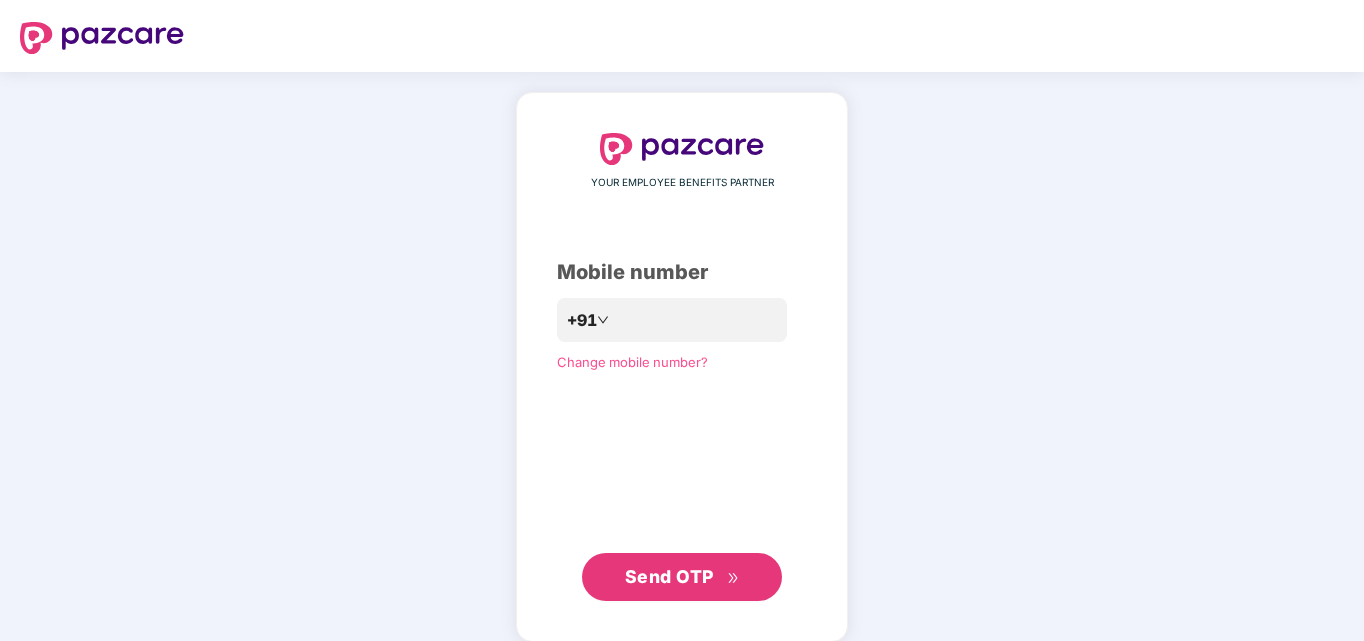 click on "Send OTP" at bounding box center (669, 576) 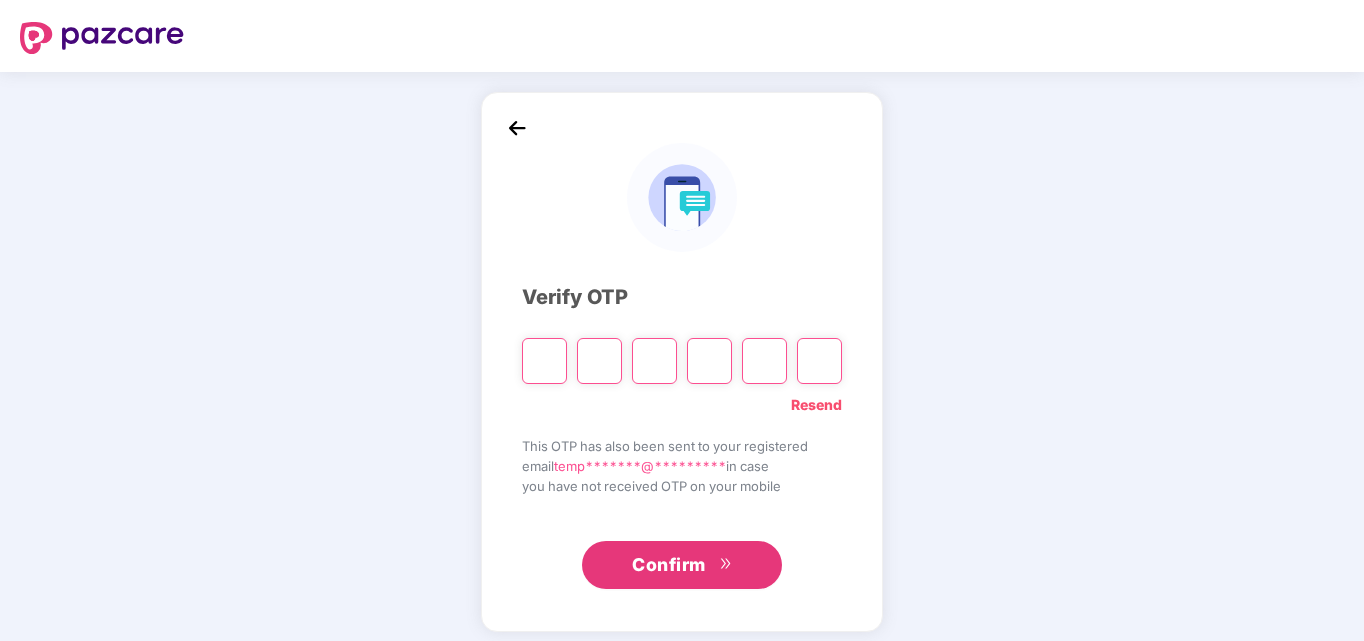 type on "*" 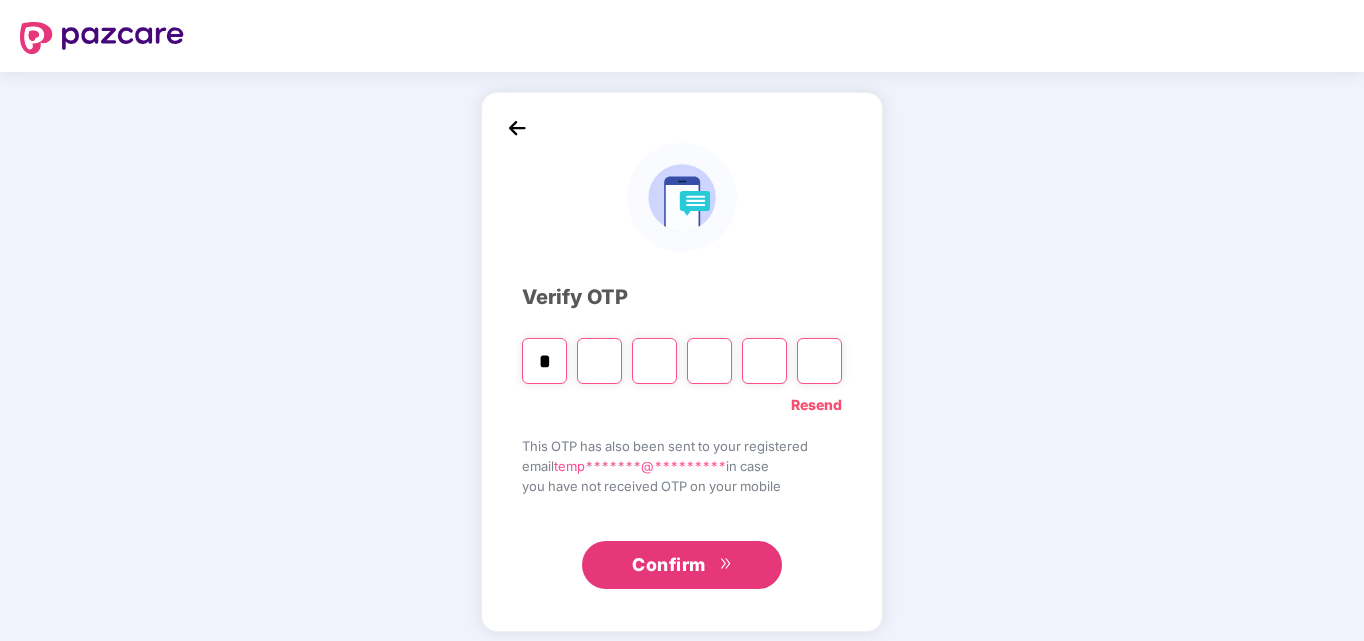 type on "*" 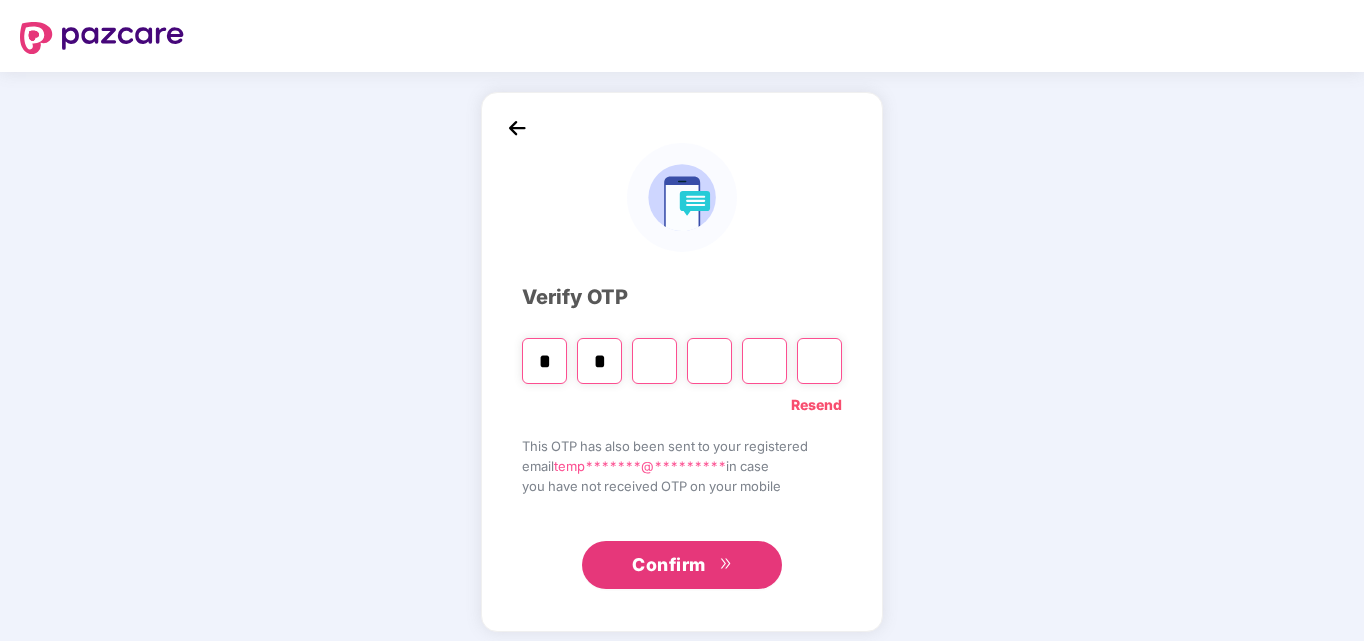 type on "*" 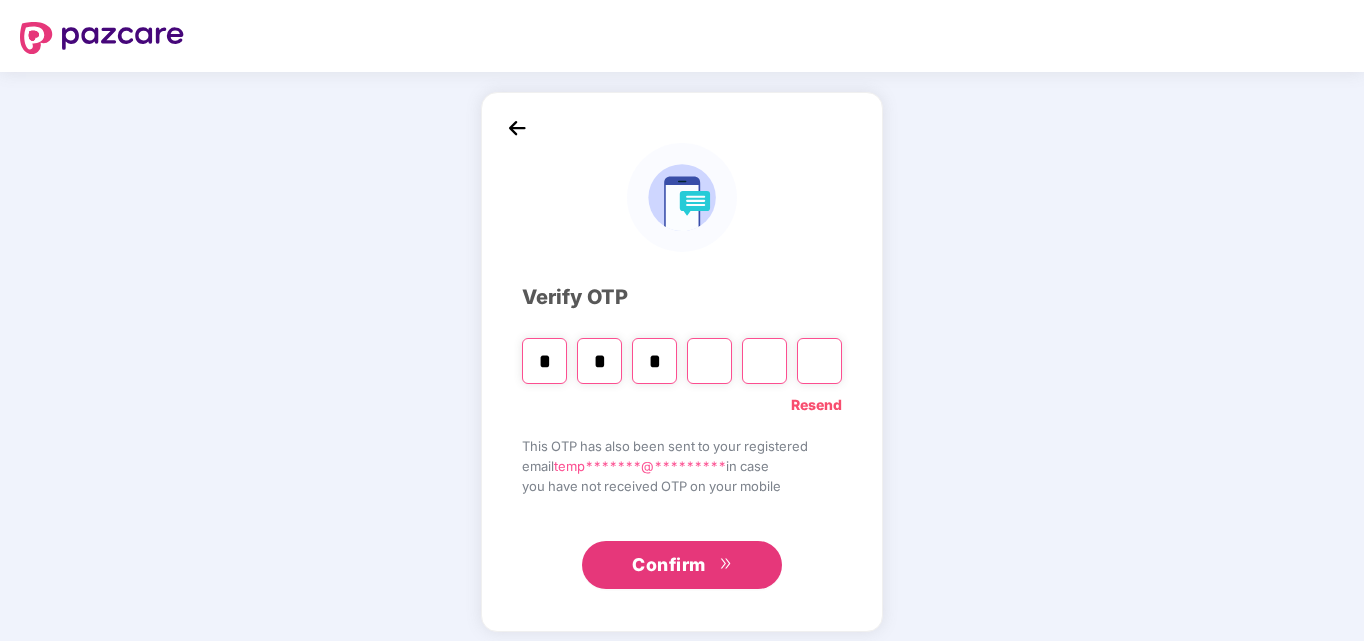 type on "*" 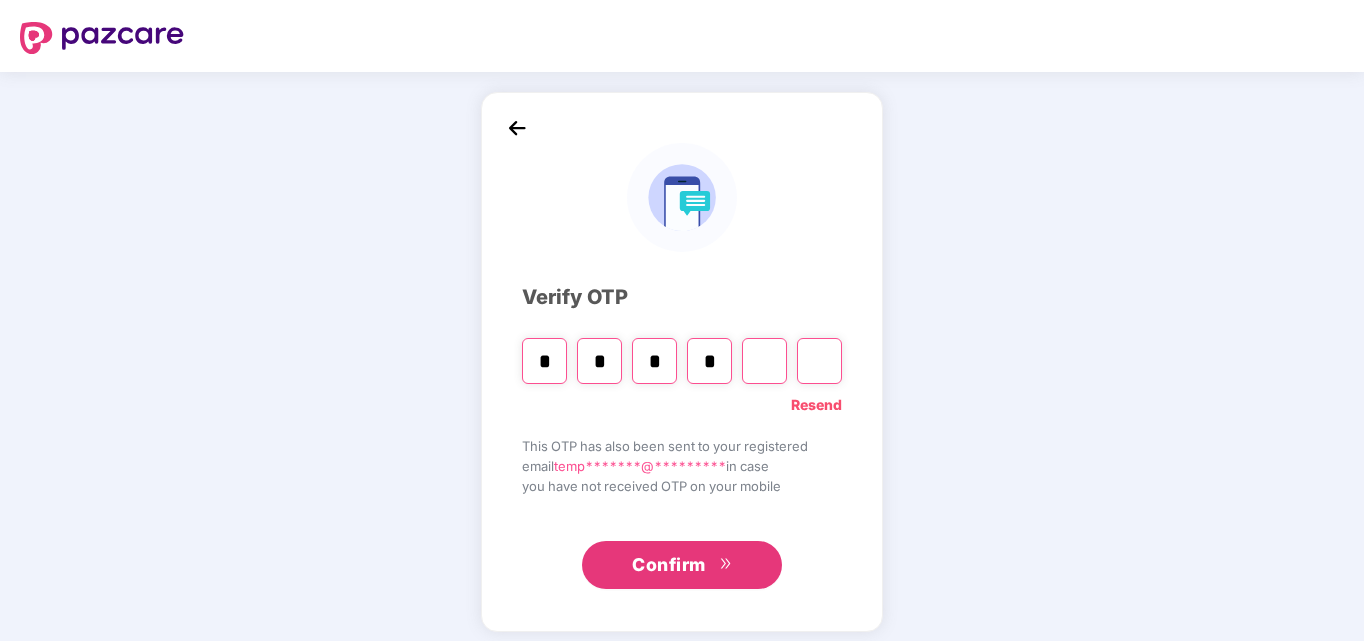 type on "*" 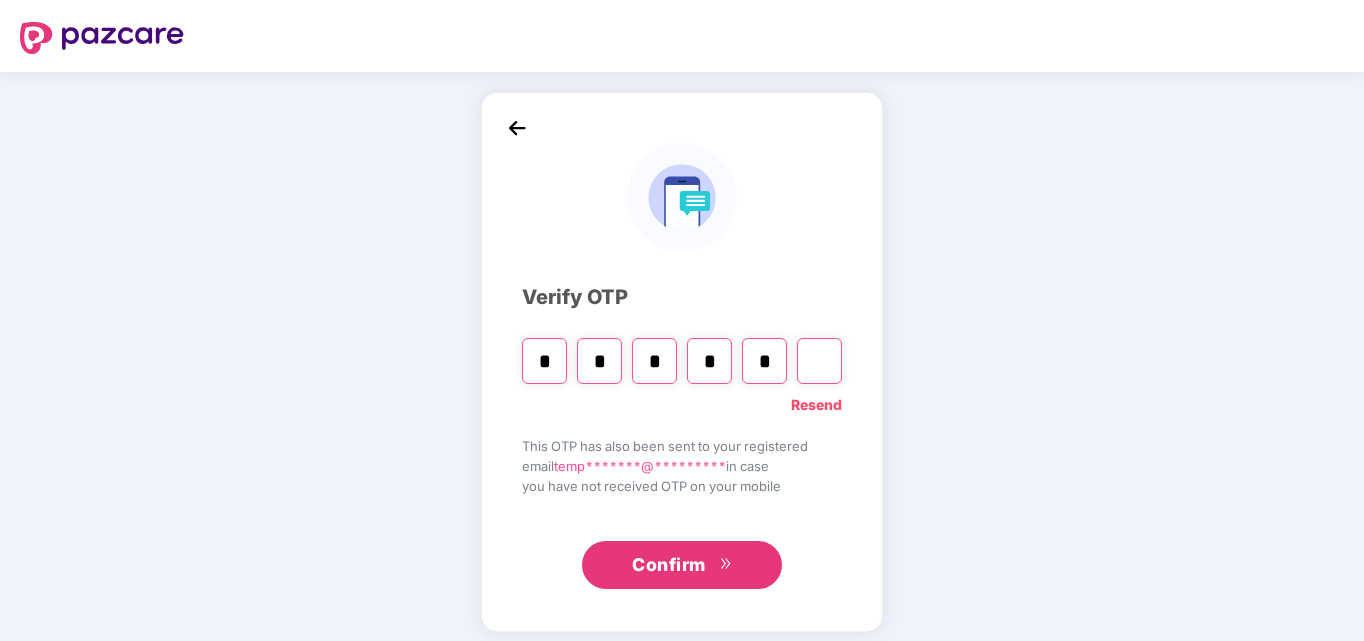 type on "*" 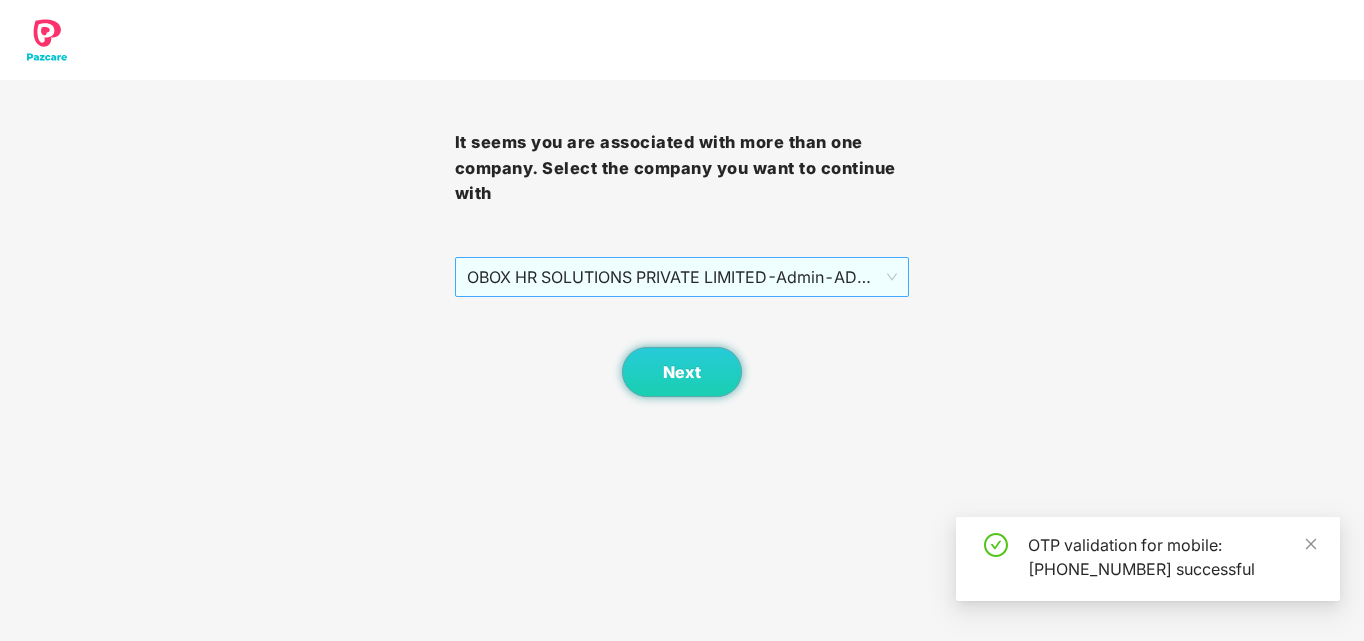 click on "OBOX HR SOLUTIONS PRIVATE LIMITED   -  Admin  -  ADMIN" at bounding box center [682, 277] 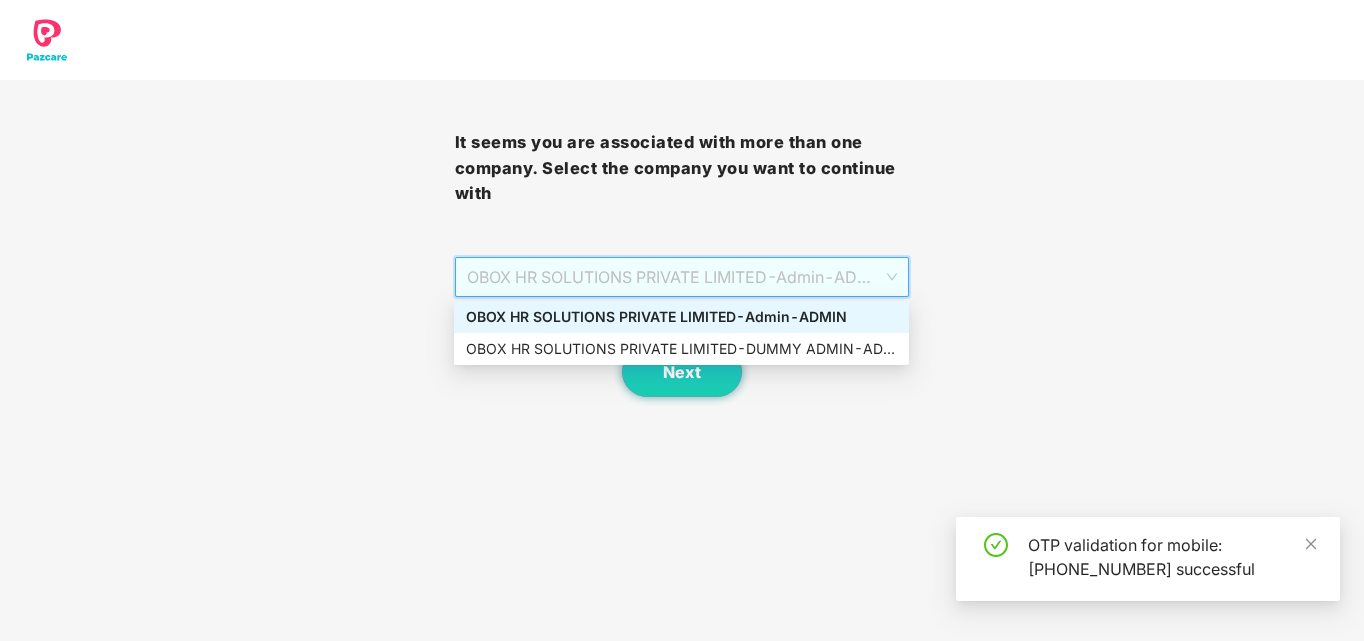 click on "OBOX HR SOLUTIONS PRIVATE LIMITED   -  Admin  -  ADMIN" at bounding box center [681, 317] 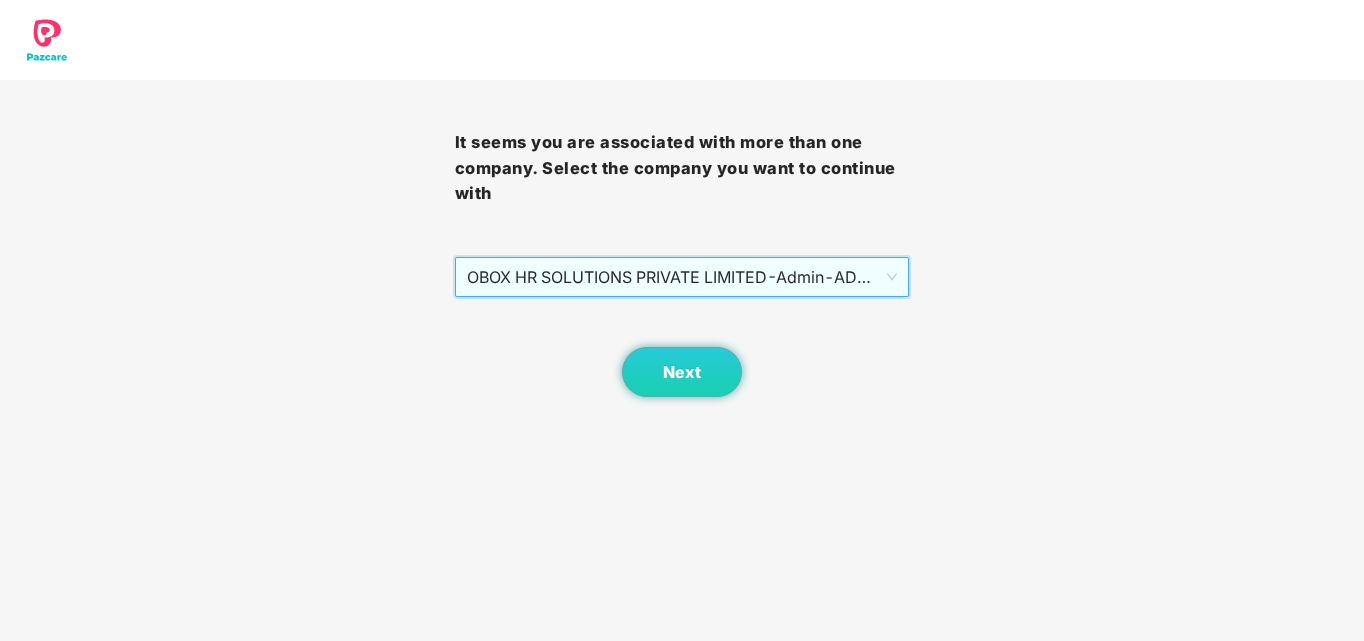 click on "OBOX HR SOLUTIONS PRIVATE LIMITED   -  Admin  -  ADMIN" at bounding box center (682, 277) 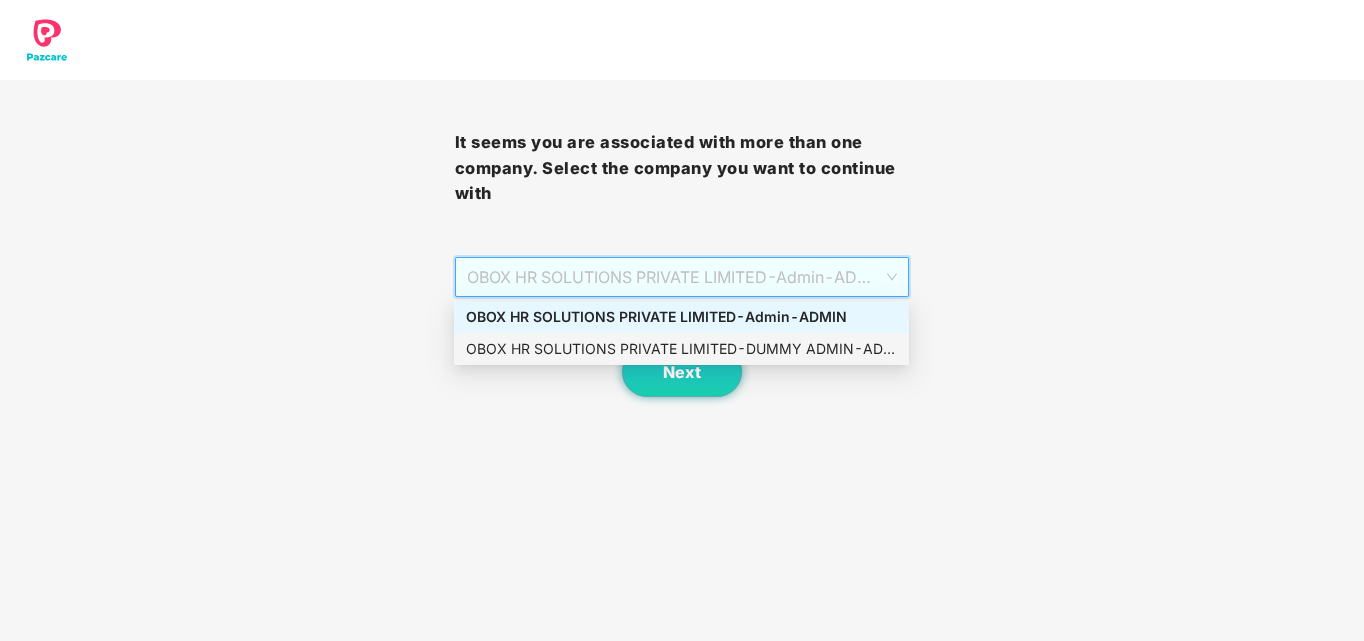 click on "OBOX HR SOLUTIONS PRIVATE LIMITED   -  DUMMY ADMIN  -  ADMIN" at bounding box center [681, 349] 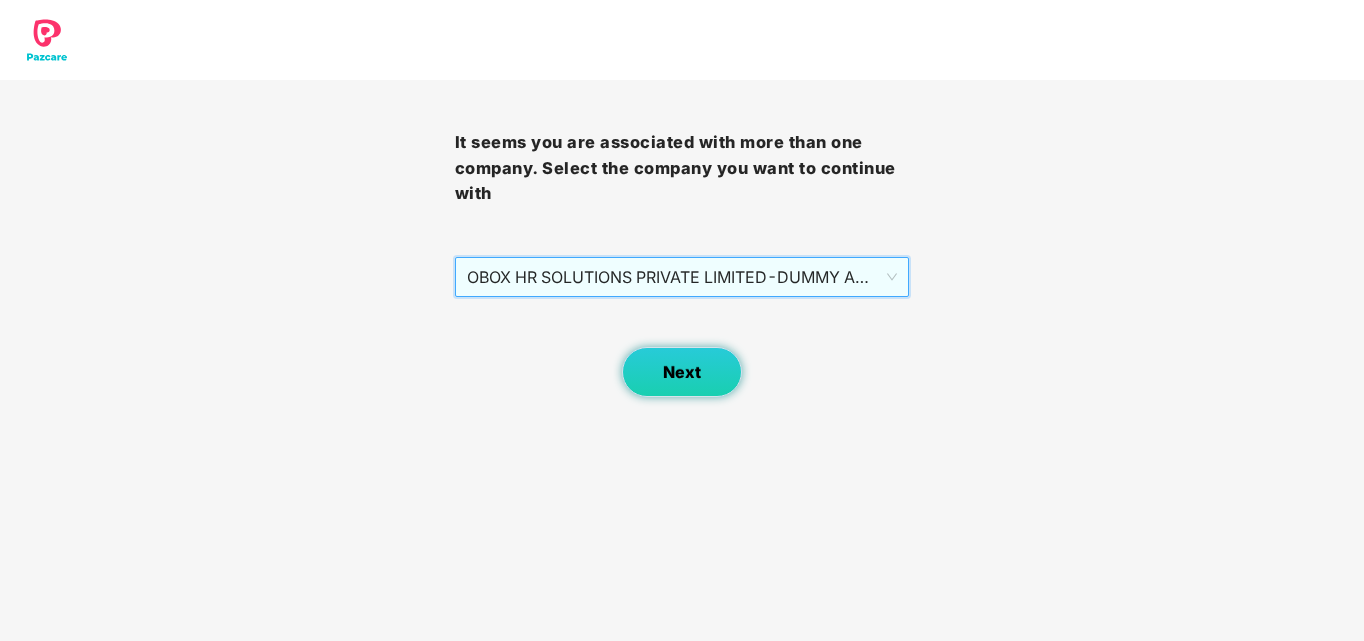 click on "Next" at bounding box center [682, 372] 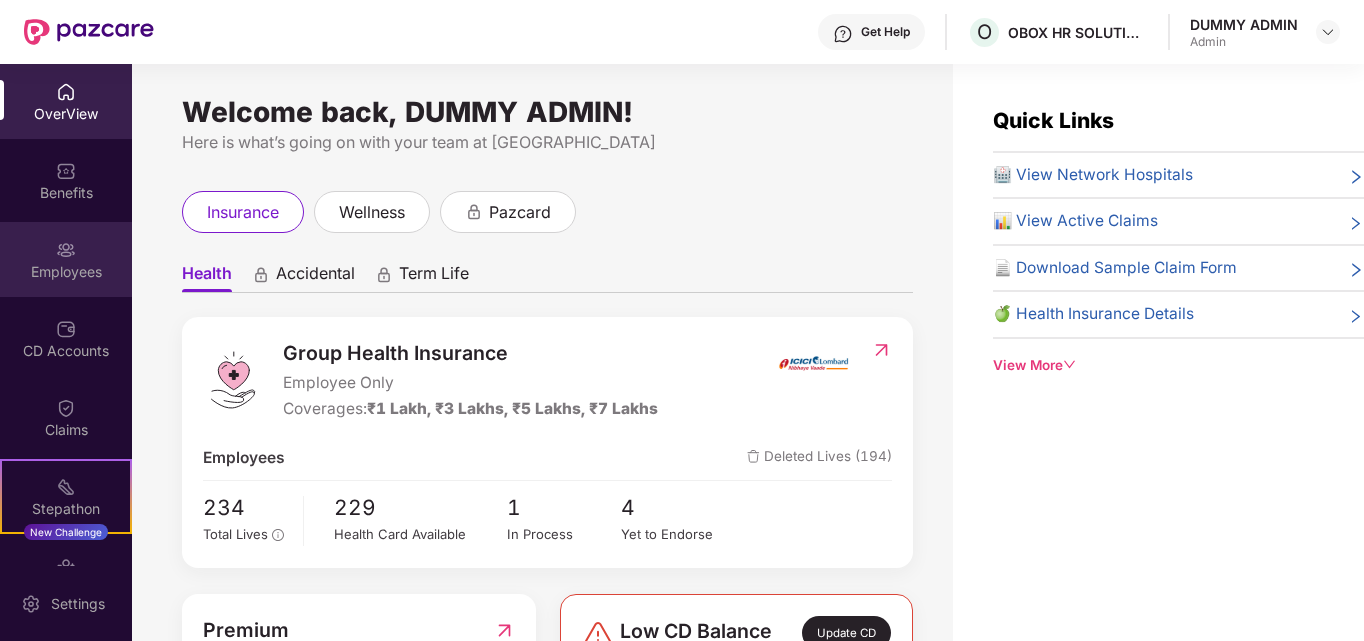 click on "Employees" at bounding box center [66, 259] 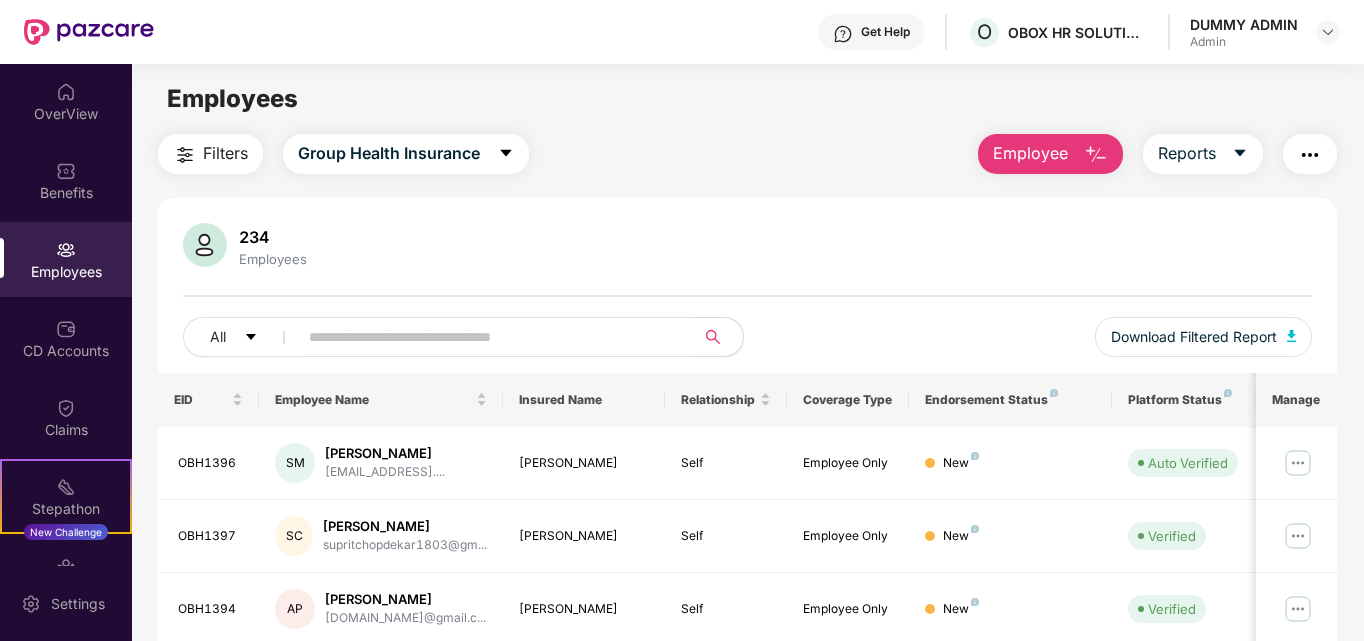 click on "Employee" at bounding box center (1030, 153) 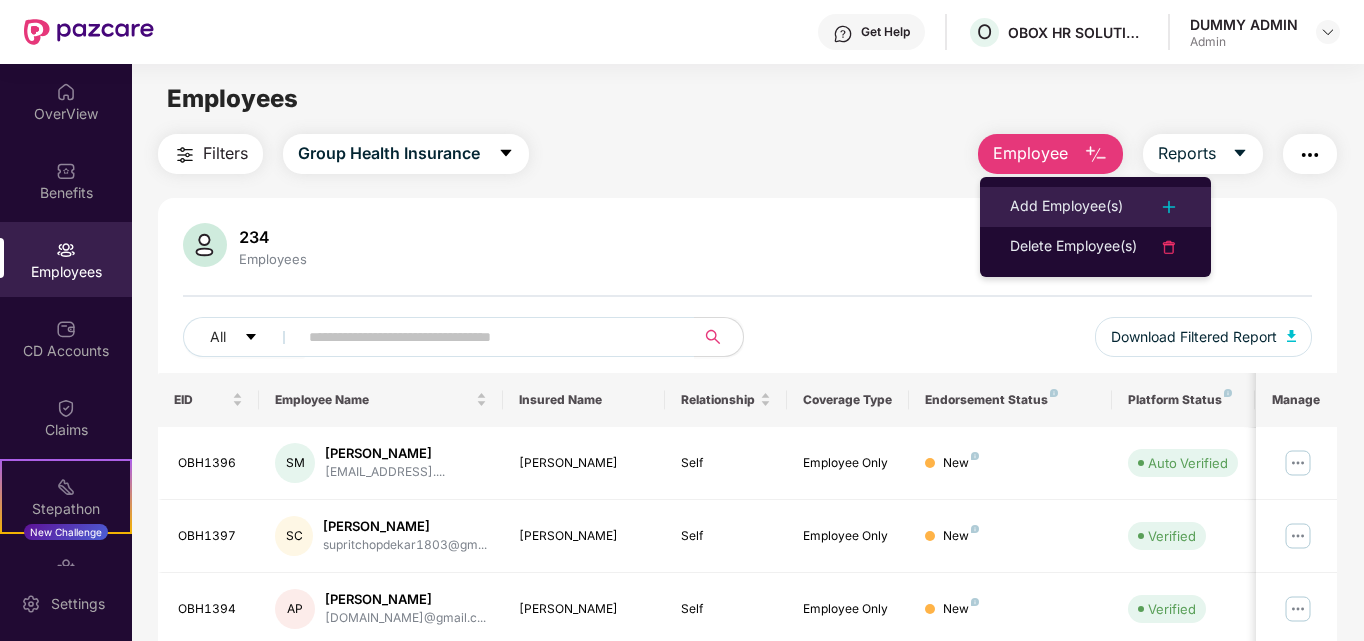 click on "Add Employee(s)" at bounding box center [1066, 207] 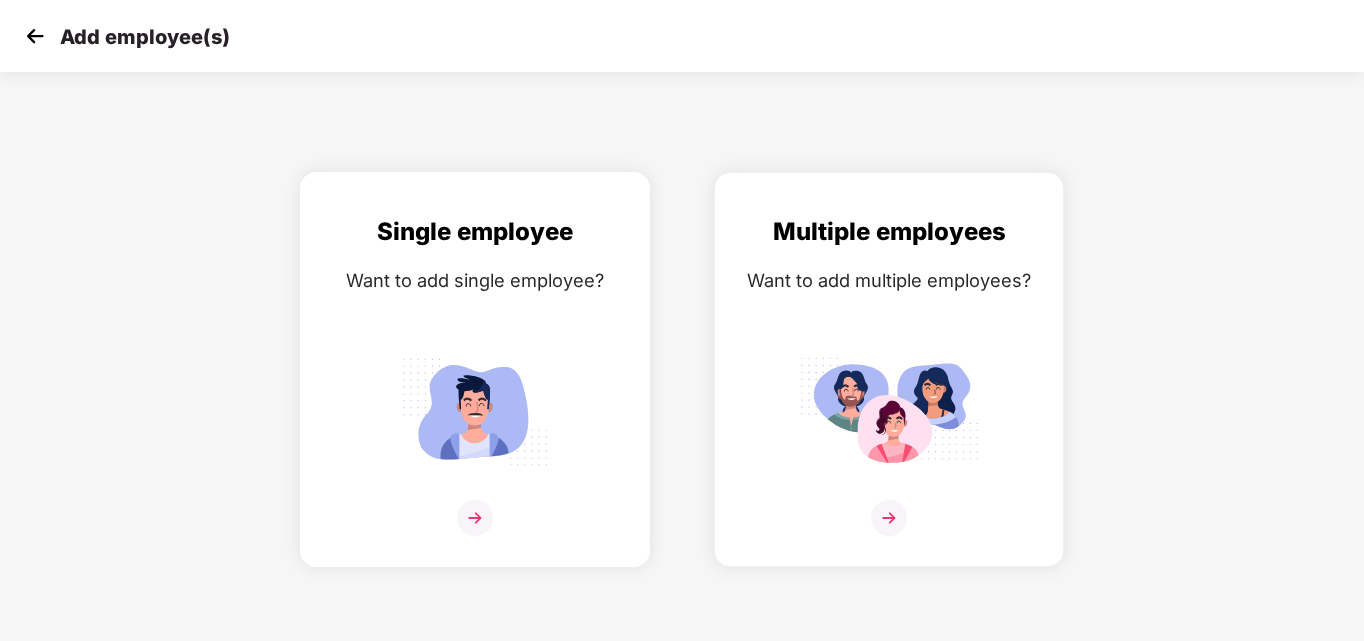 click at bounding box center (475, 411) 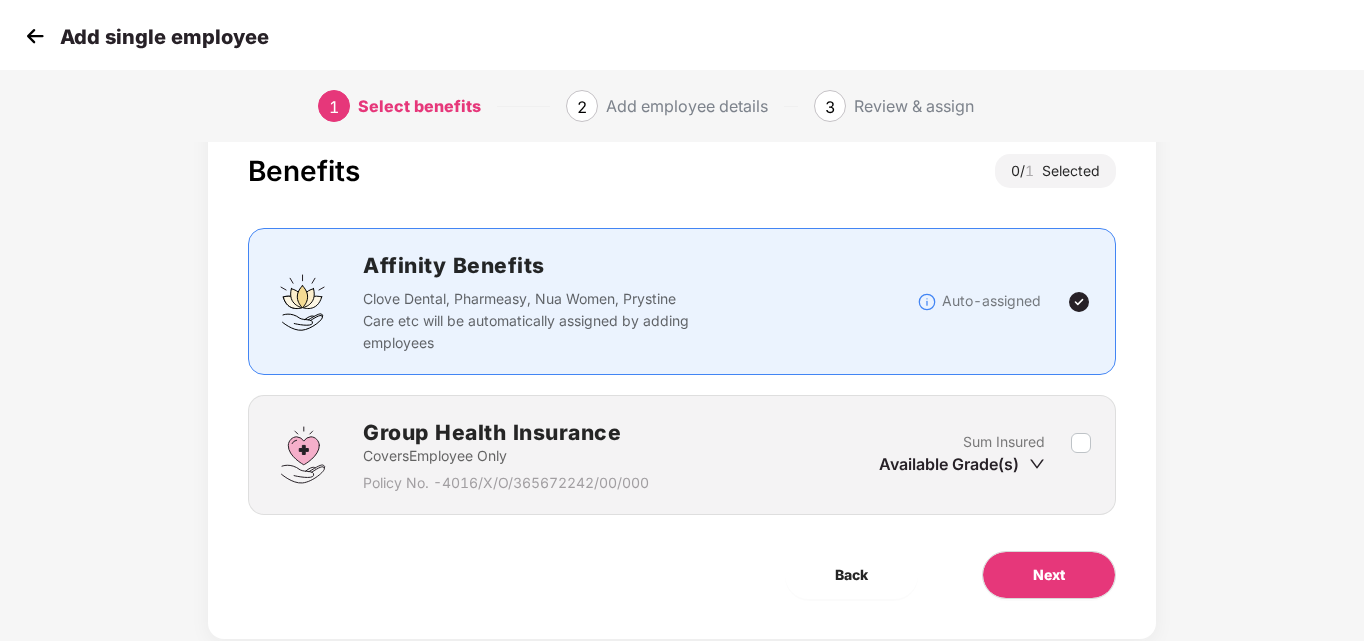 scroll, scrollTop: 98, scrollLeft: 0, axis: vertical 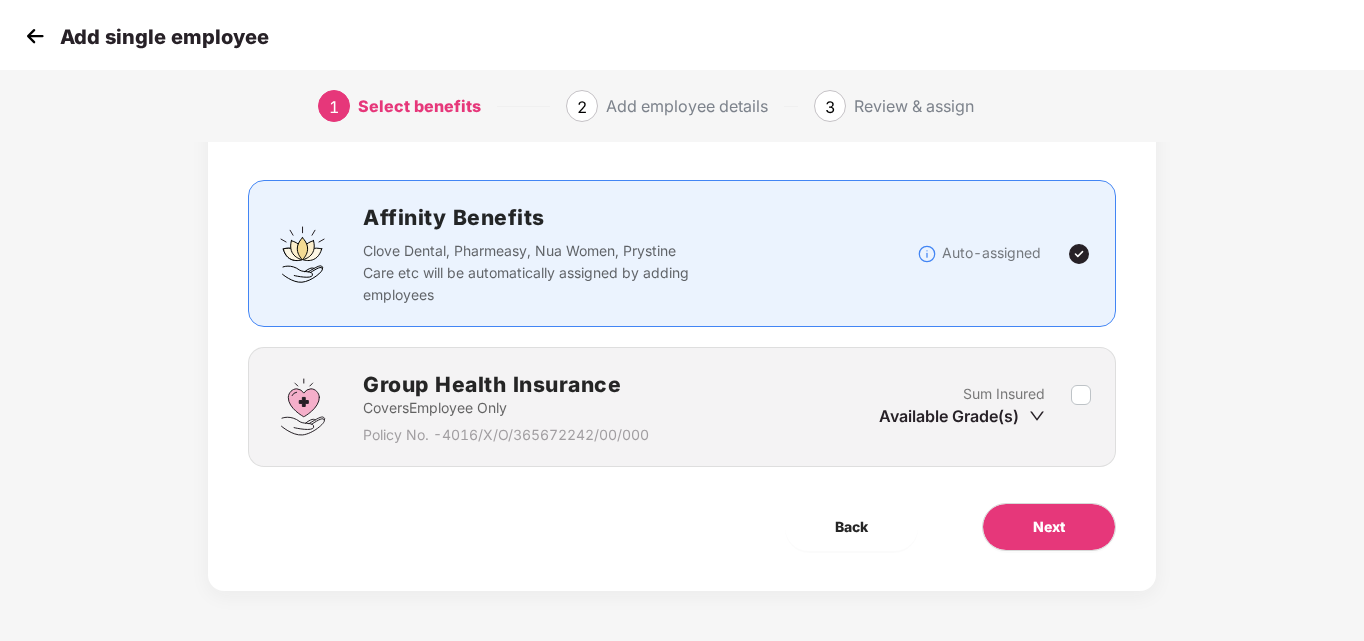 click on "Group Health Insurance Covers  Employee Only Policy No. -  4016/X/O/365672242/00/000 Sum Insured Available Grade(s)" at bounding box center (681, 407) 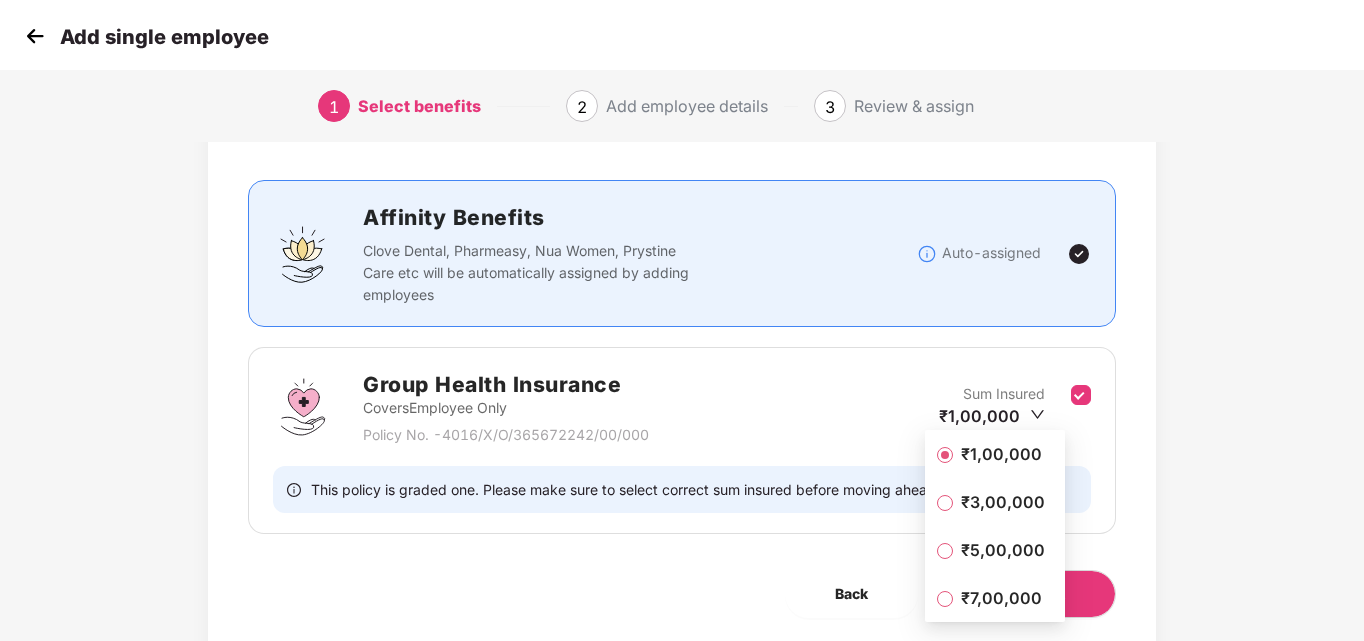 click on "₹3,00,000" at bounding box center (1003, 502) 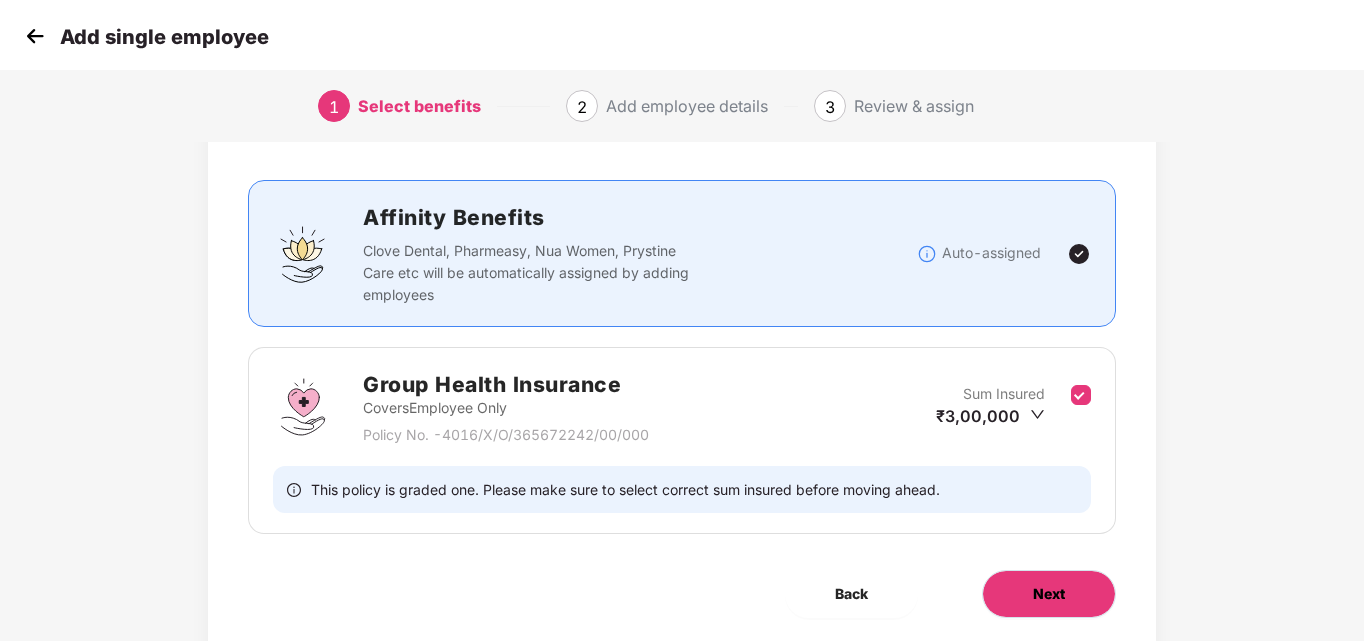 click on "Next" at bounding box center (1049, 594) 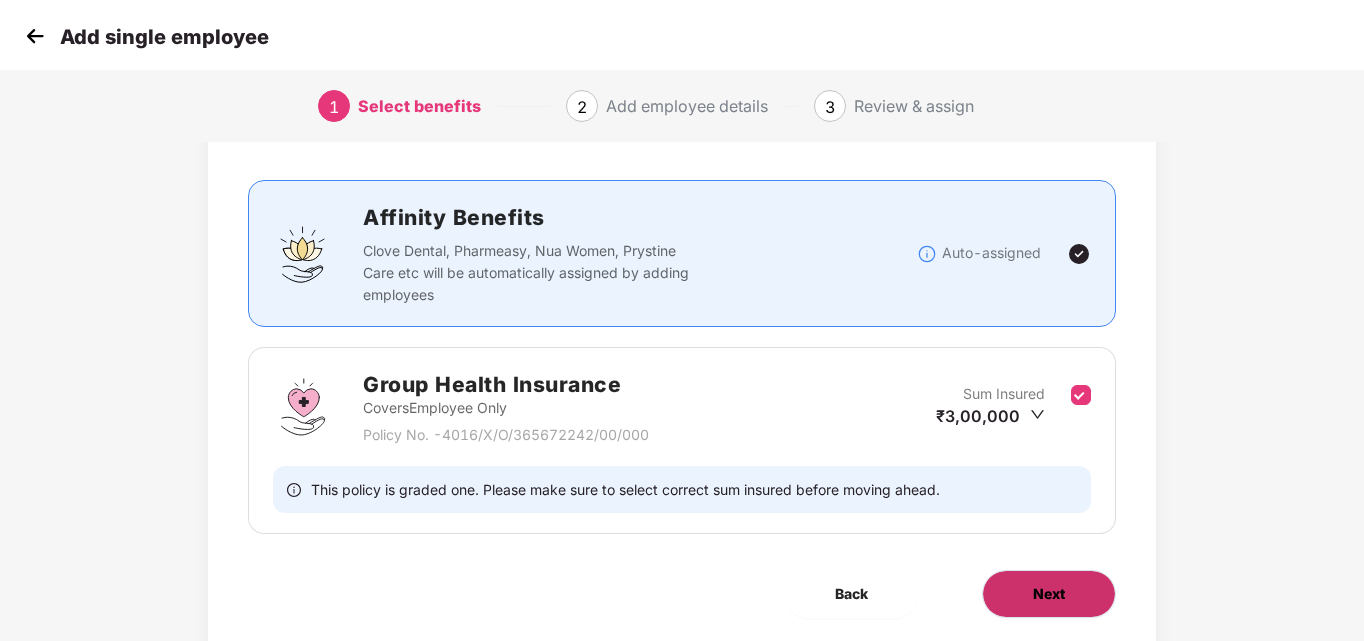 scroll, scrollTop: 0, scrollLeft: 0, axis: both 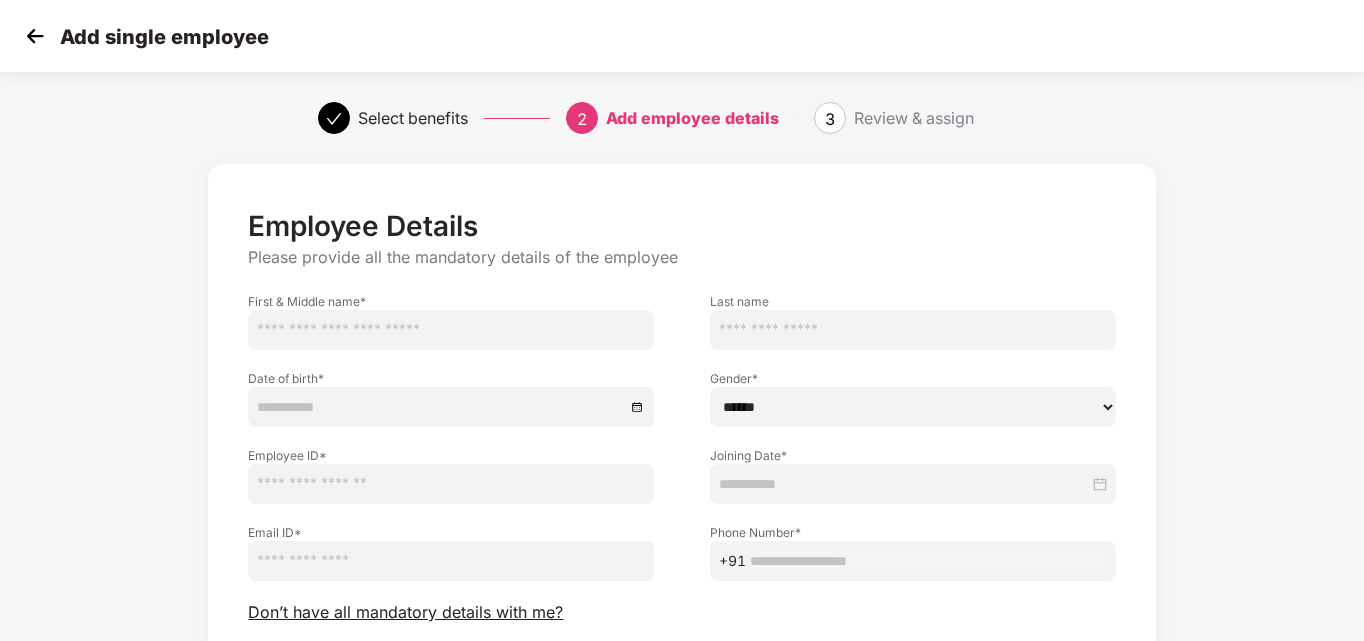 click at bounding box center [451, 330] 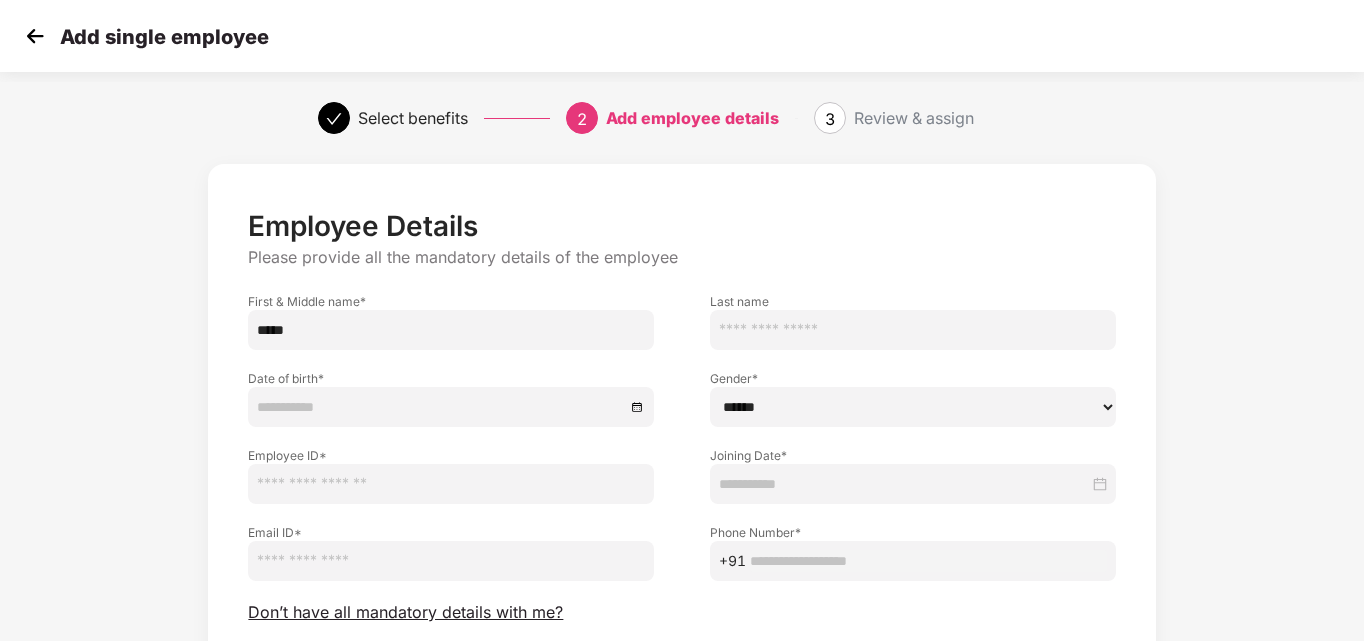 type on "*****" 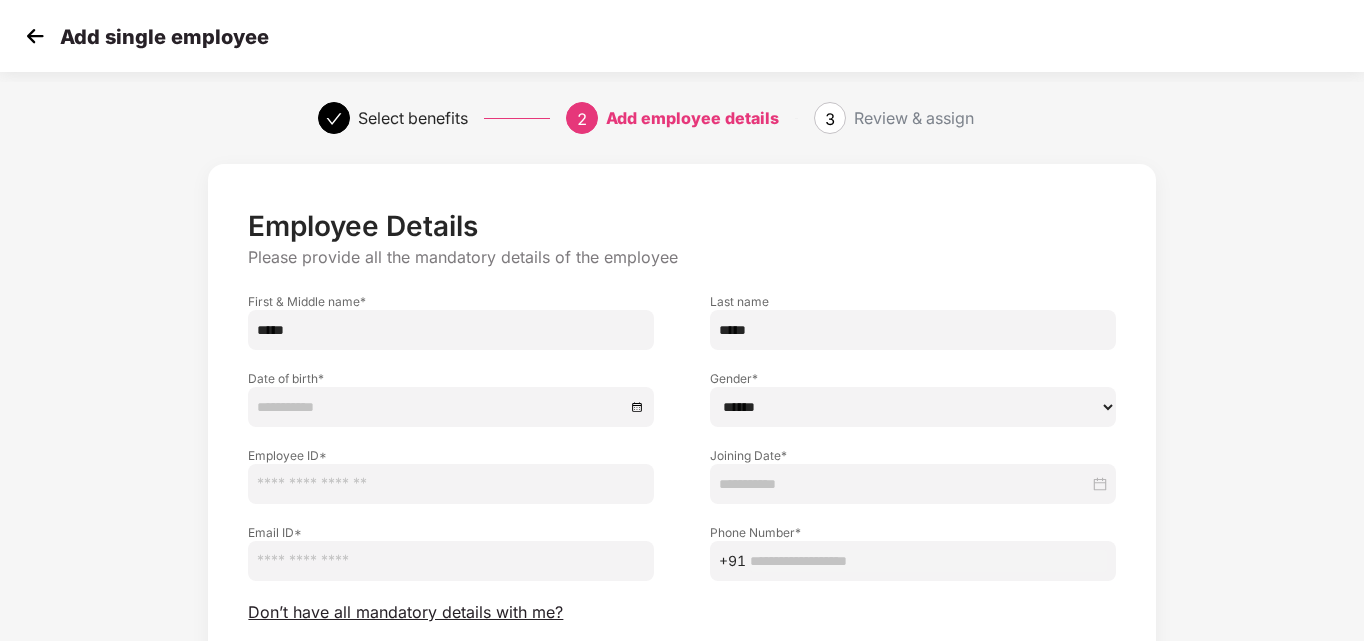 type on "*****" 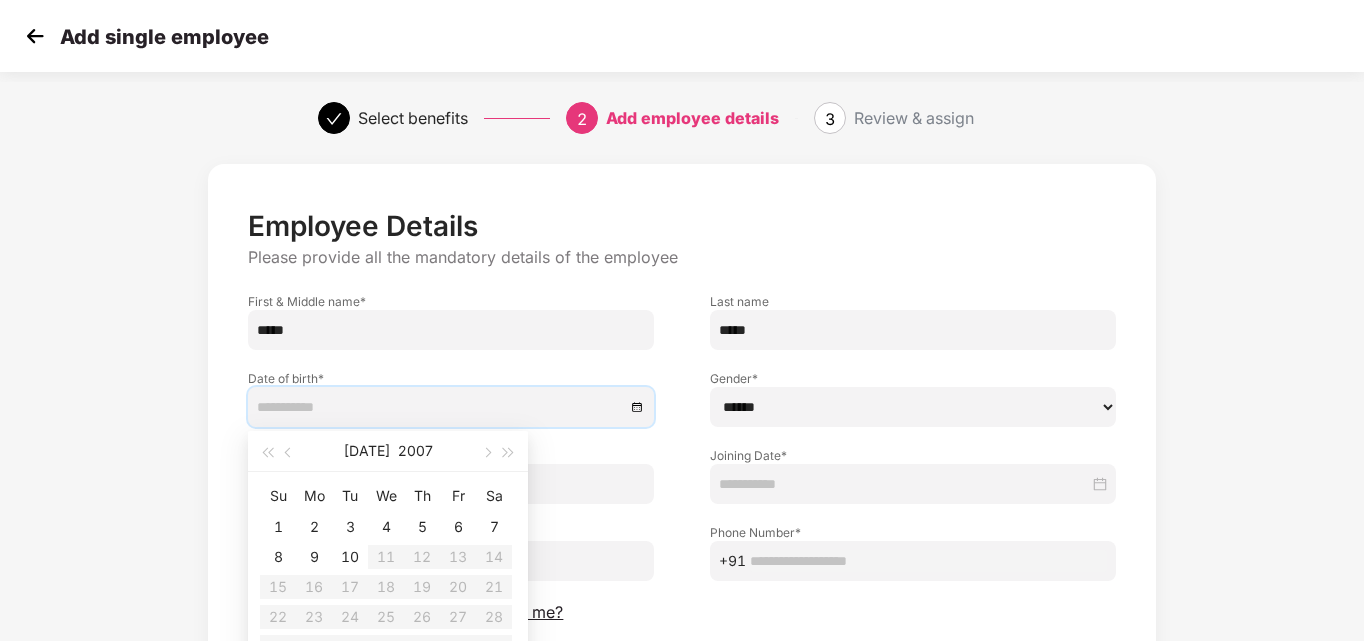 click at bounding box center (441, 407) 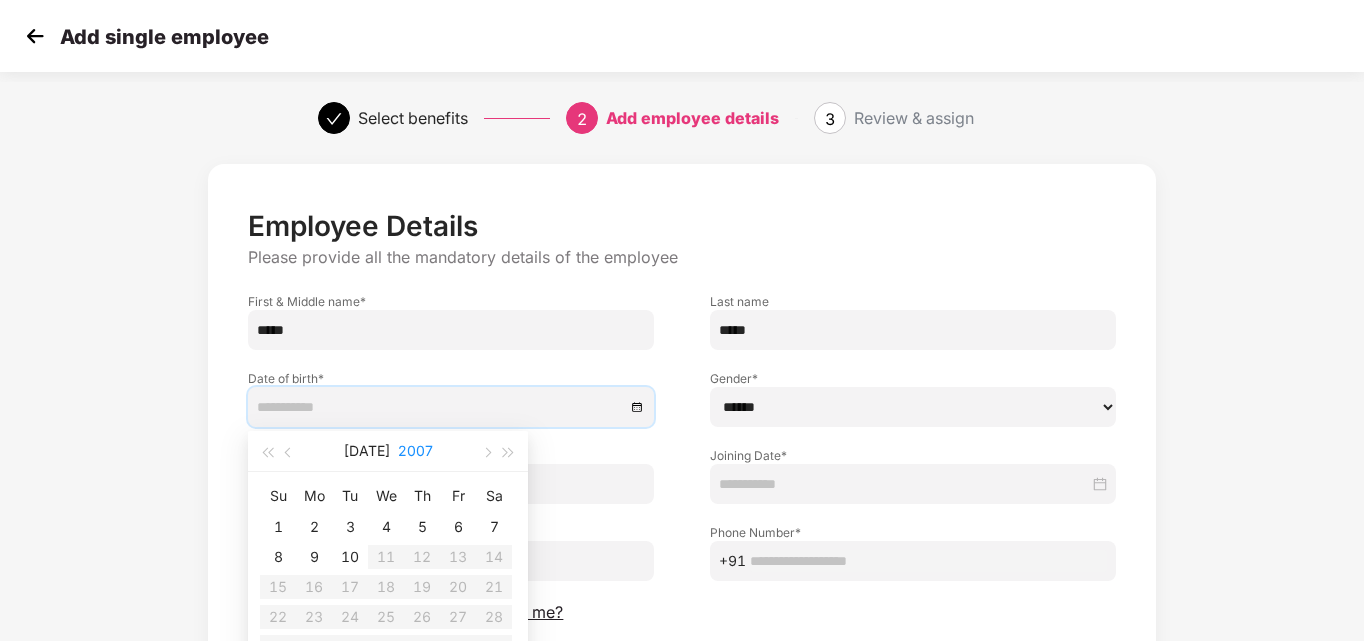 click on "2007" at bounding box center [415, 451] 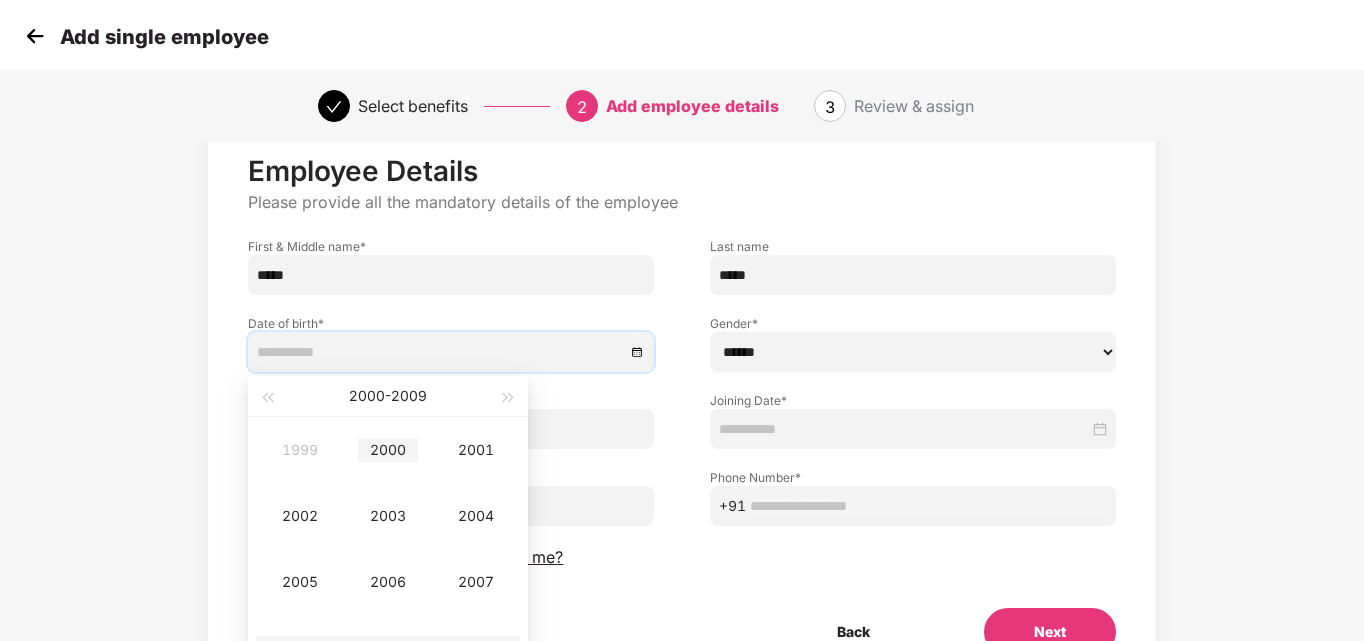 scroll, scrollTop: 100, scrollLeft: 0, axis: vertical 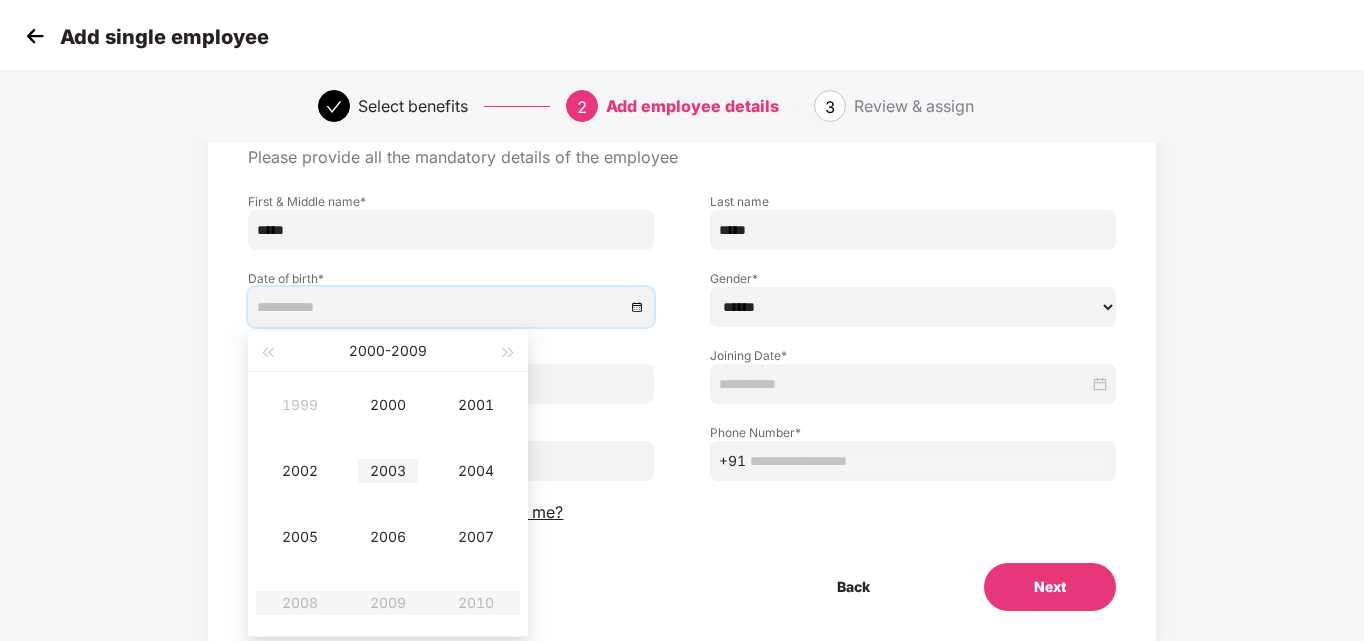 type on "**********" 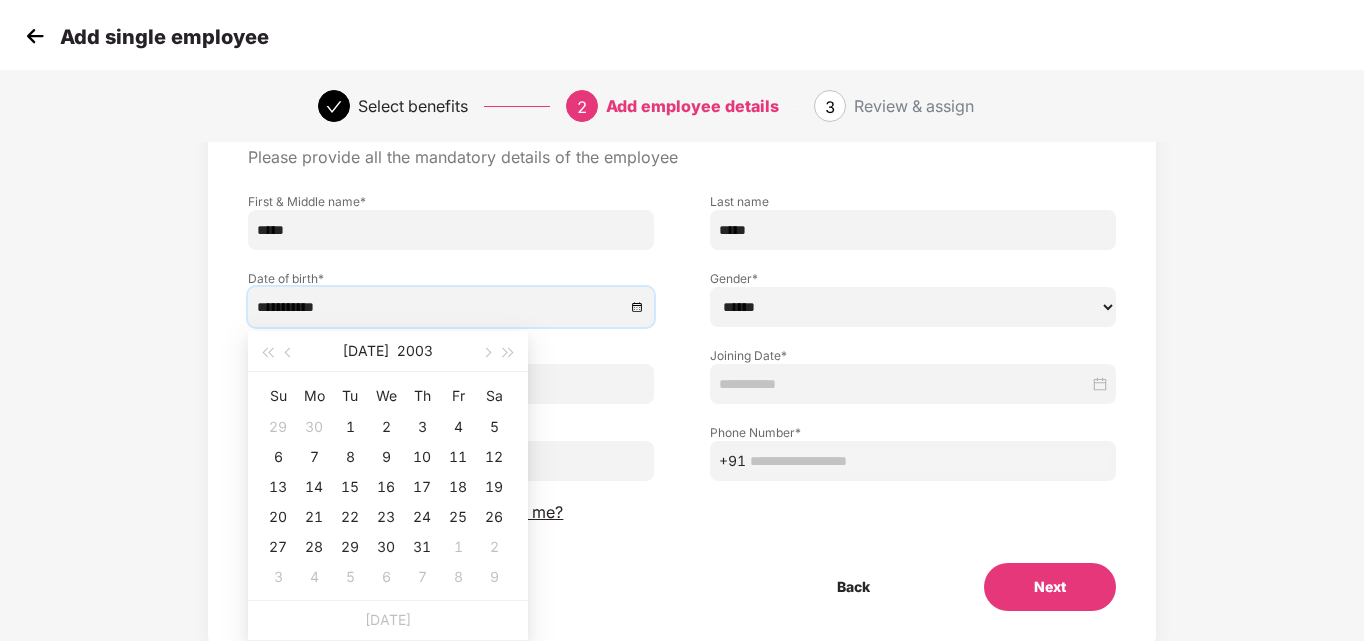 type on "**********" 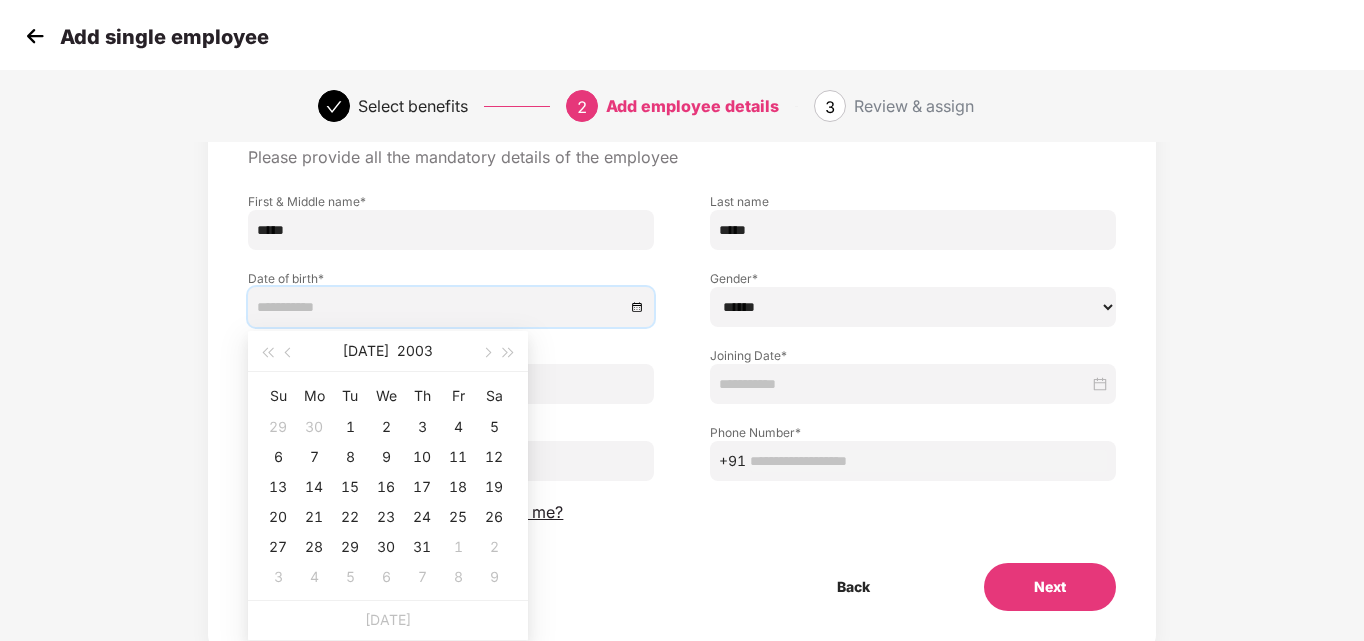 type on "**********" 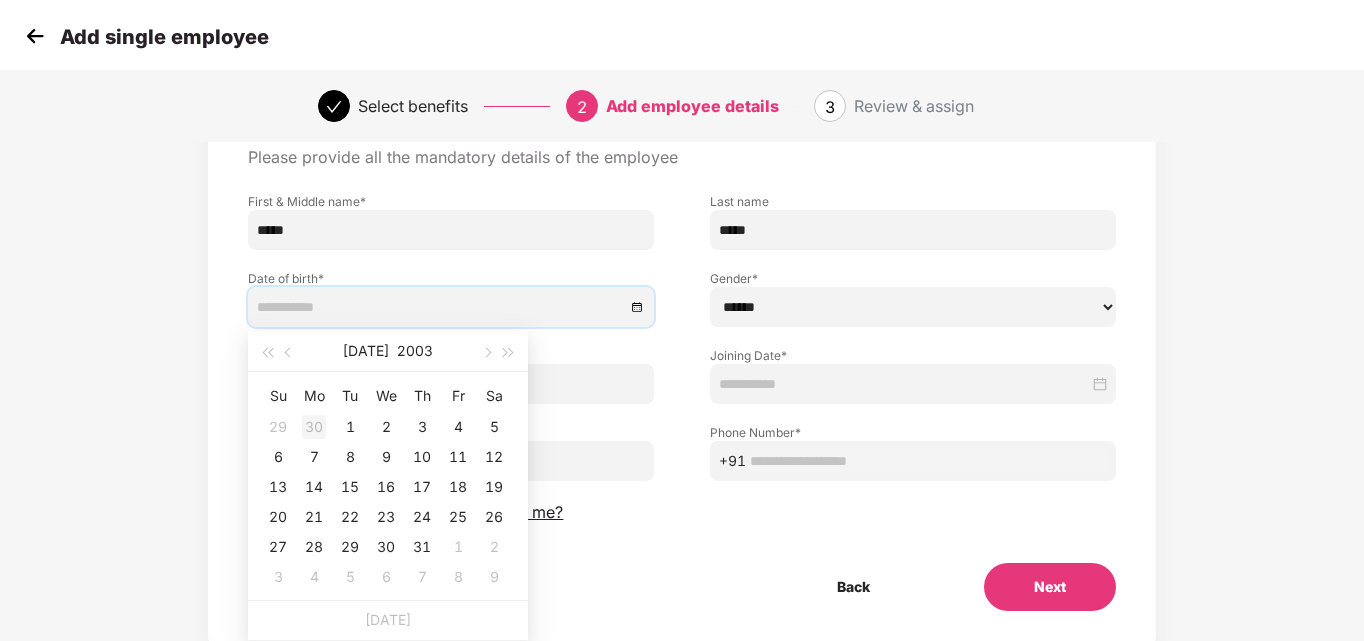 type on "**********" 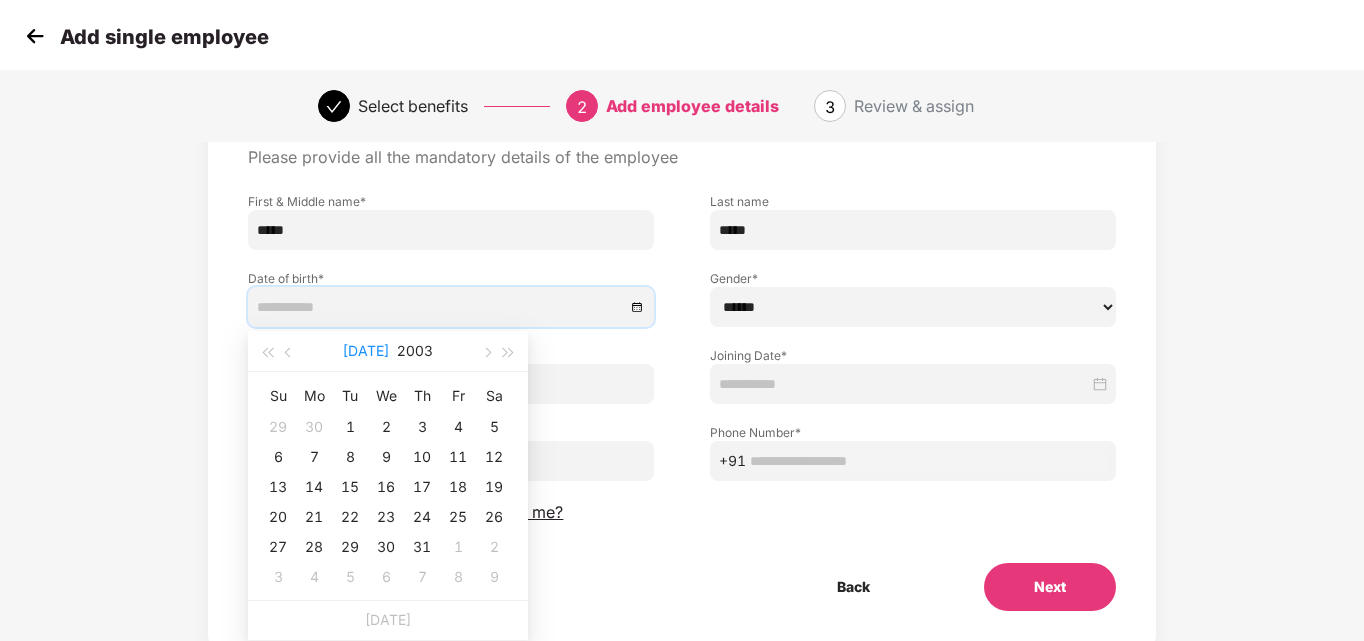 click on "[DATE]" at bounding box center (366, 351) 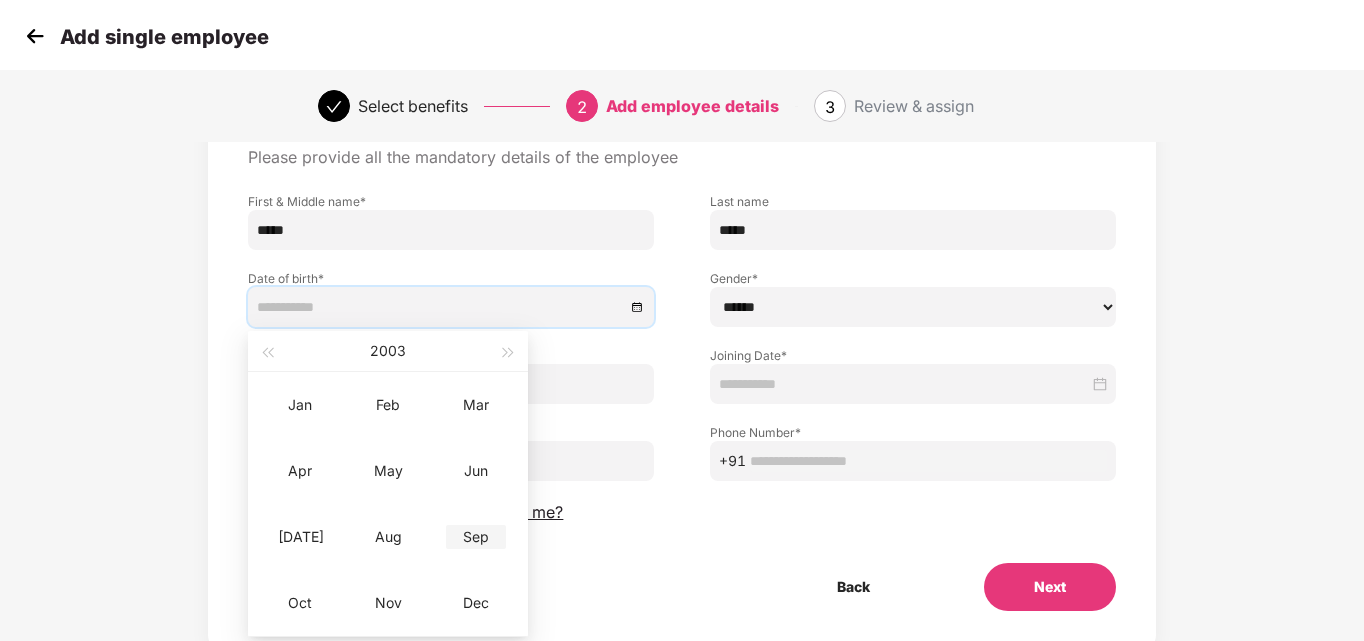 type on "**********" 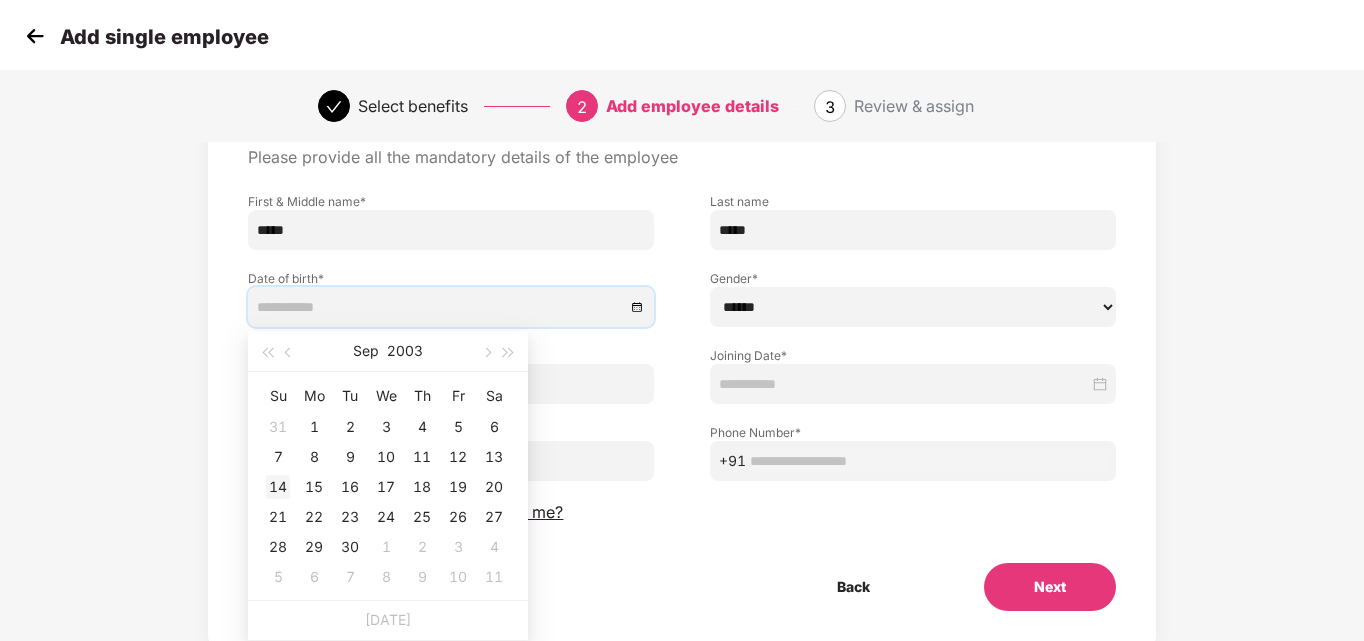 type on "**********" 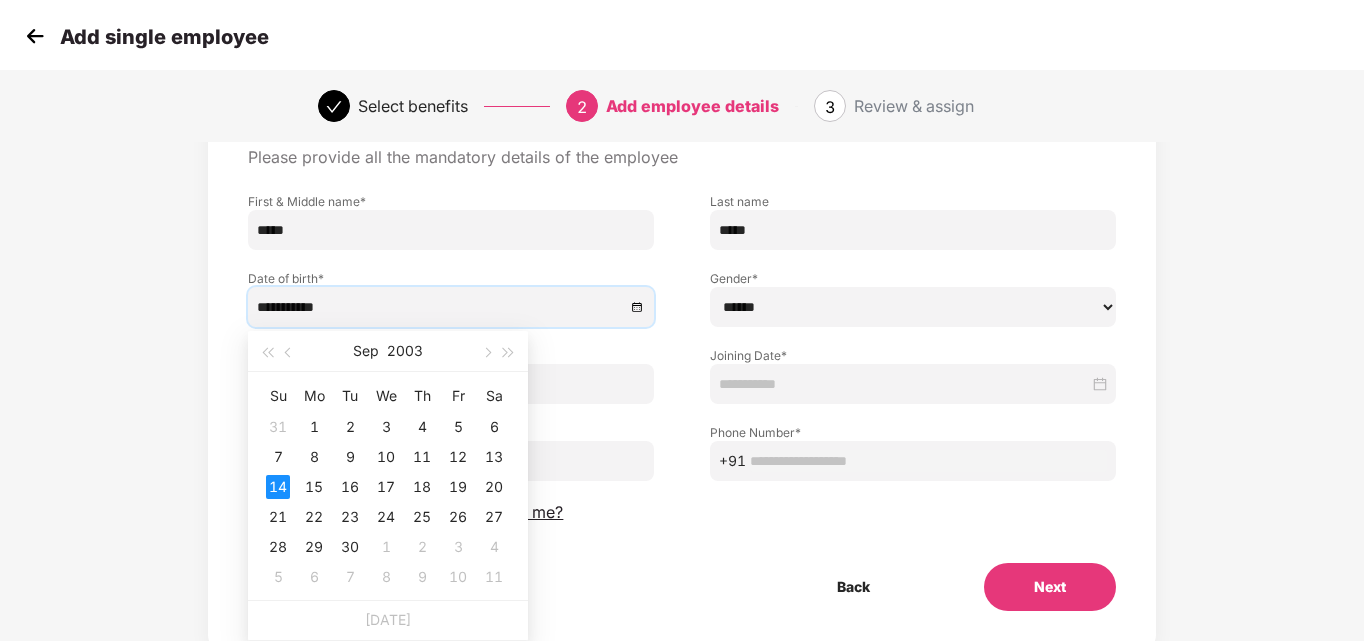 click on "****** **** ******" at bounding box center (913, 307) 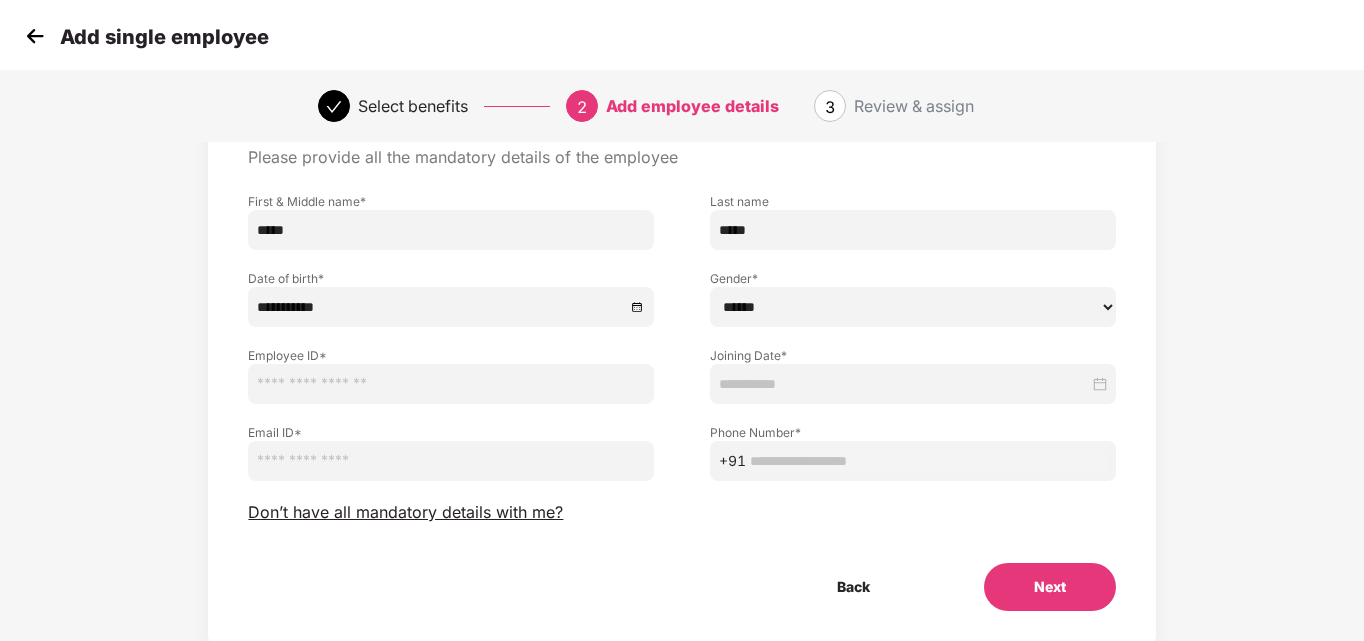 select on "******" 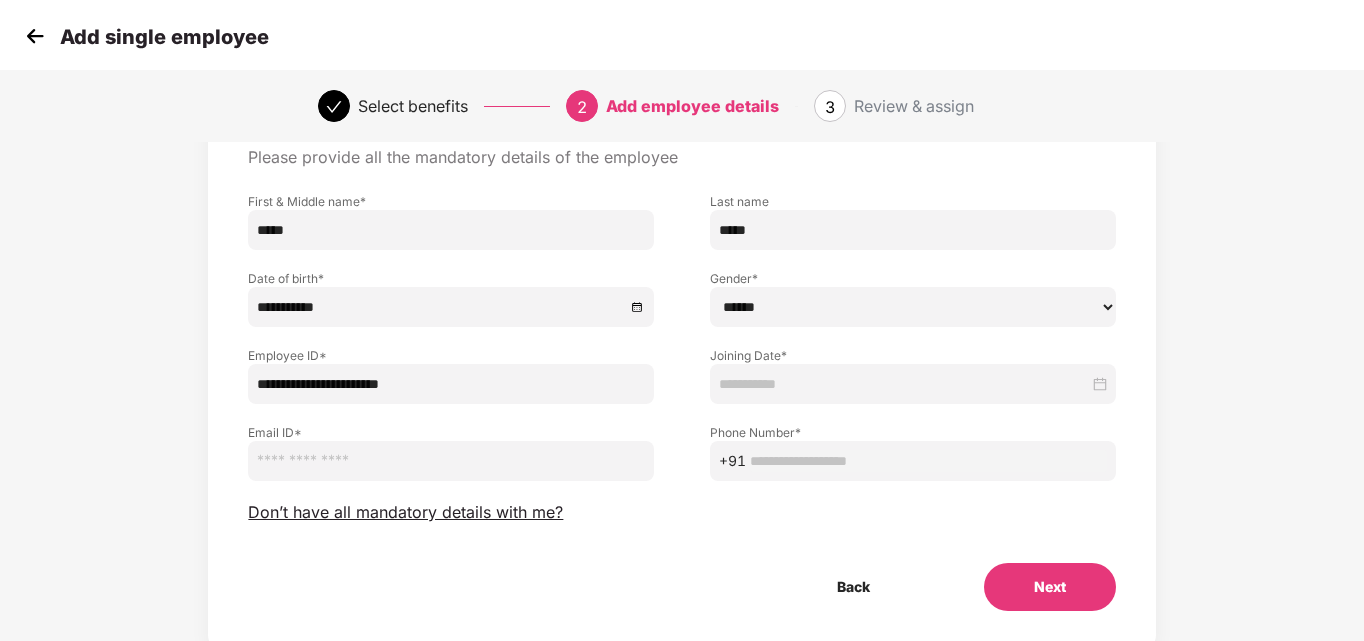 click on "**********" at bounding box center (451, 384) 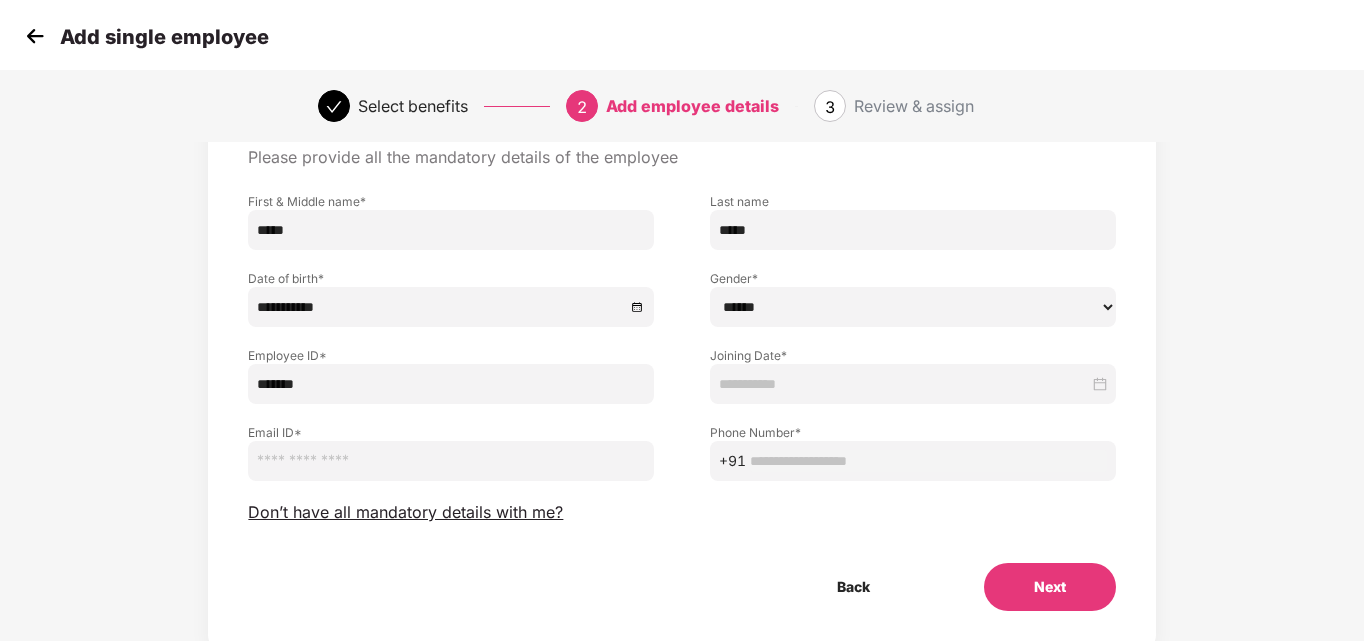 type on "*******" 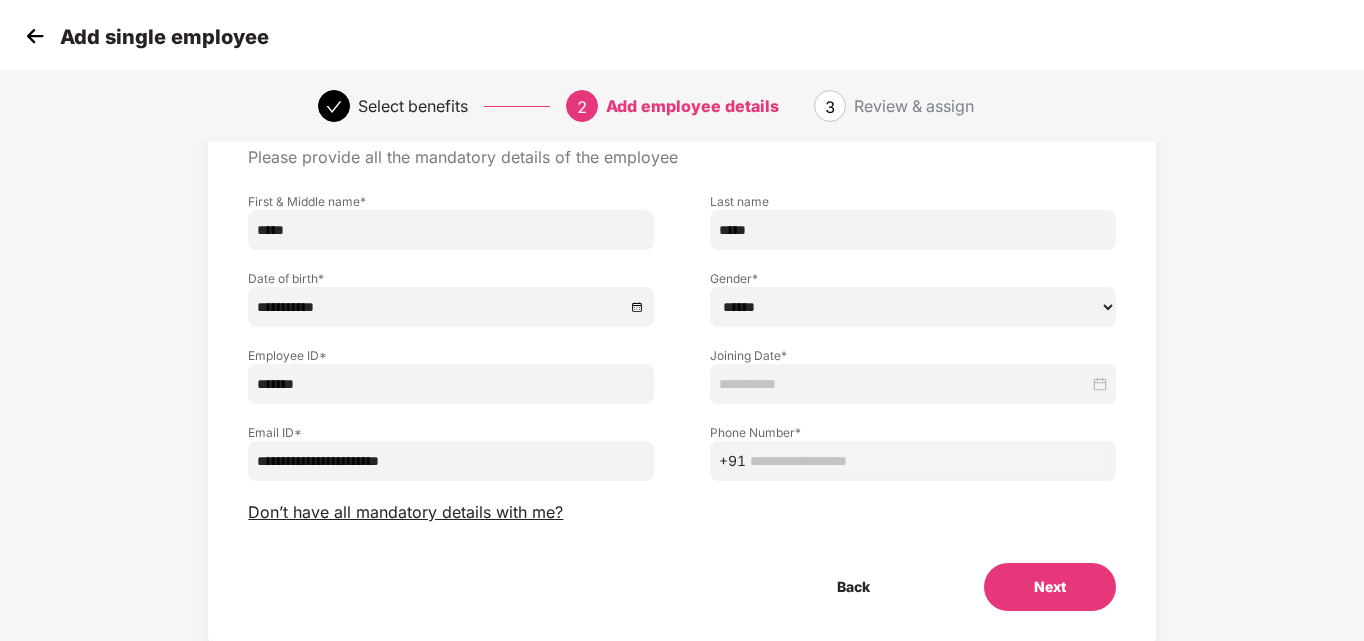 type on "**********" 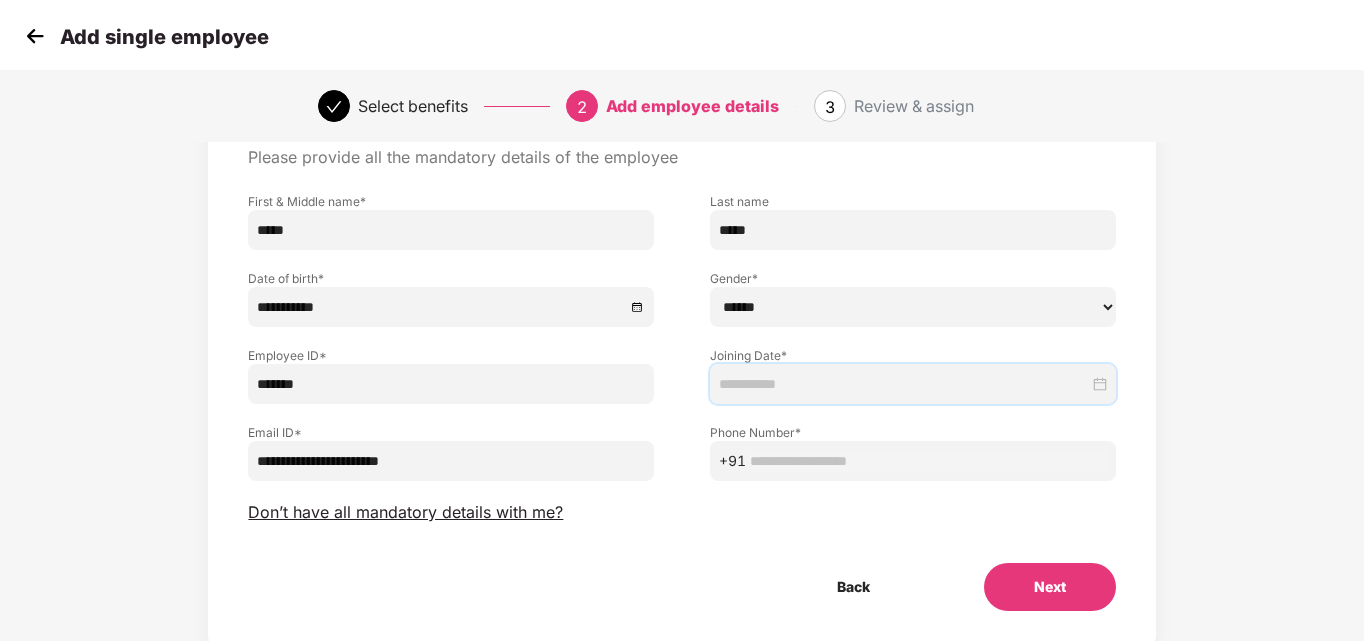 click at bounding box center [904, 384] 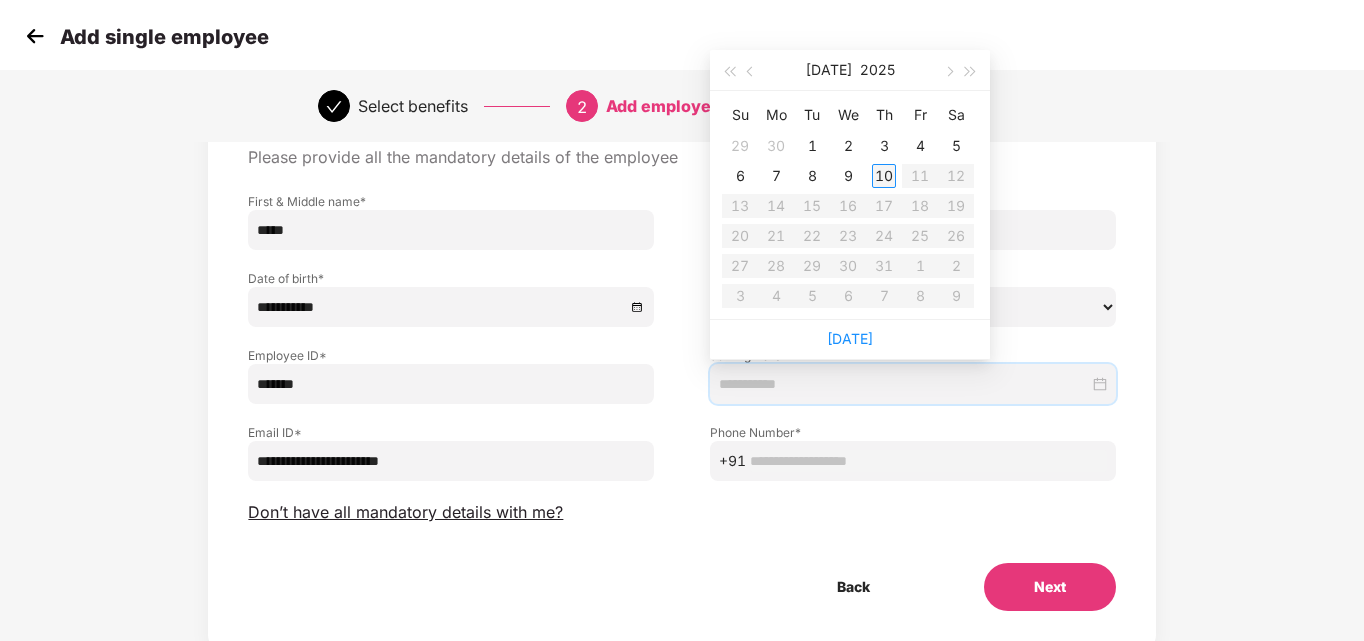 type on "**********" 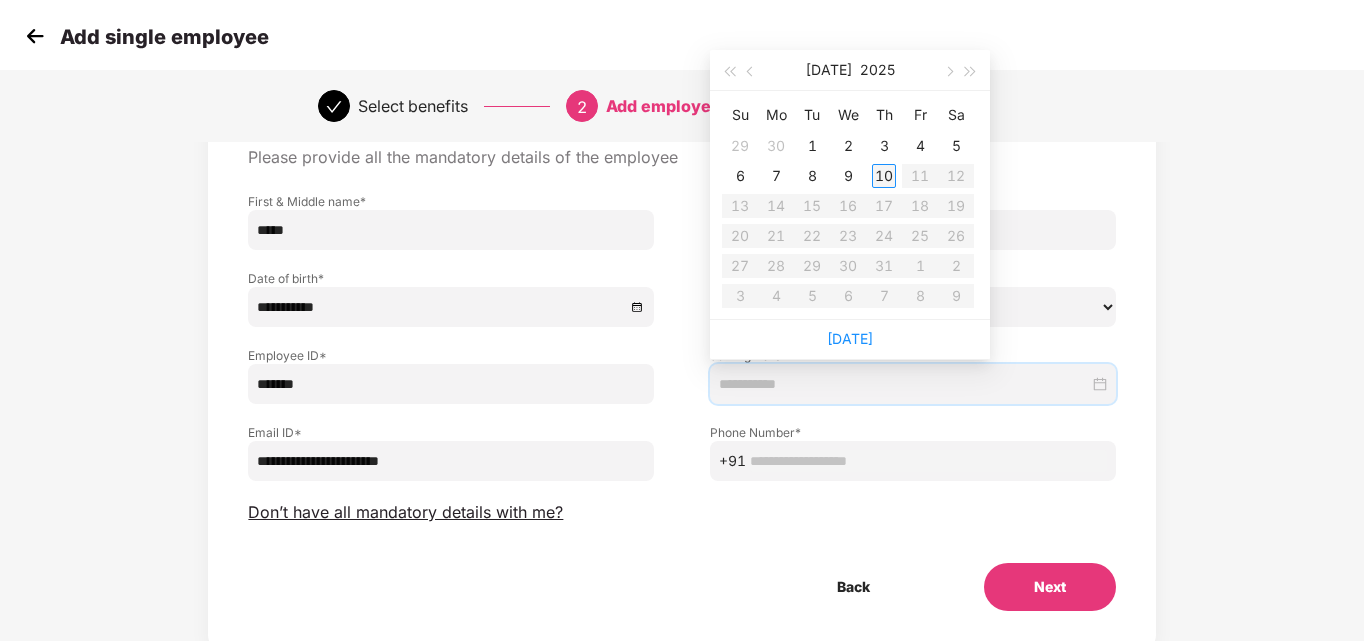 click on "10" at bounding box center [884, 176] 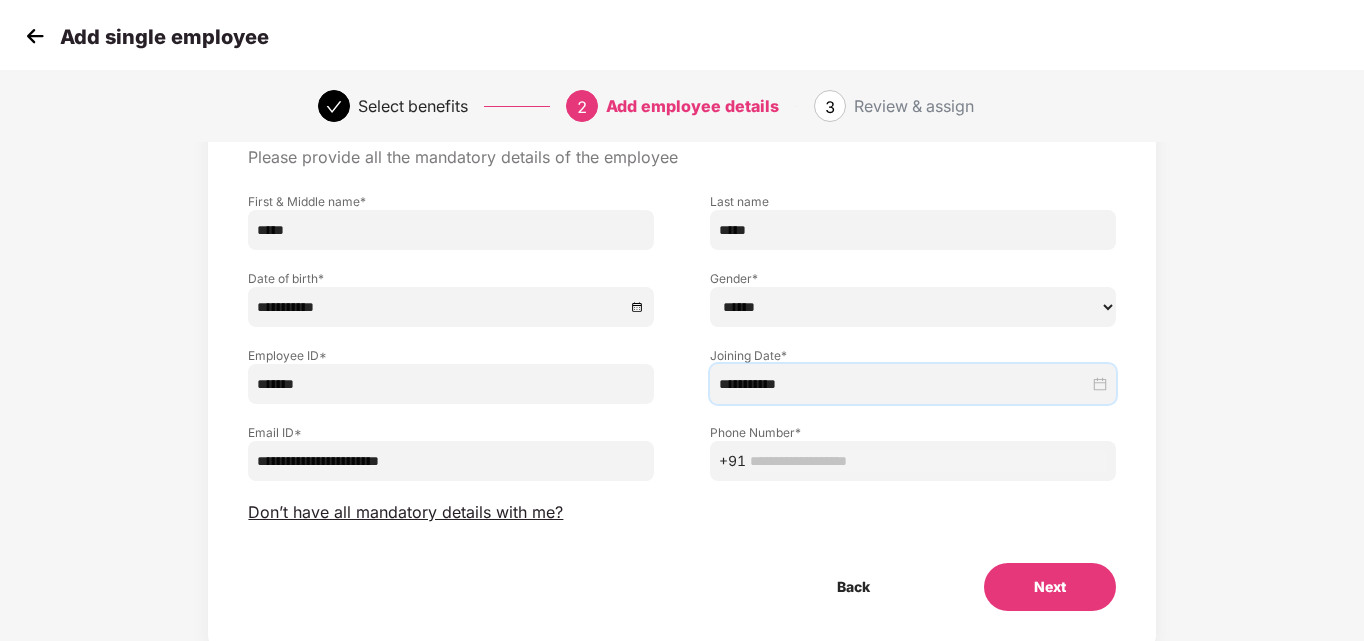 scroll, scrollTop: 160, scrollLeft: 0, axis: vertical 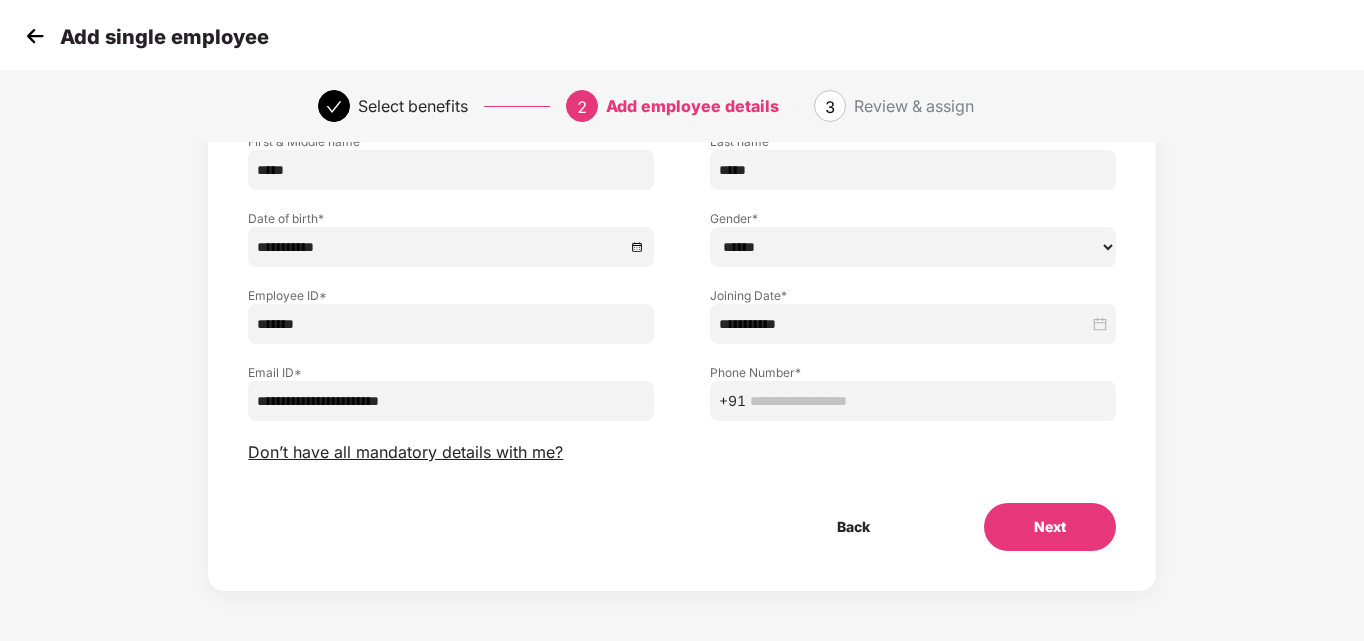 click on "+91" at bounding box center [913, 401] 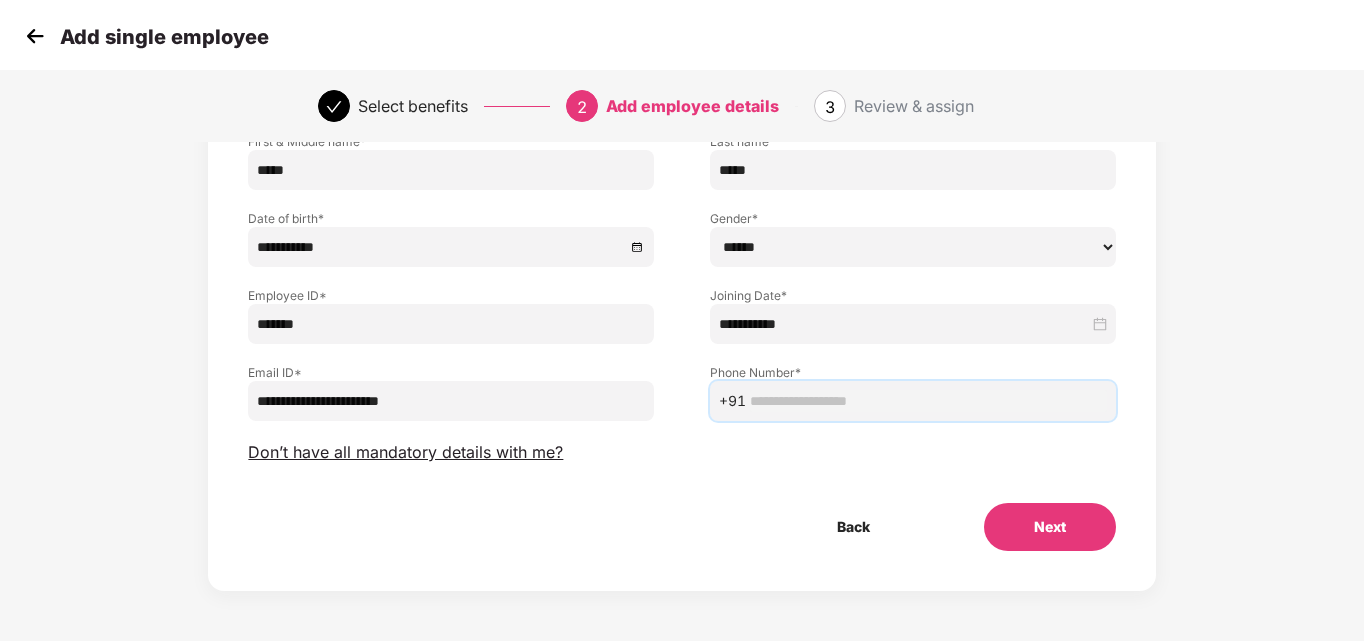 click at bounding box center [928, 401] 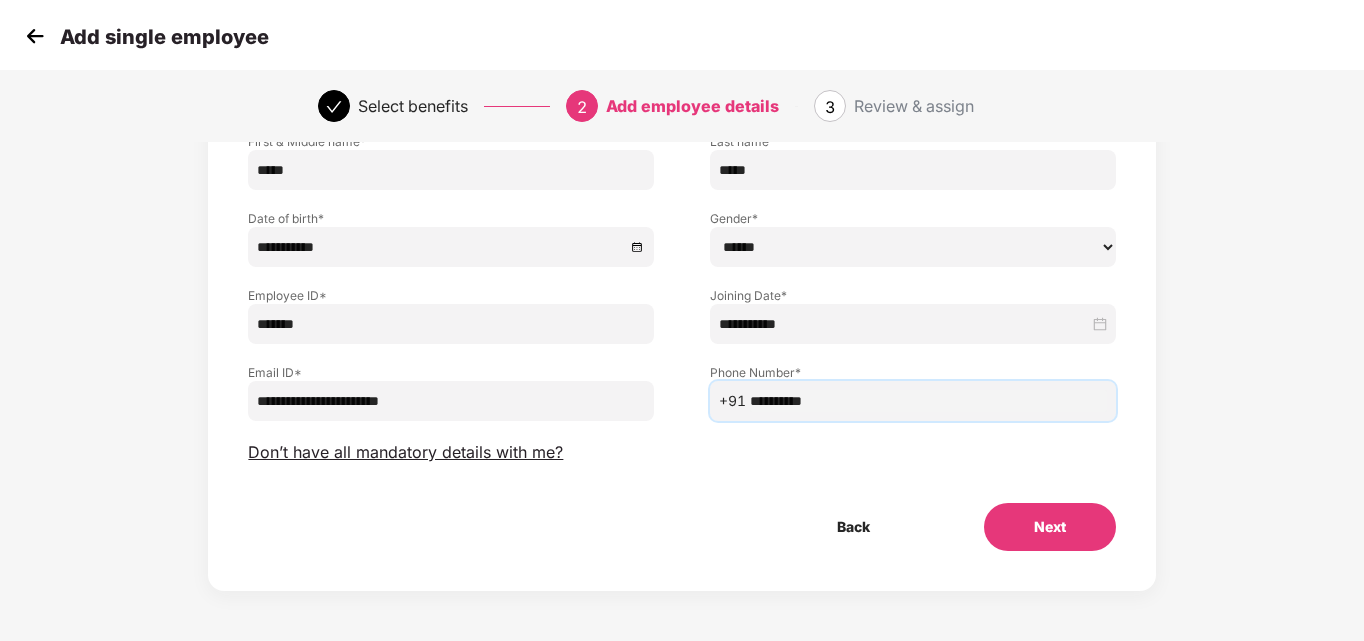 type on "**********" 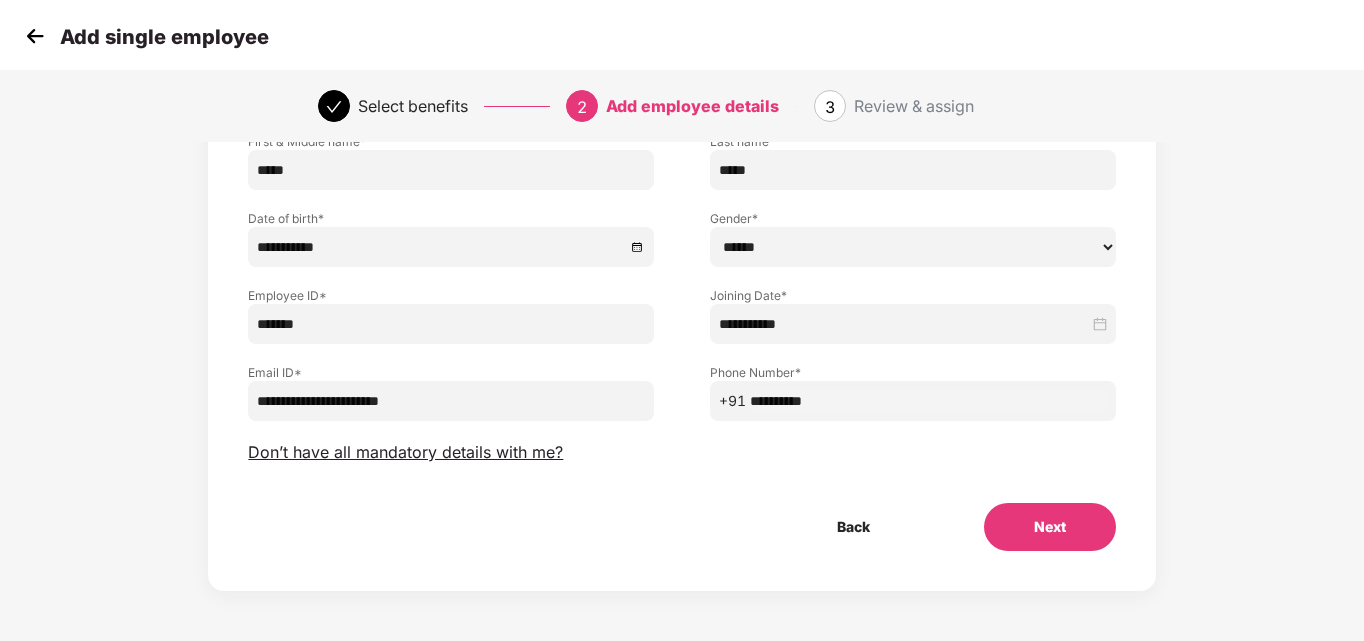 click on "**********" at bounding box center (681, 300) 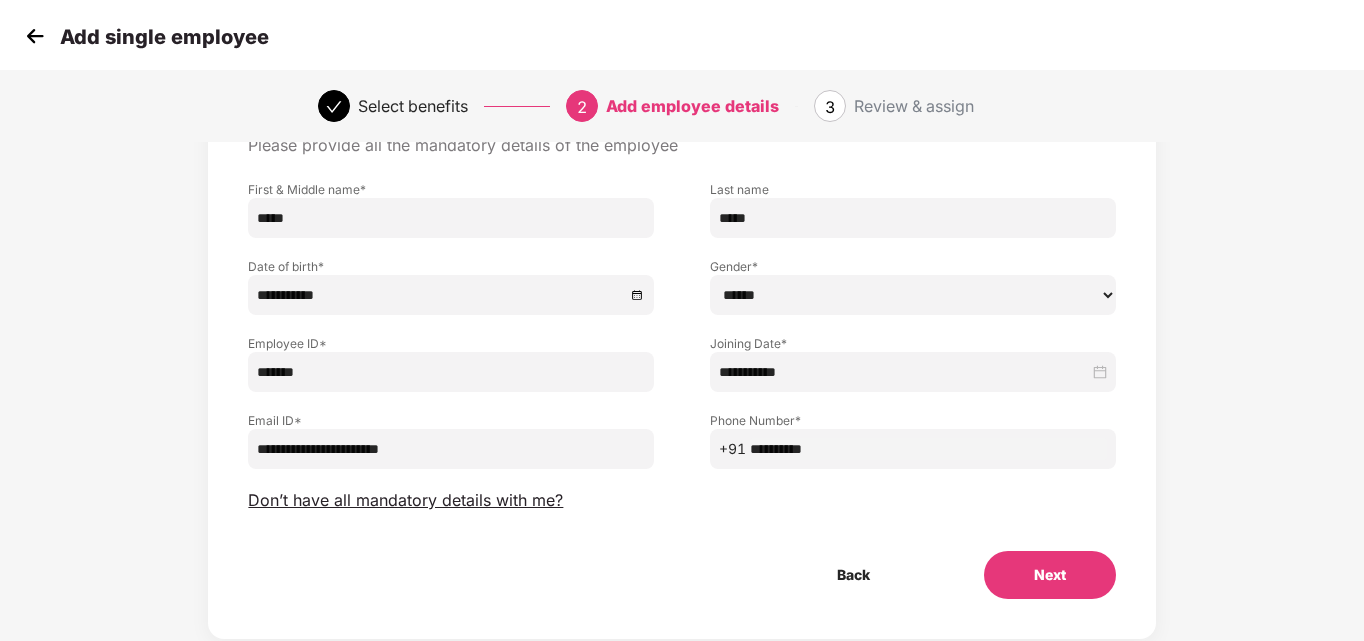 scroll, scrollTop: 160, scrollLeft: 0, axis: vertical 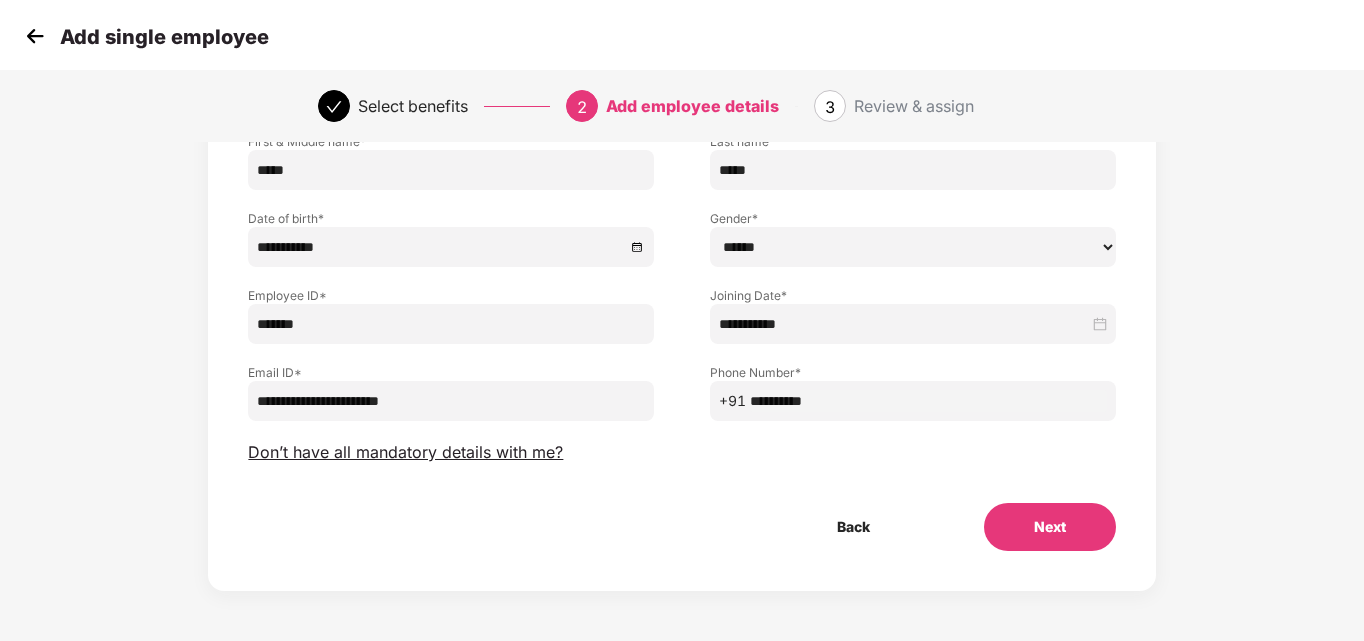 click on "Next" at bounding box center [1050, 527] 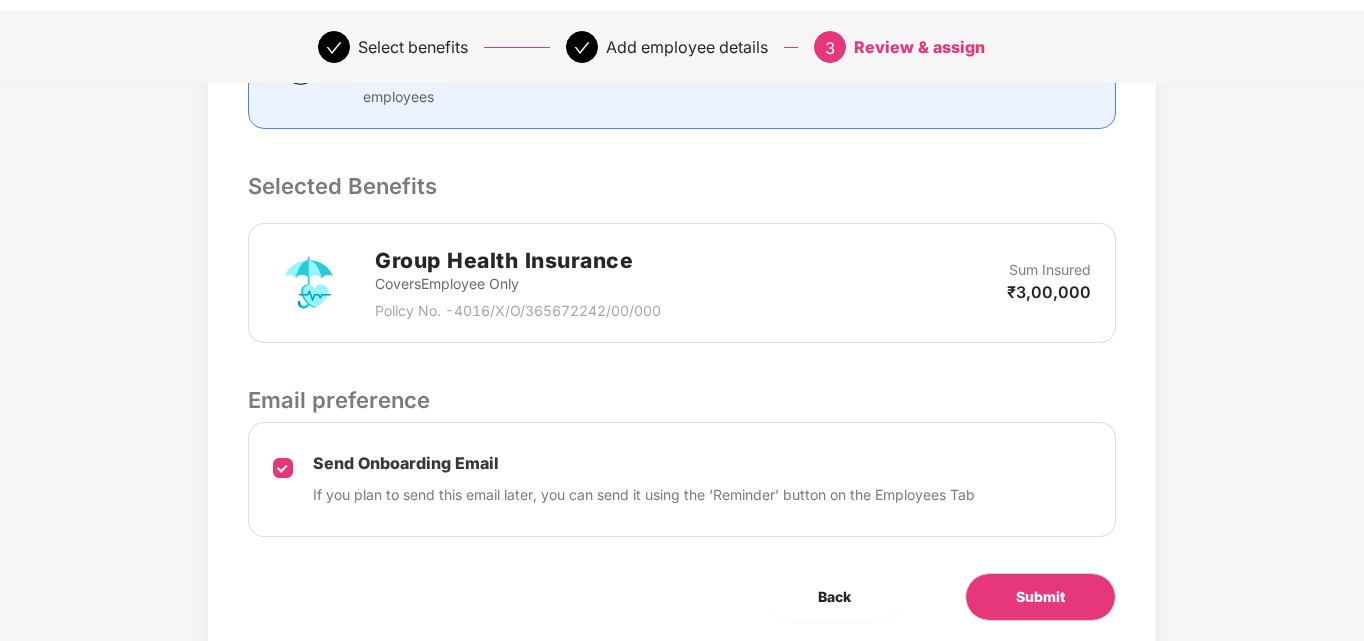 scroll, scrollTop: 606, scrollLeft: 0, axis: vertical 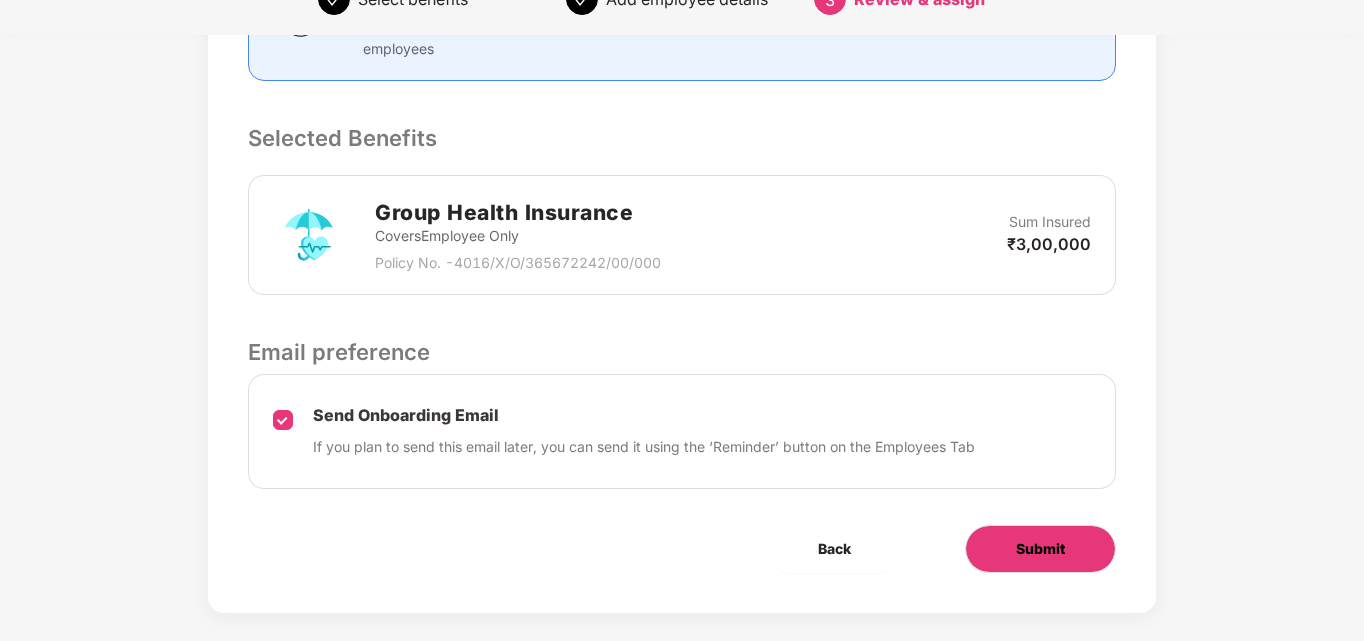 click on "Submit" at bounding box center [1040, 549] 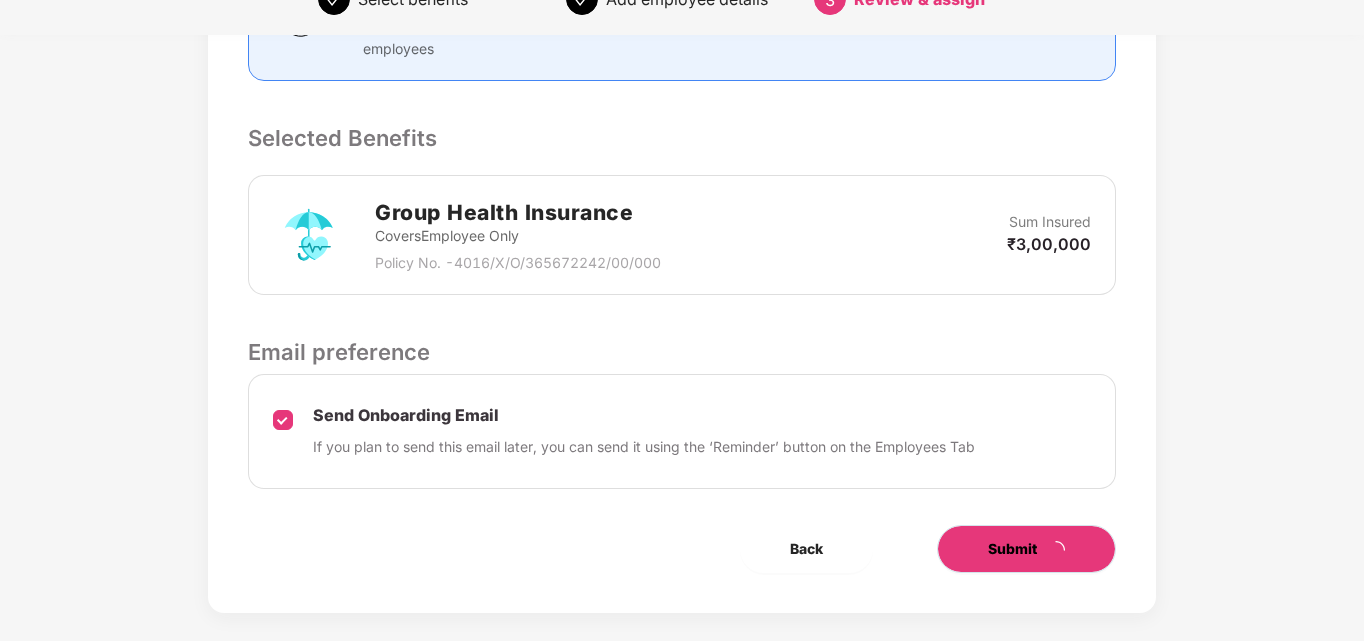 type 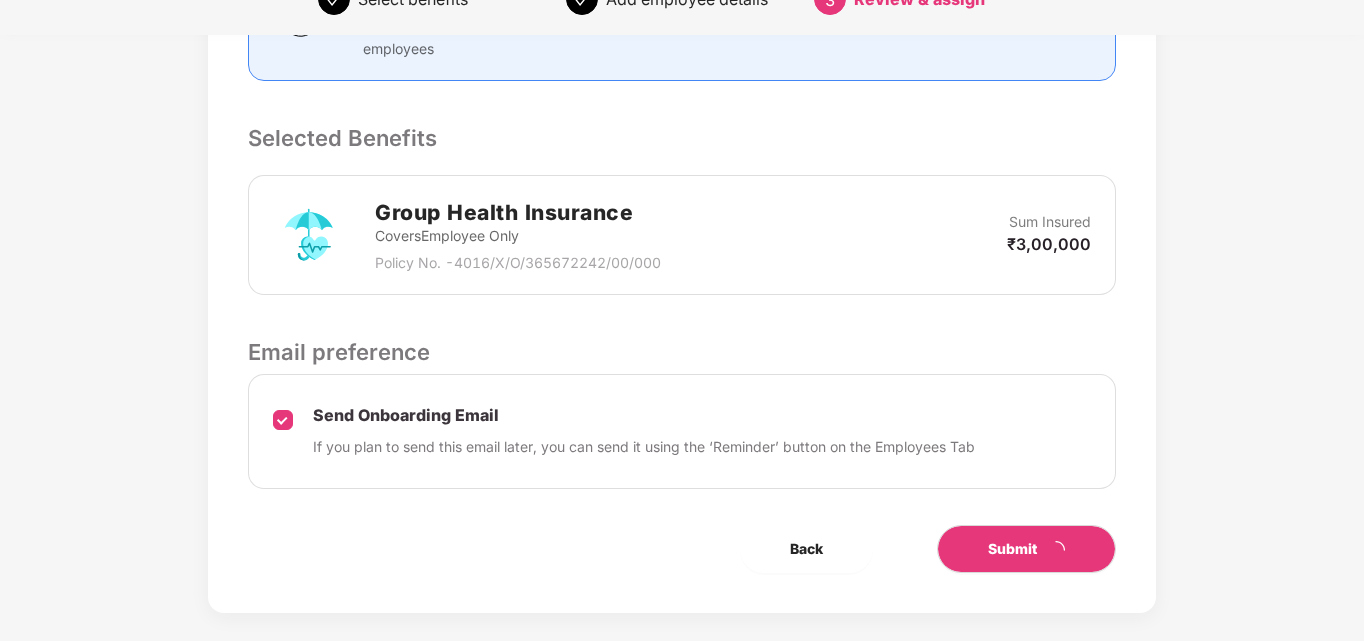 scroll, scrollTop: 0, scrollLeft: 0, axis: both 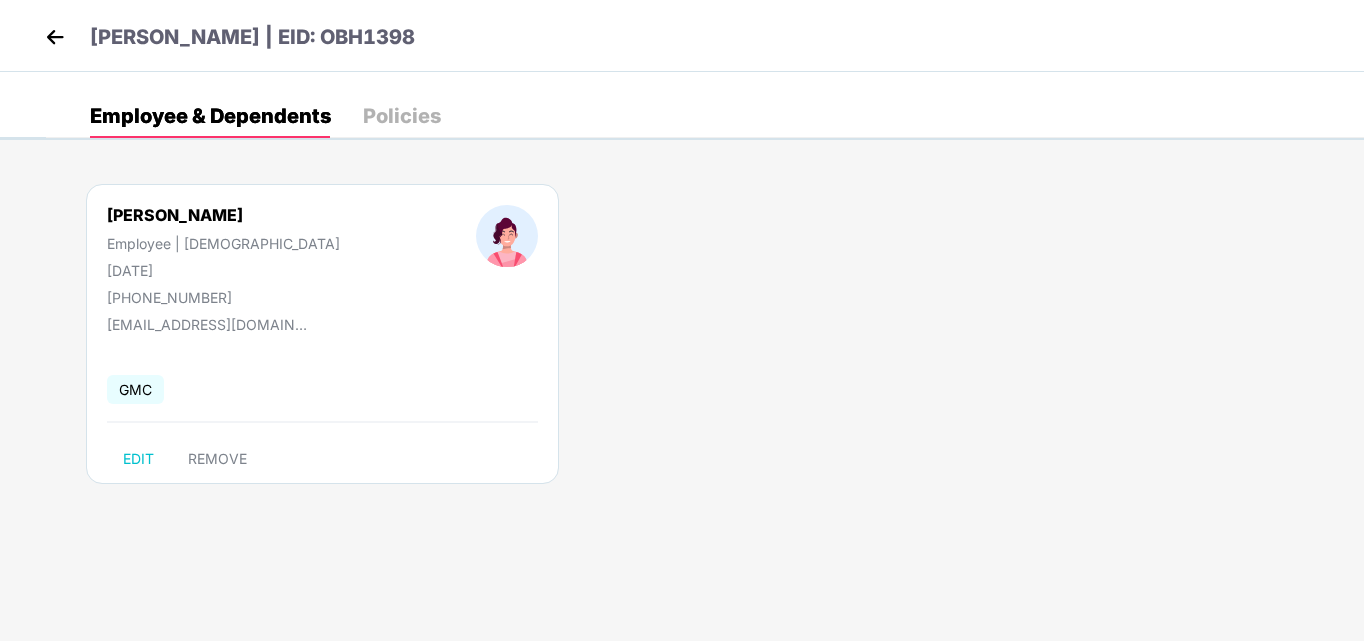 click at bounding box center (55, 37) 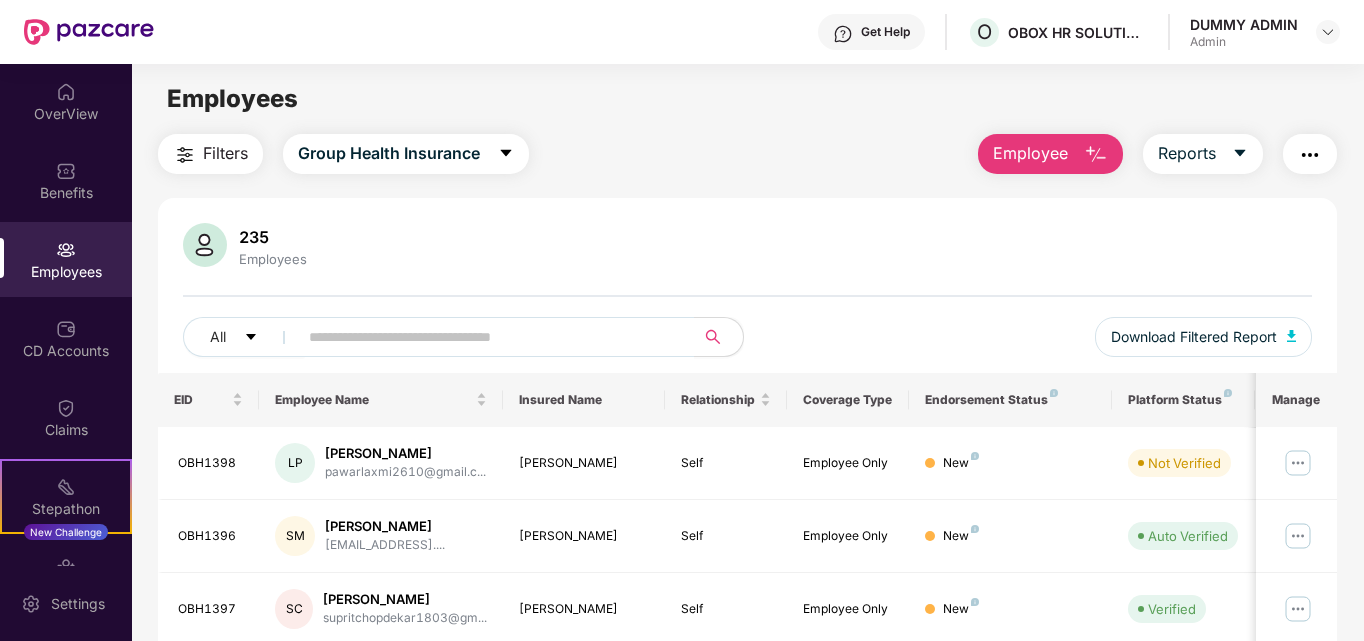 click on "Employee" at bounding box center (1030, 153) 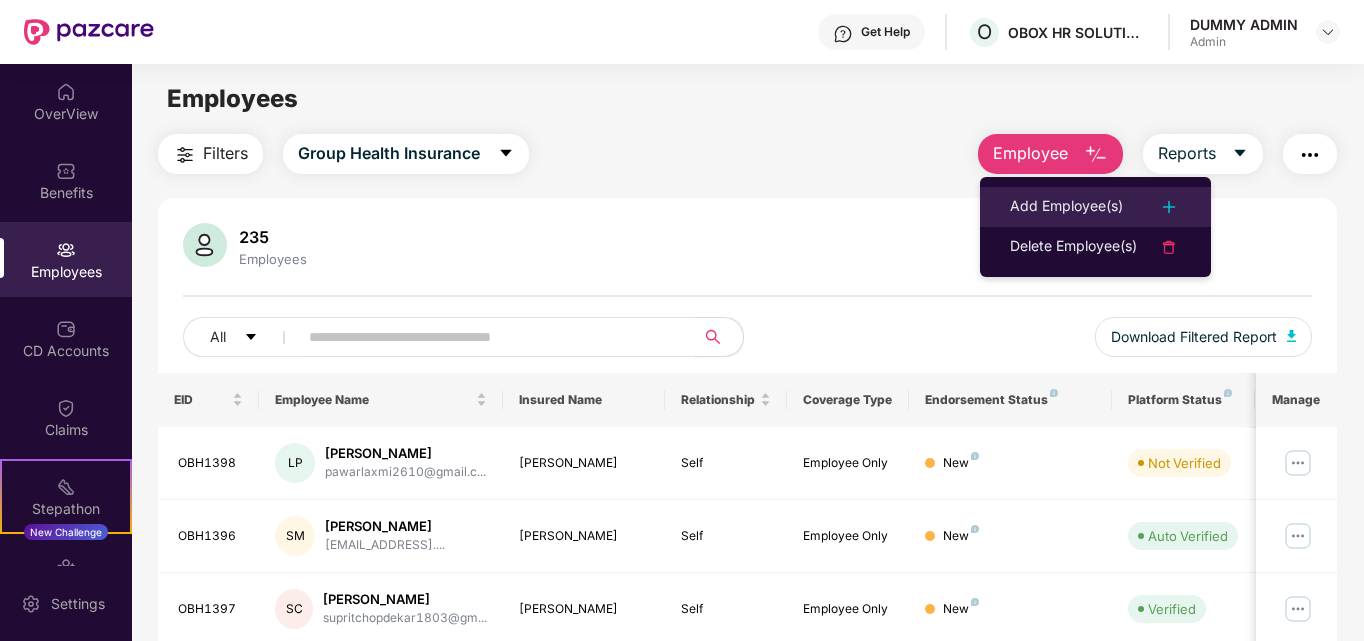 click on "Add Employee(s)" at bounding box center [1066, 207] 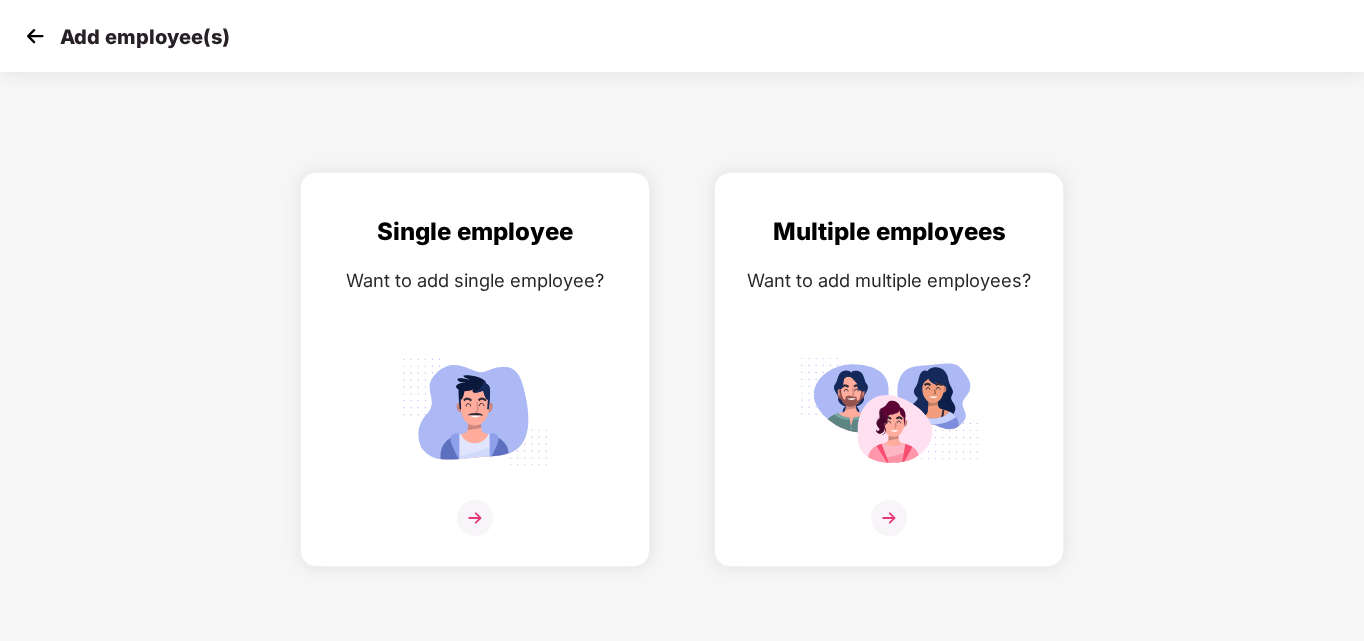 click at bounding box center (35, 36) 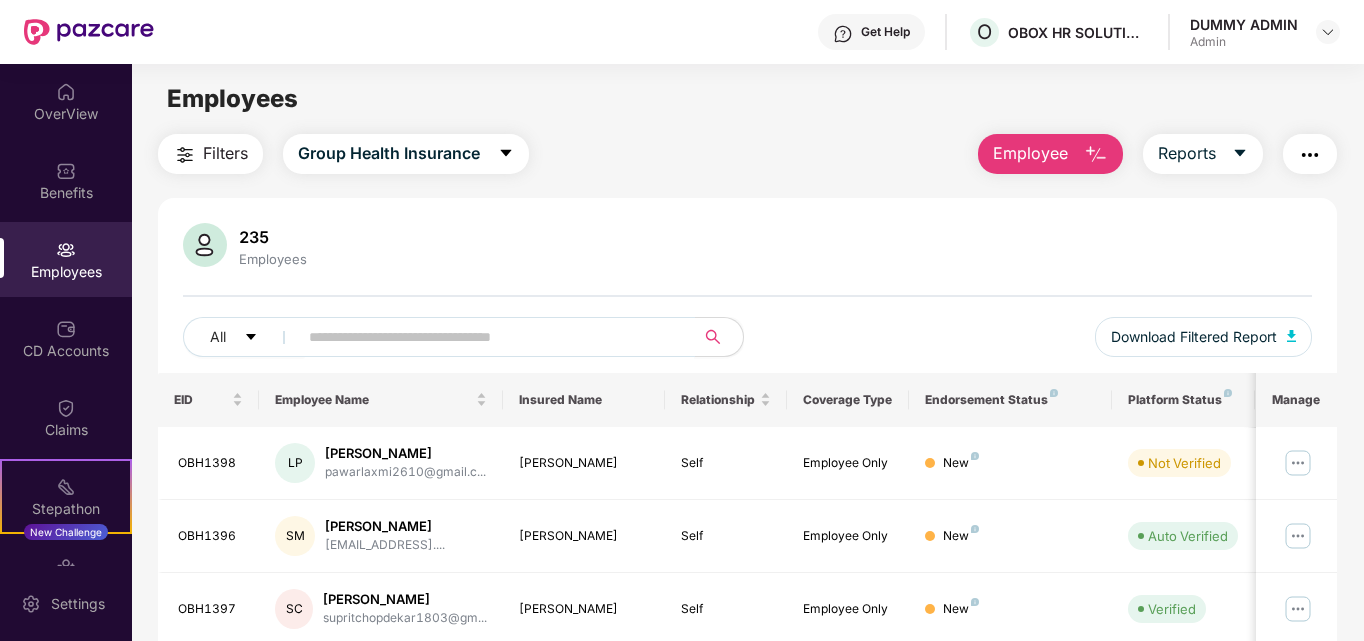 click at bounding box center (488, 337) 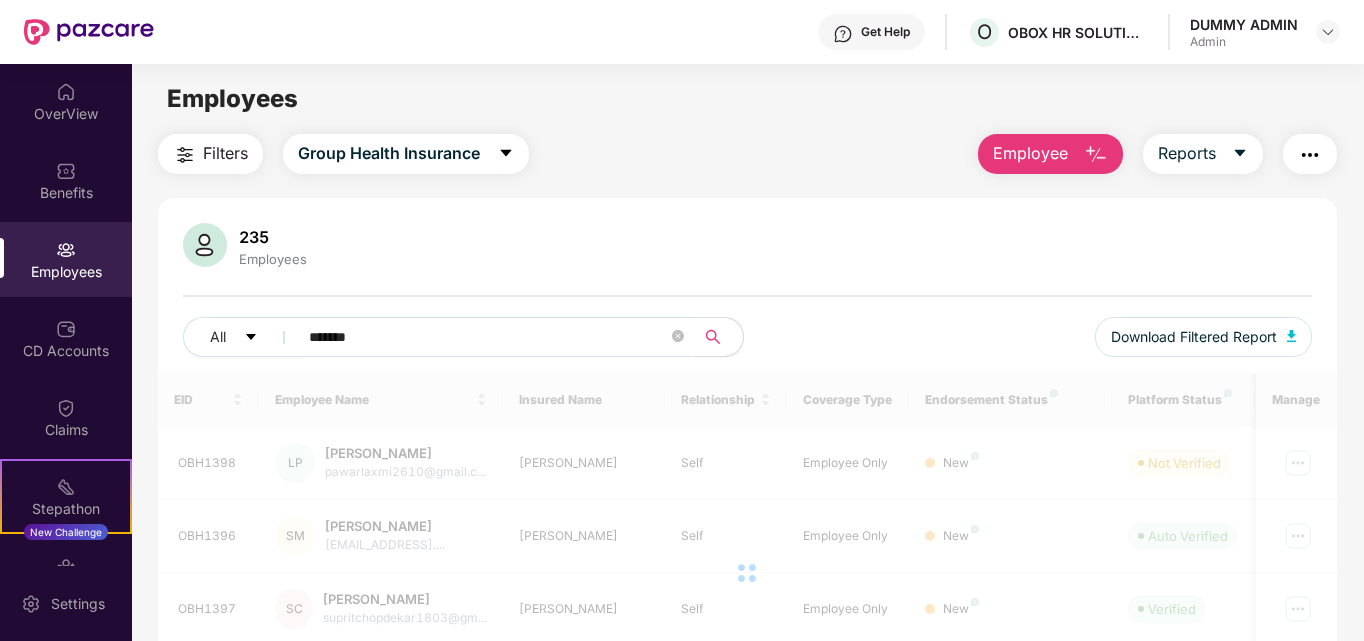 type on "*******" 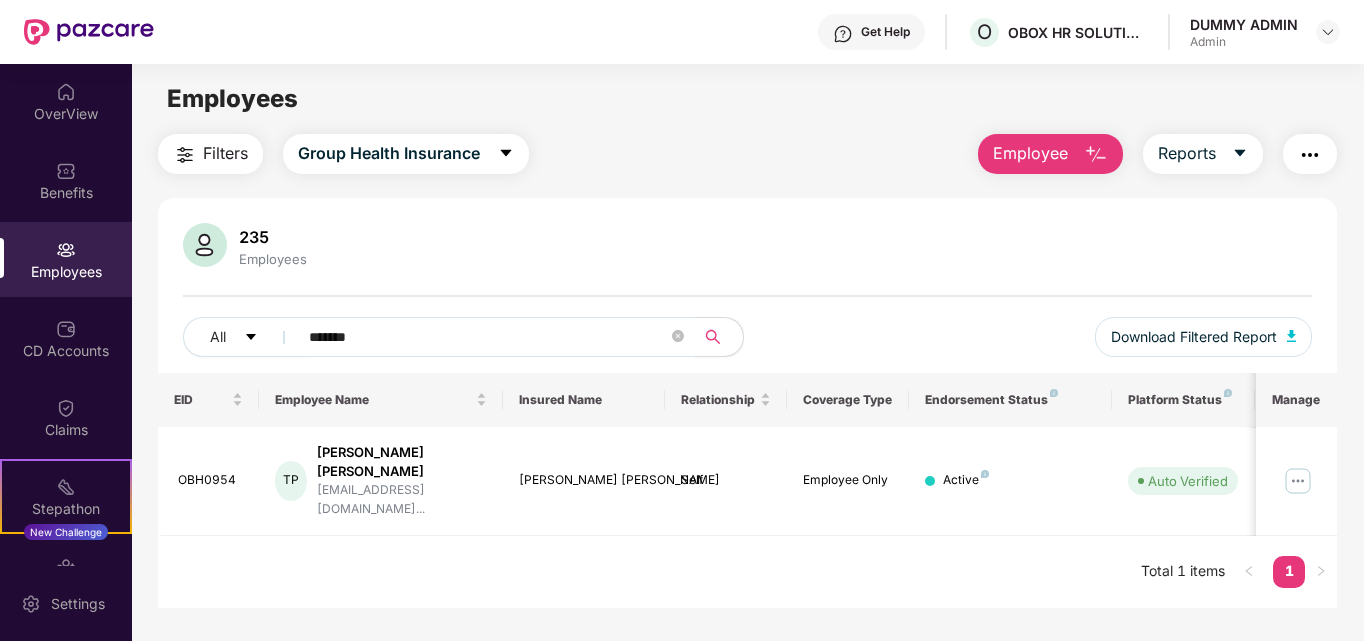 scroll, scrollTop: 64, scrollLeft: 0, axis: vertical 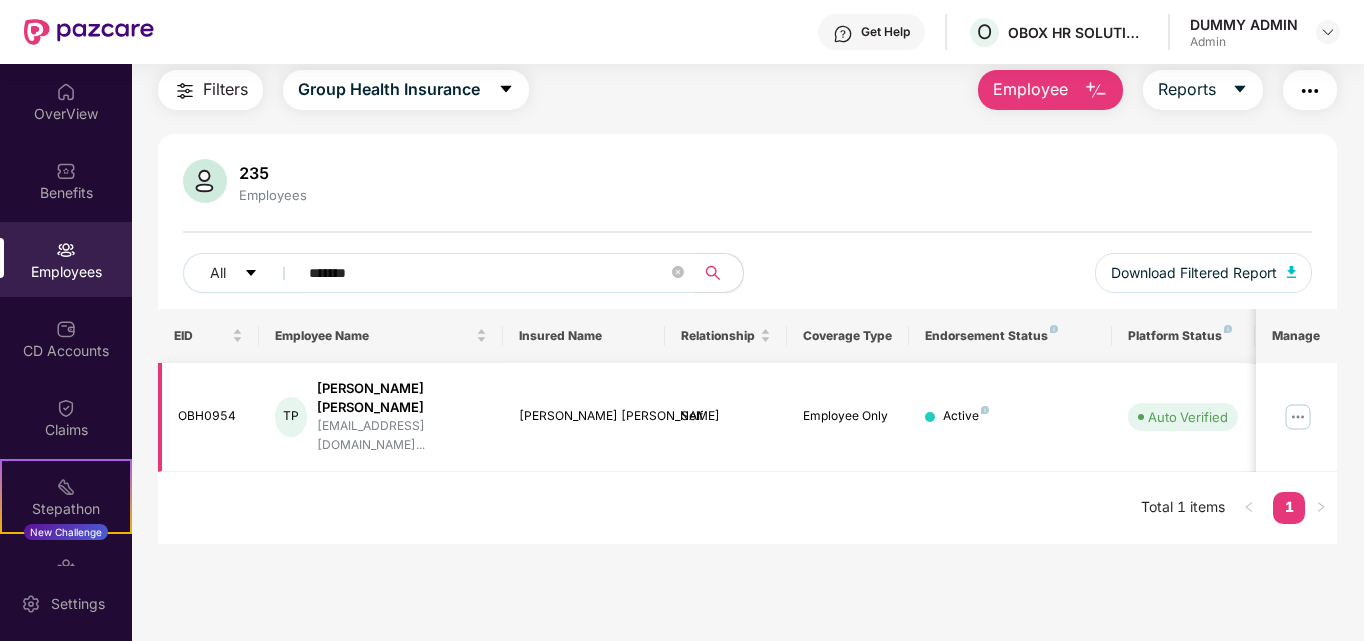 click at bounding box center (1298, 417) 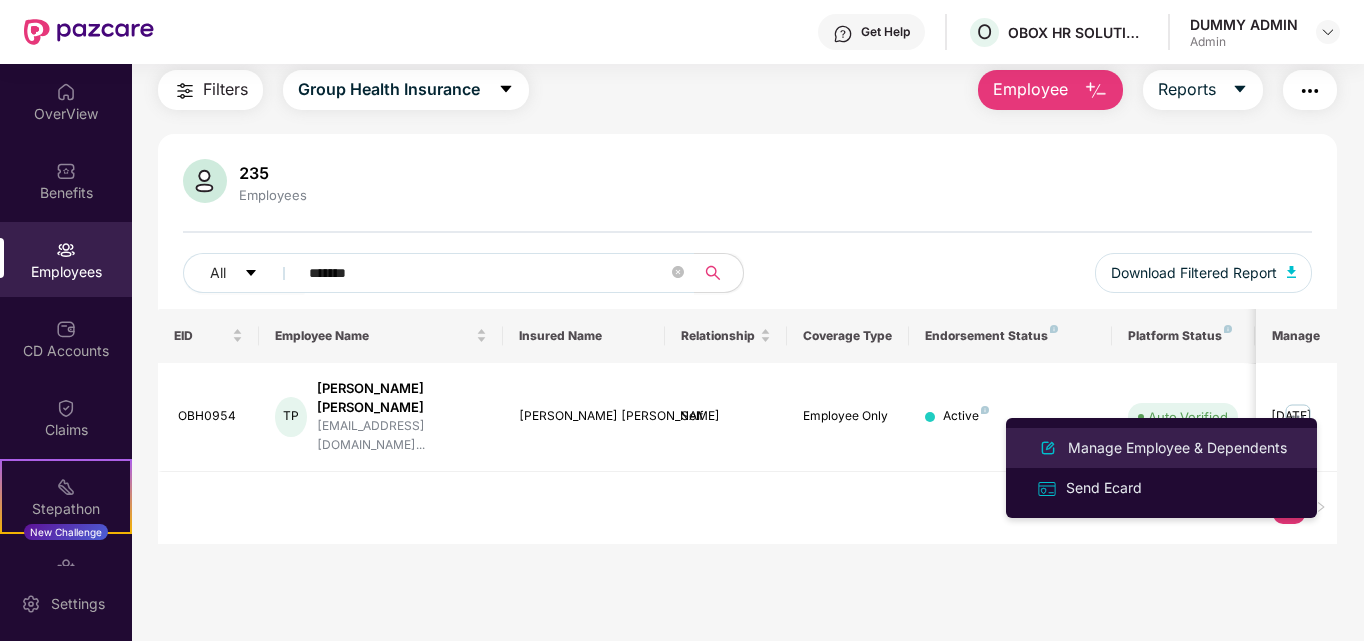 click on "Manage Employee & Dependents" at bounding box center (1177, 448) 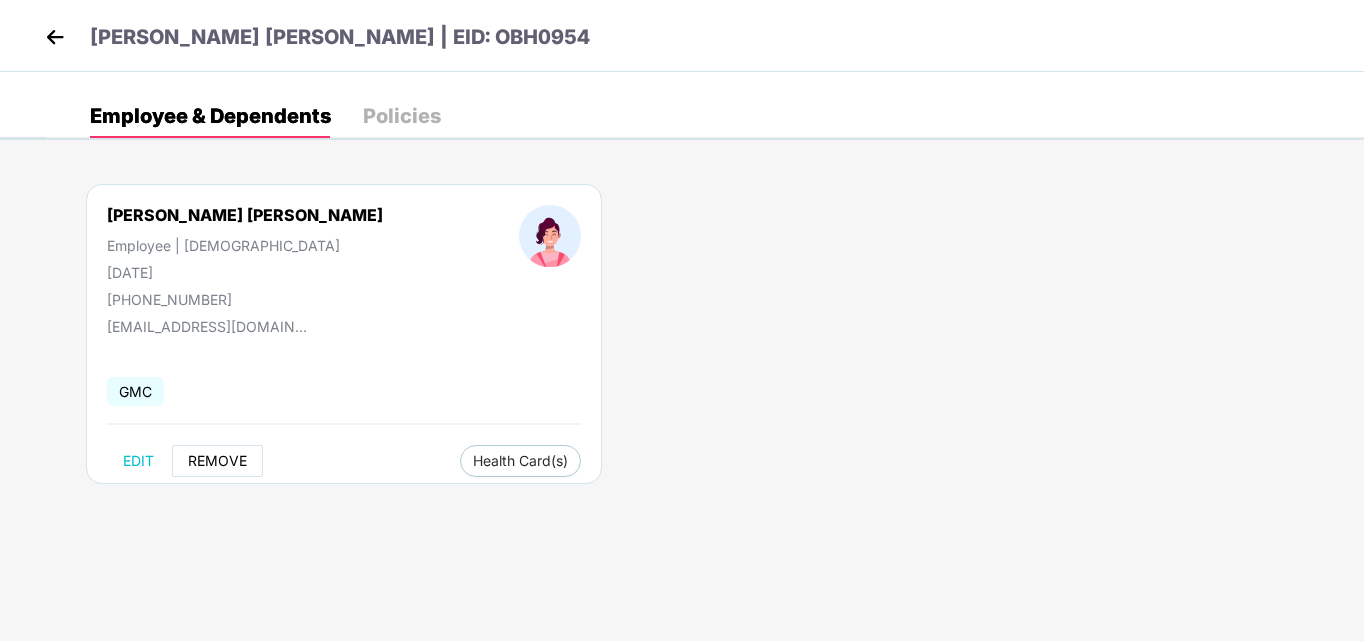 click on "REMOVE" at bounding box center [217, 461] 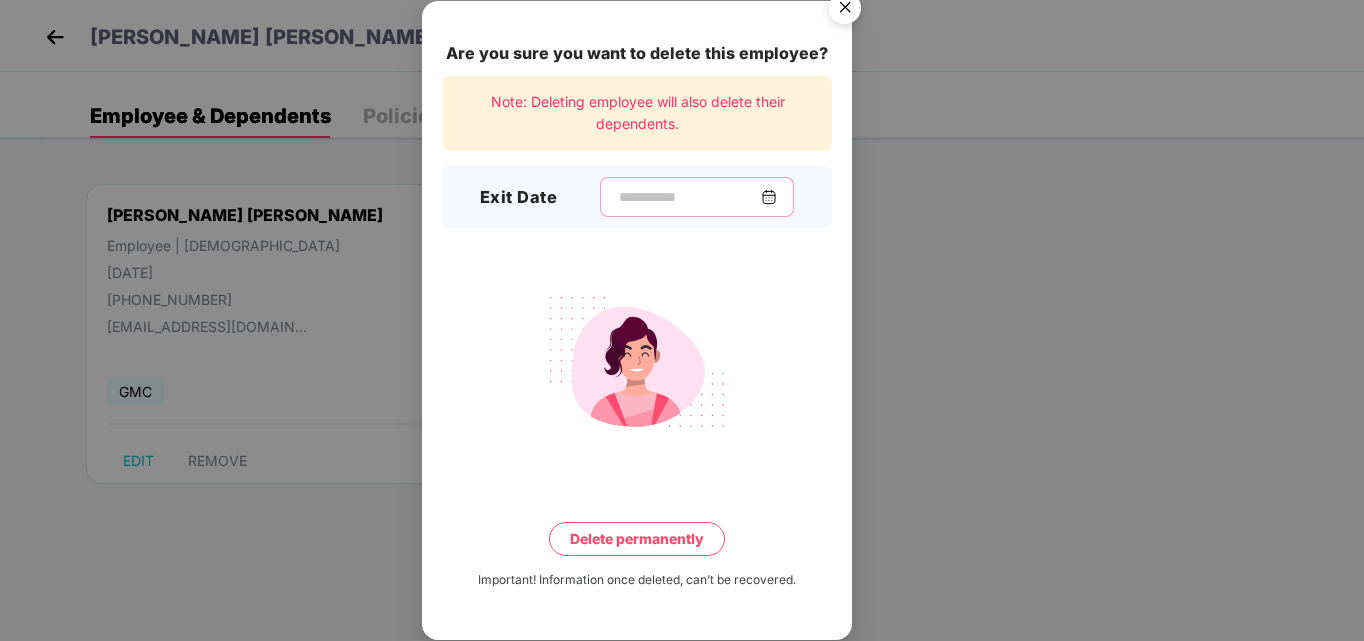 click at bounding box center (689, 197) 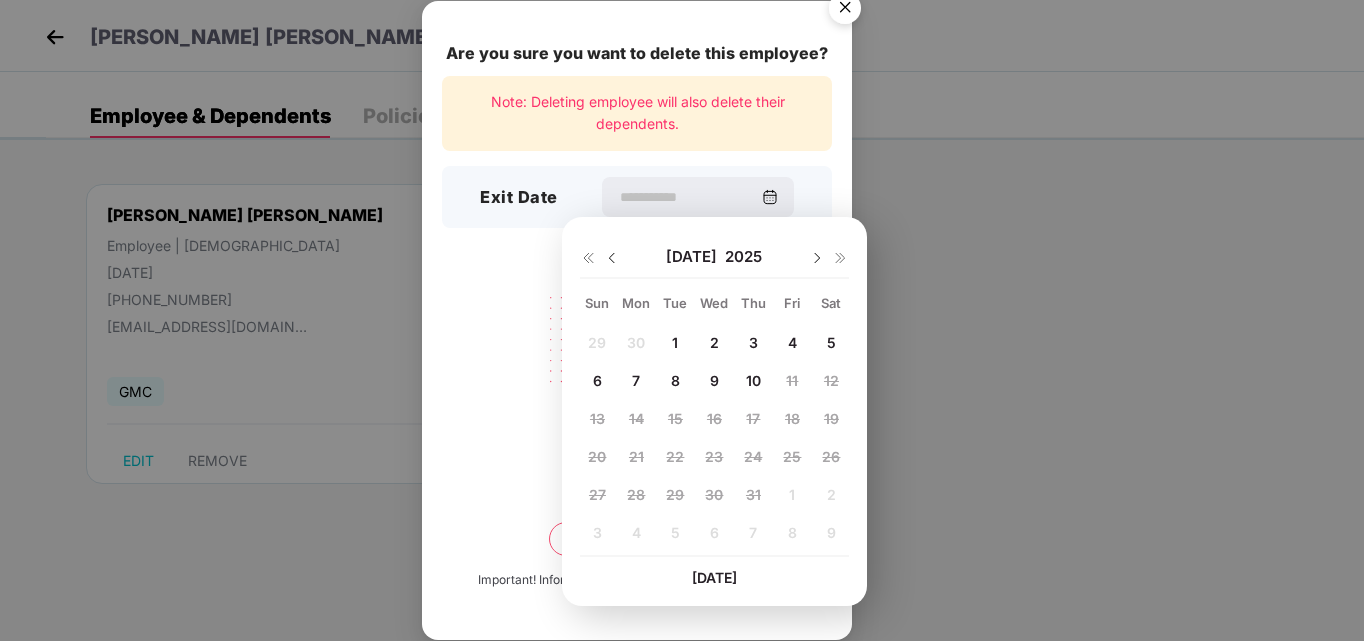 click on "8" at bounding box center (675, 380) 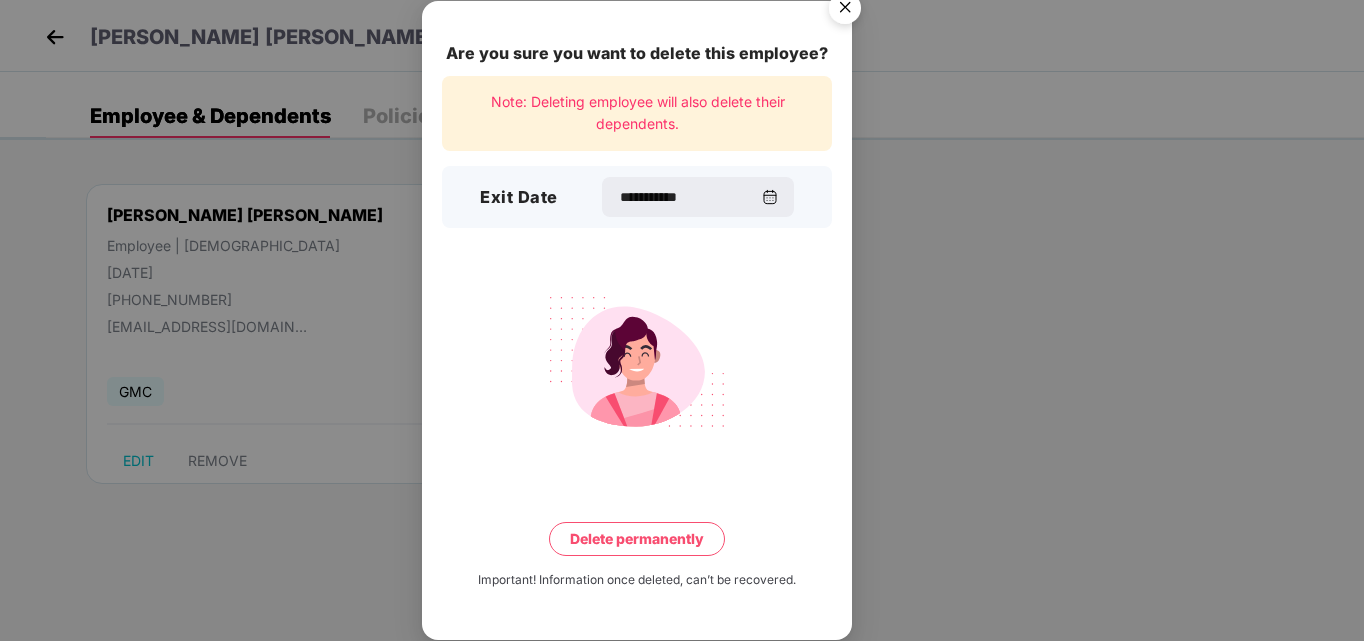 type on "**********" 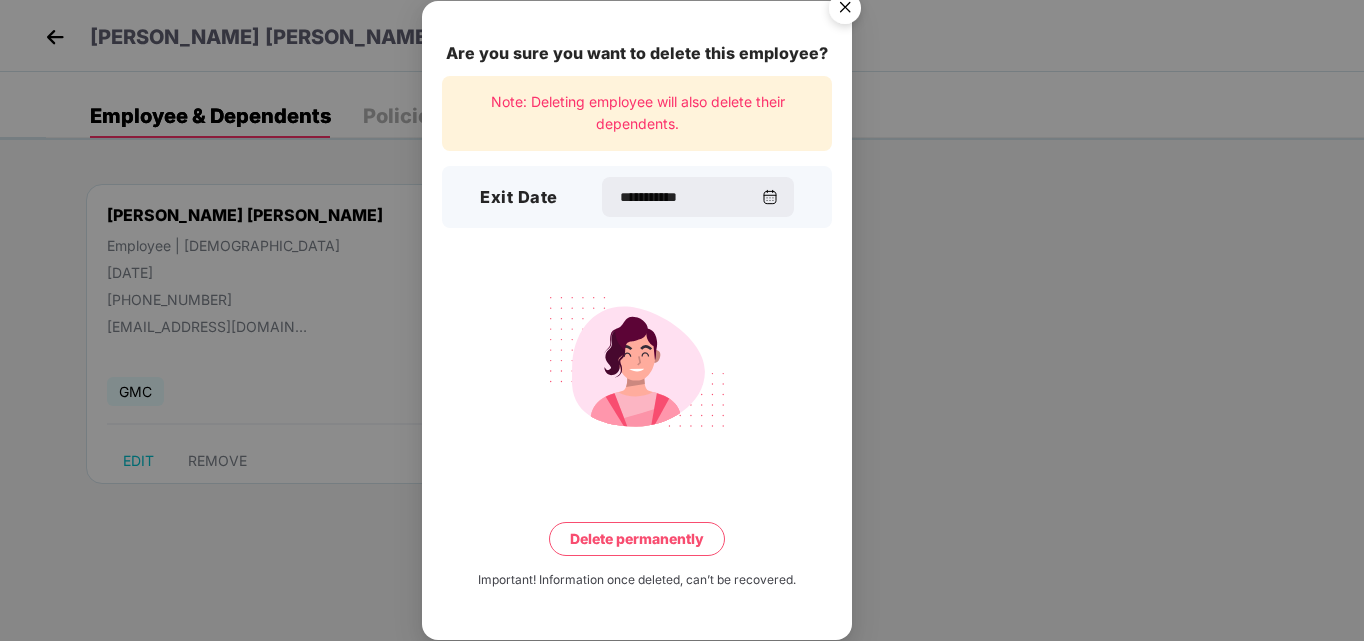 click on "Delete permanently" at bounding box center (637, 539) 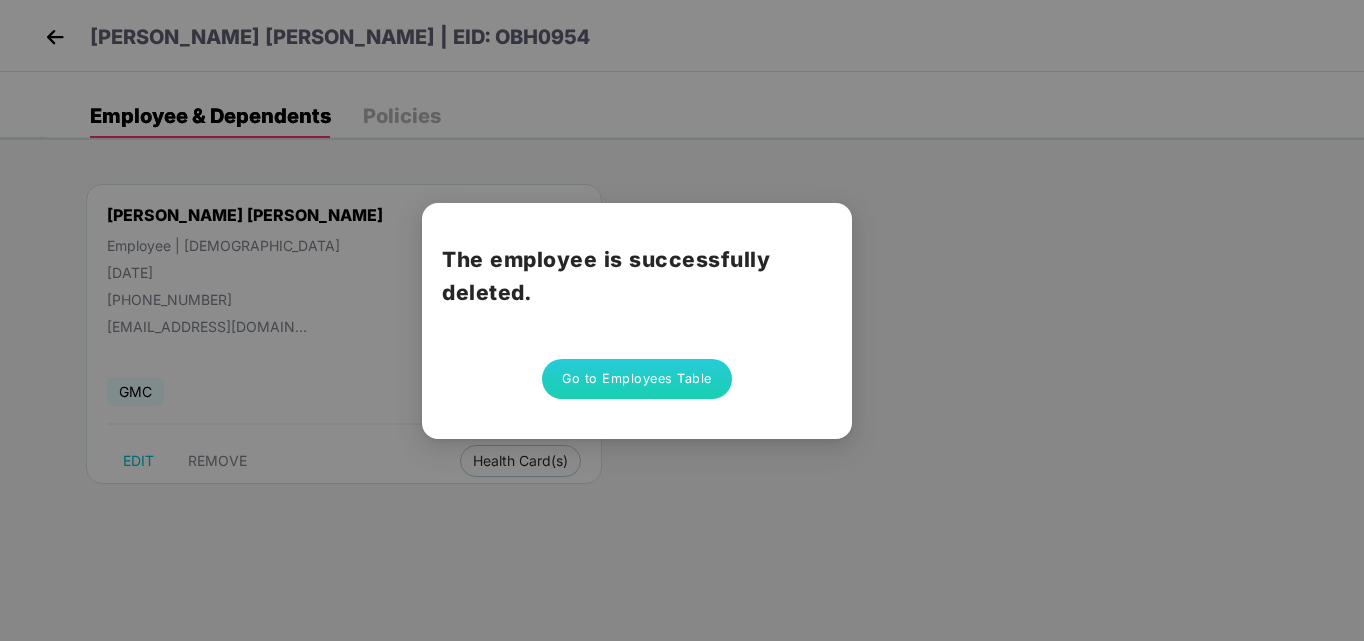 click on "Go to Employees Table" at bounding box center [637, 379] 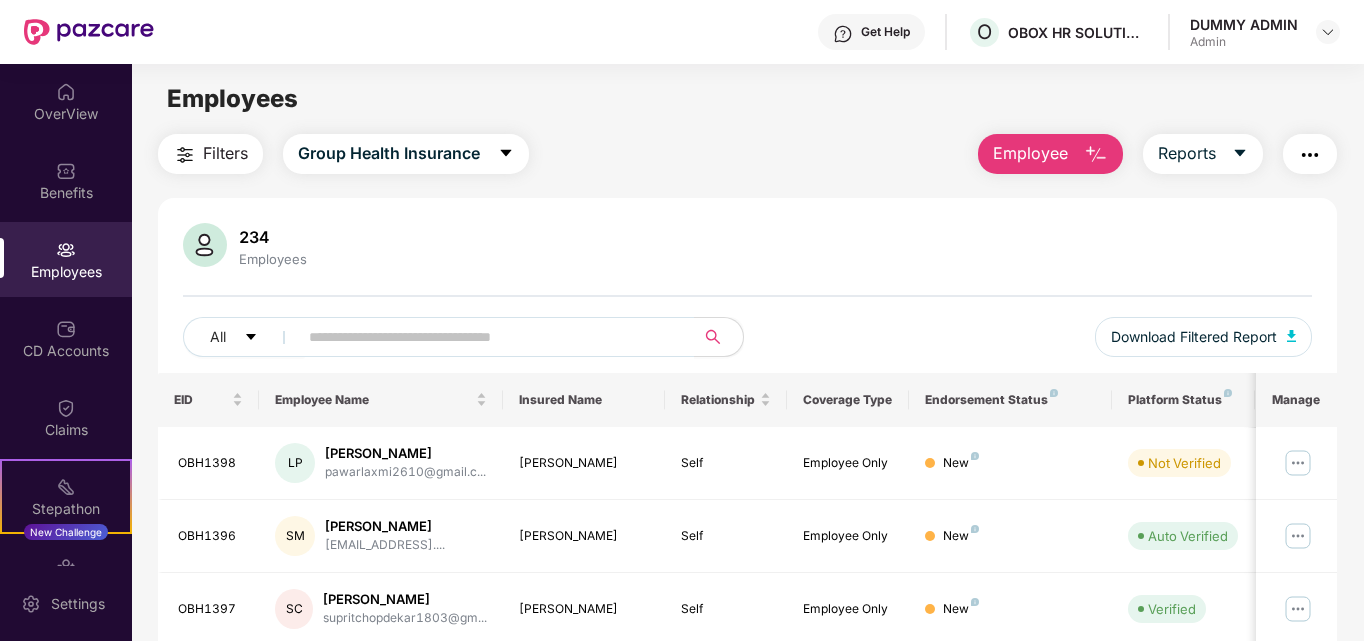 click on "Employee" at bounding box center [1050, 154] 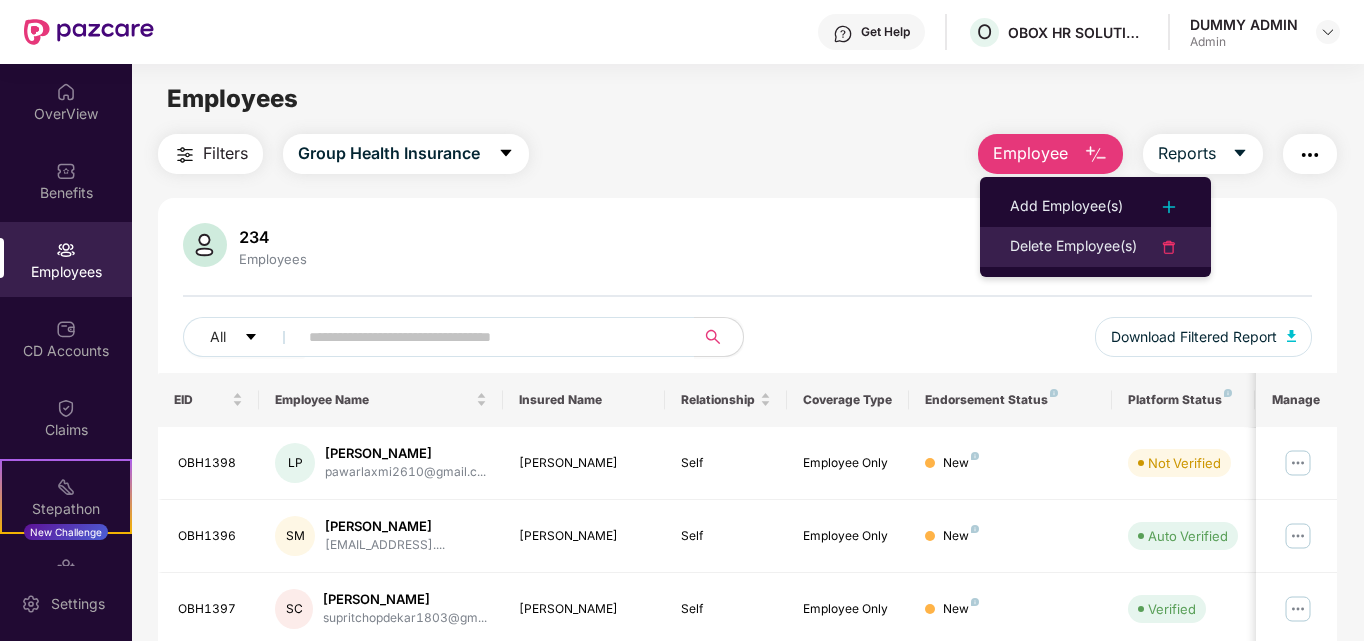 click on "Delete Employee(s)" at bounding box center [1073, 247] 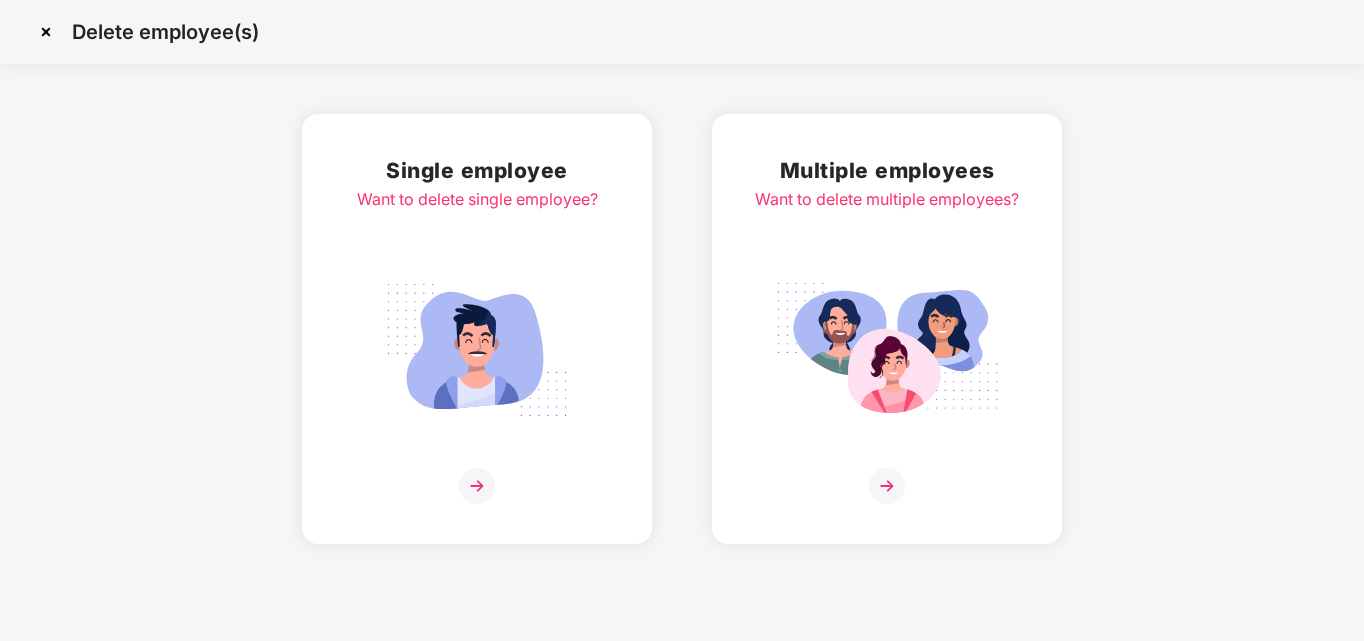 click at bounding box center [887, 350] 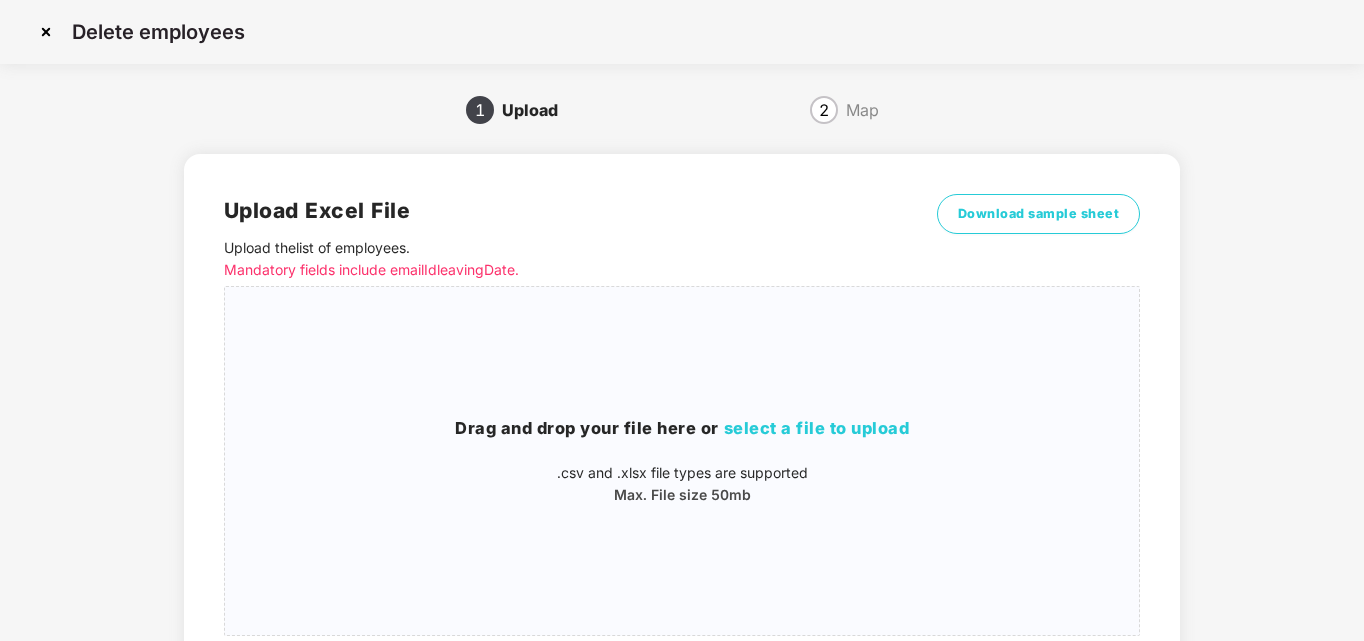scroll, scrollTop: 100, scrollLeft: 0, axis: vertical 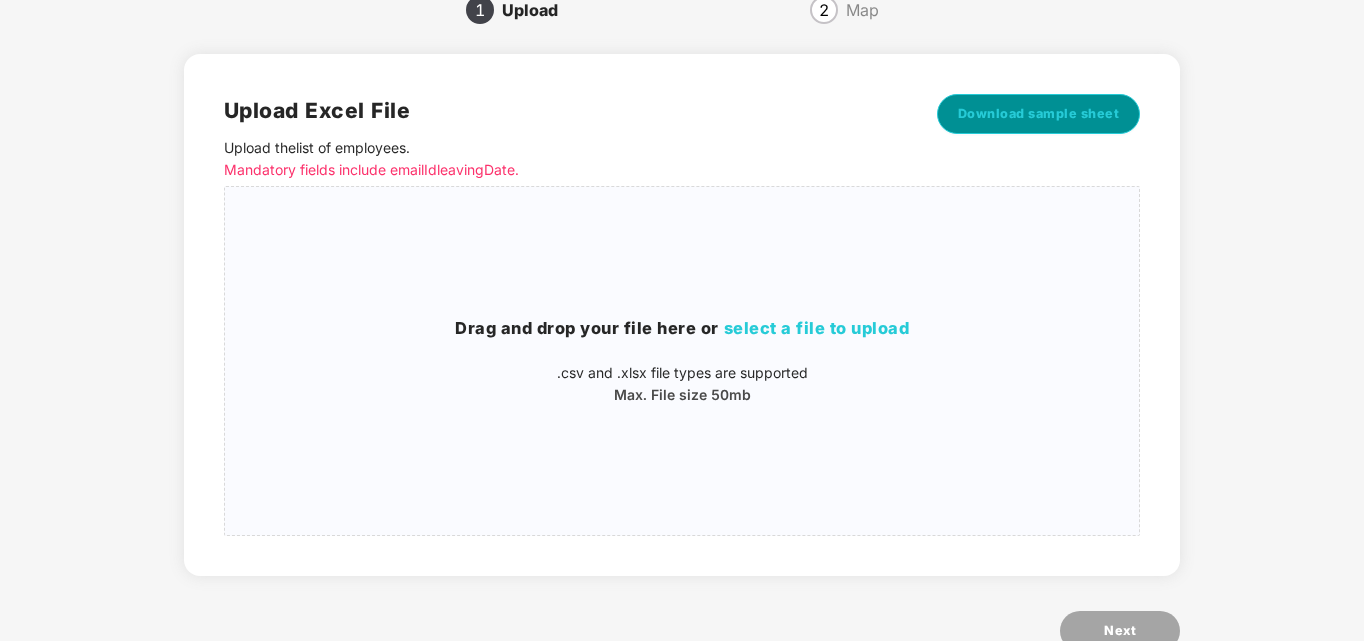 click on "Download sample sheet" at bounding box center (1039, 114) 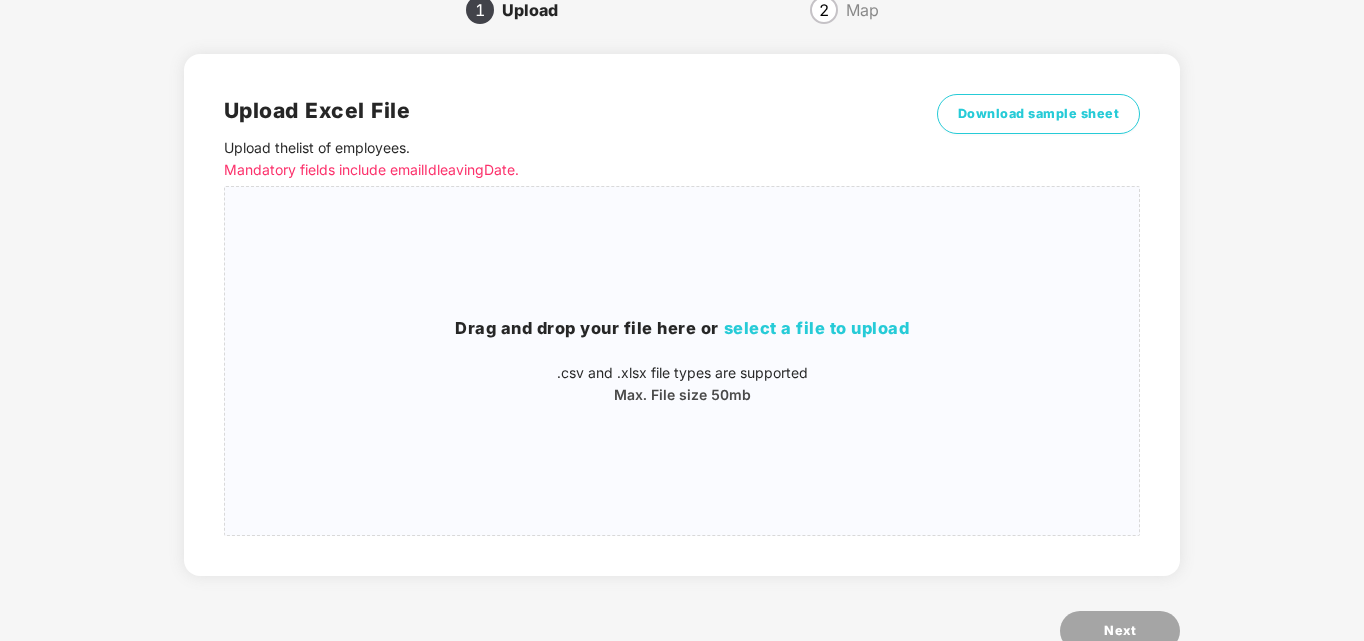 type 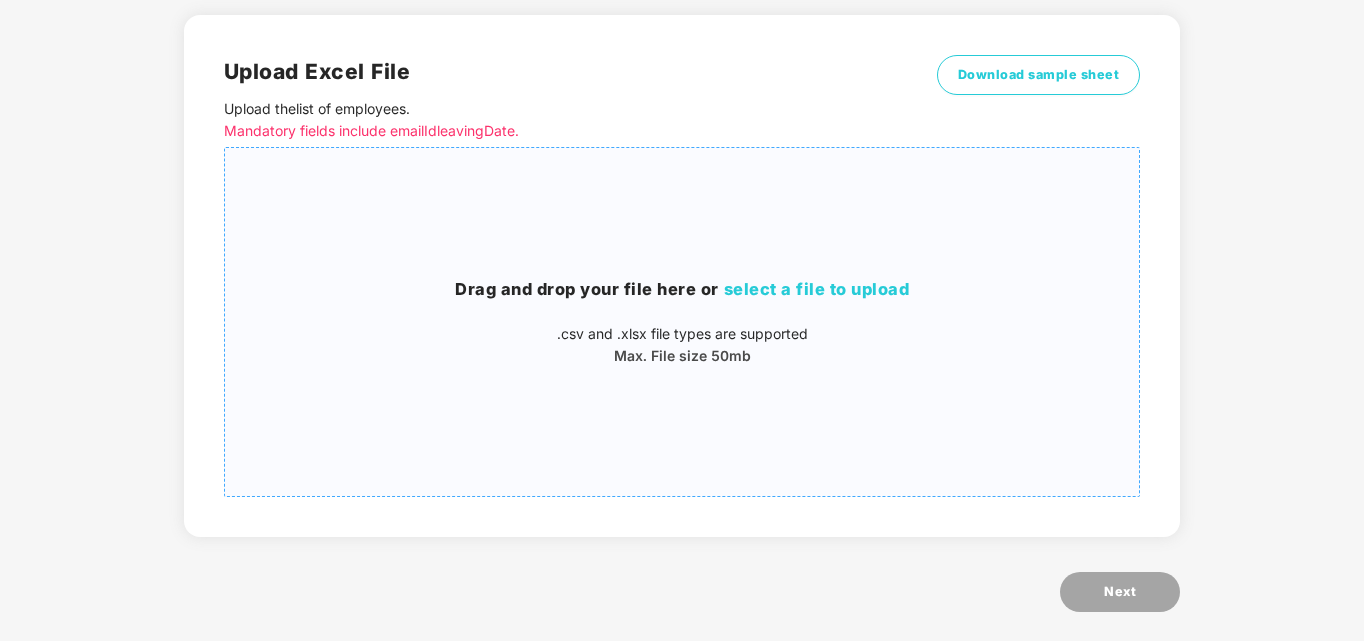 scroll, scrollTop: 160, scrollLeft: 0, axis: vertical 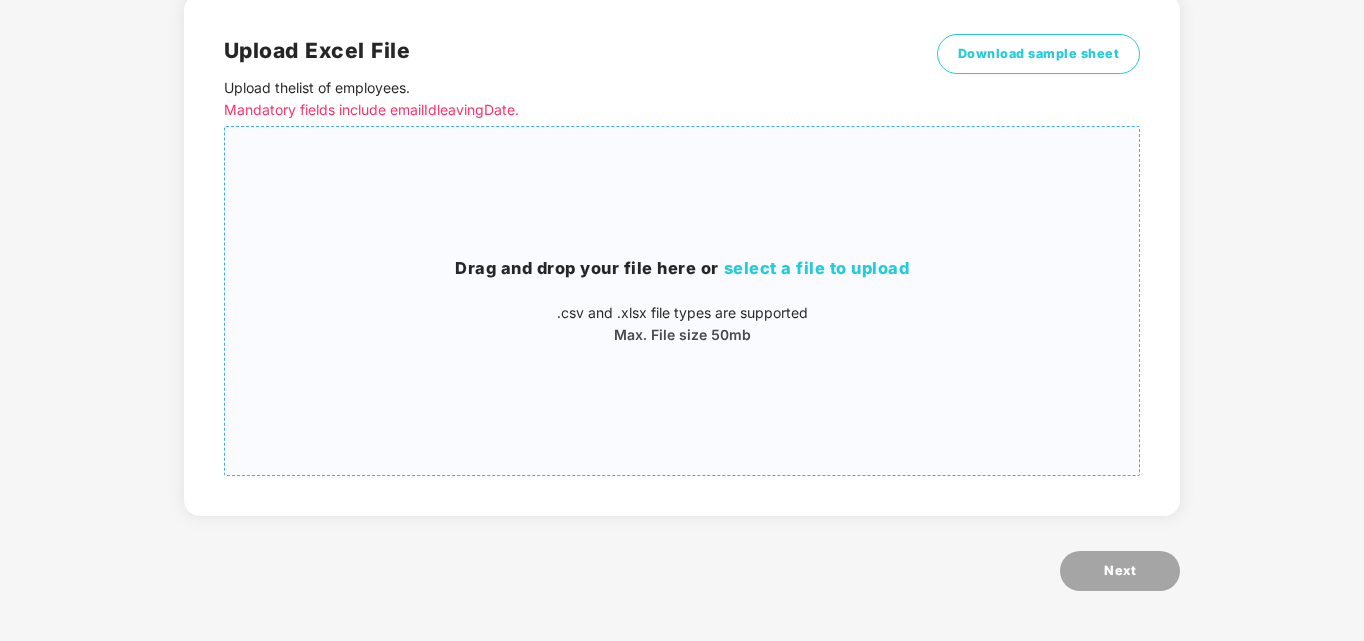 click on "select a file to upload" at bounding box center (817, 268) 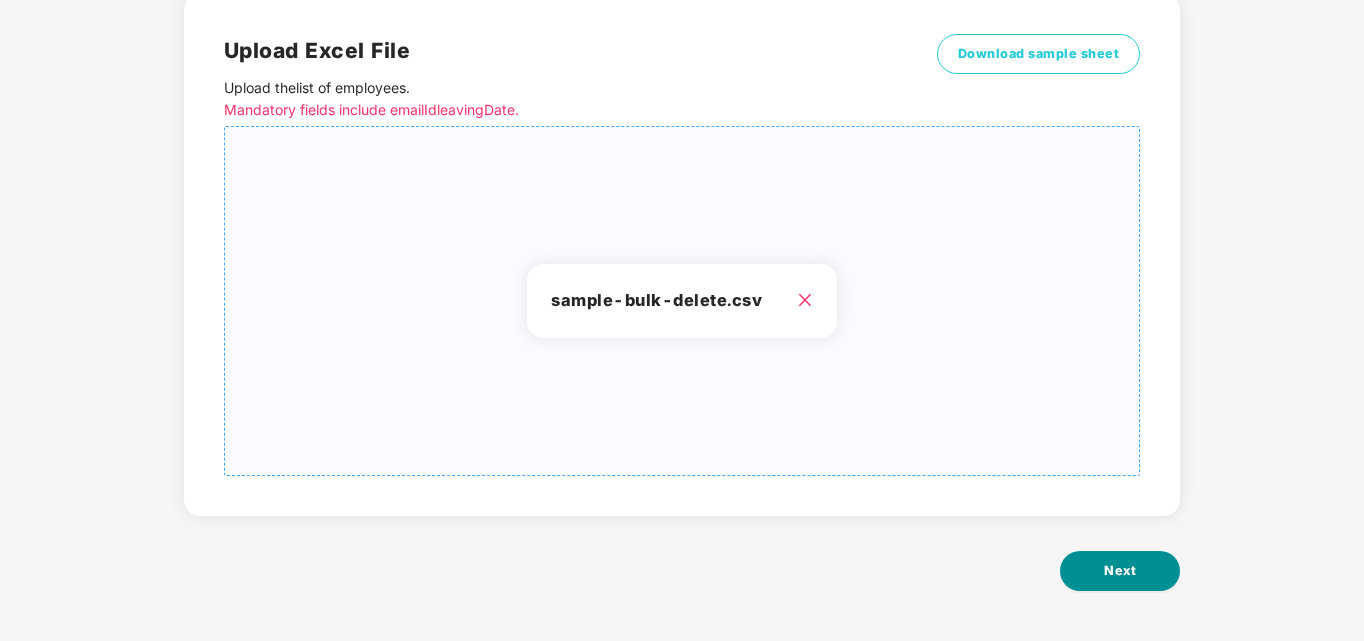 click on "Next" at bounding box center [1120, 571] 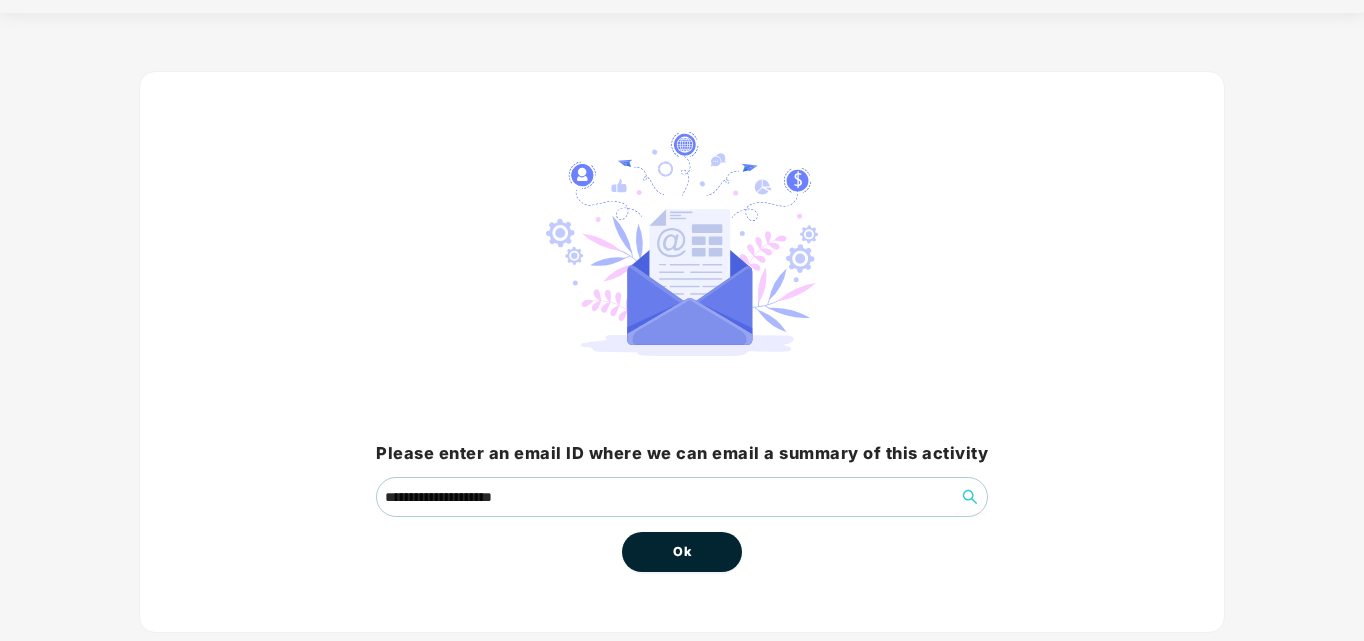 scroll, scrollTop: 98, scrollLeft: 0, axis: vertical 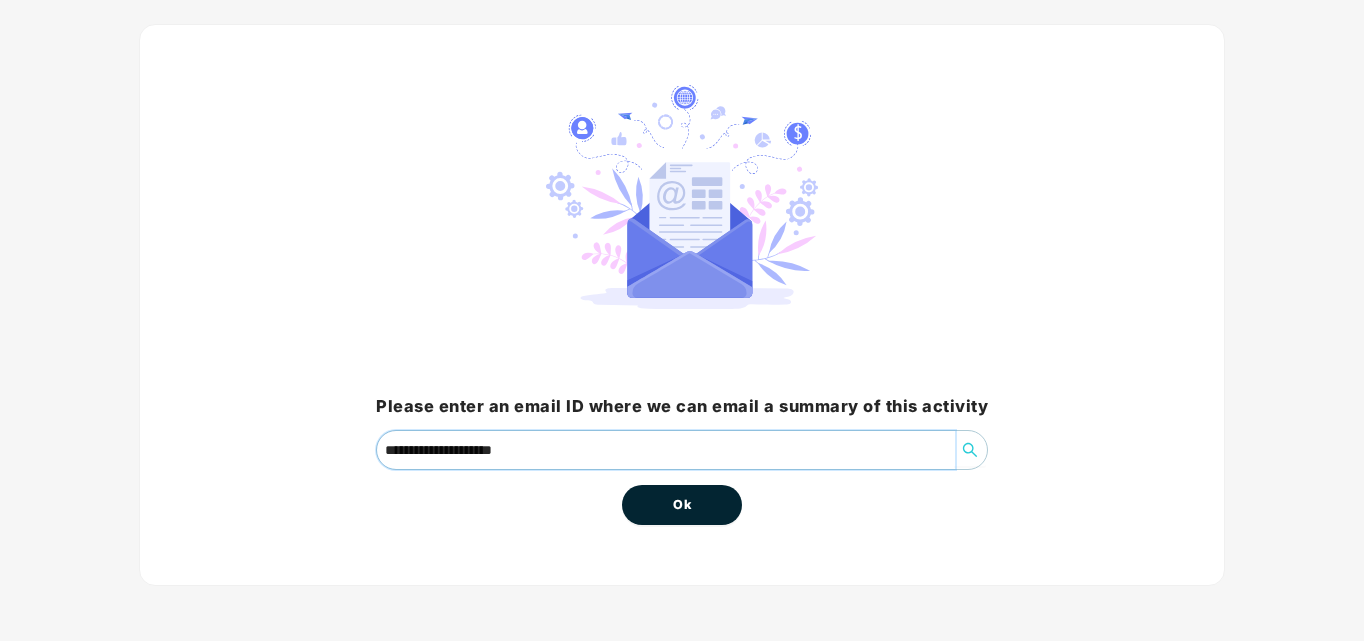 click on "**********" at bounding box center [666, 450] 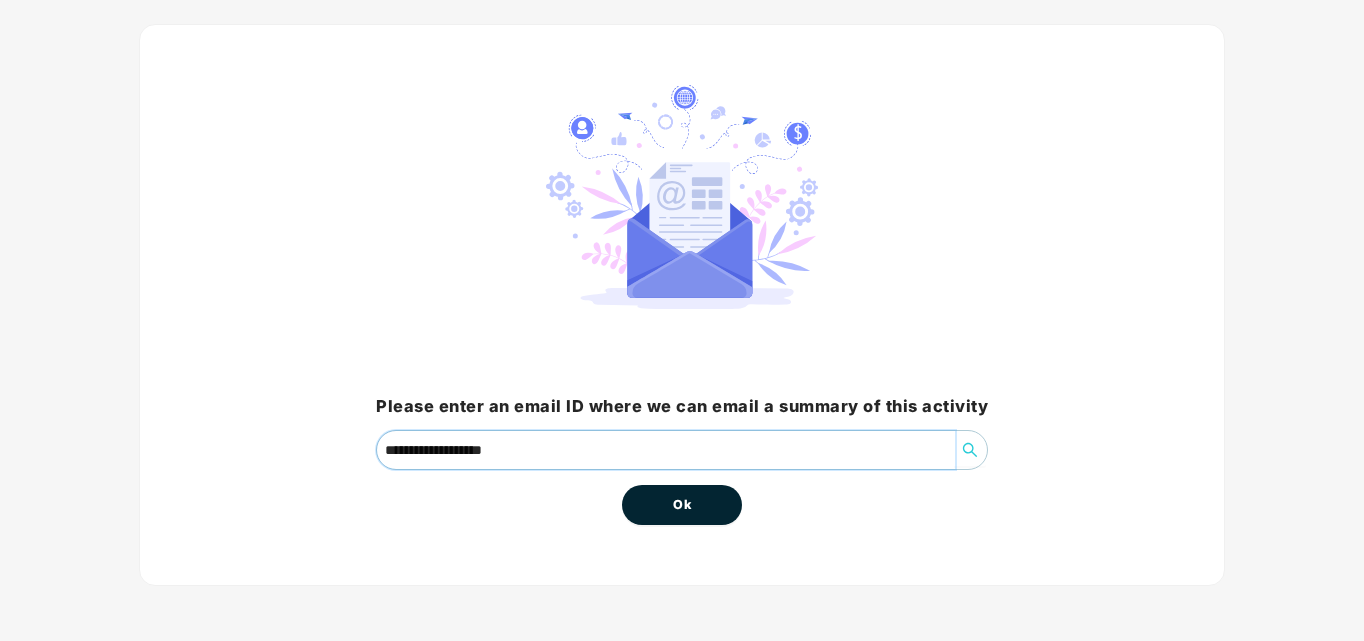 type on "**********" 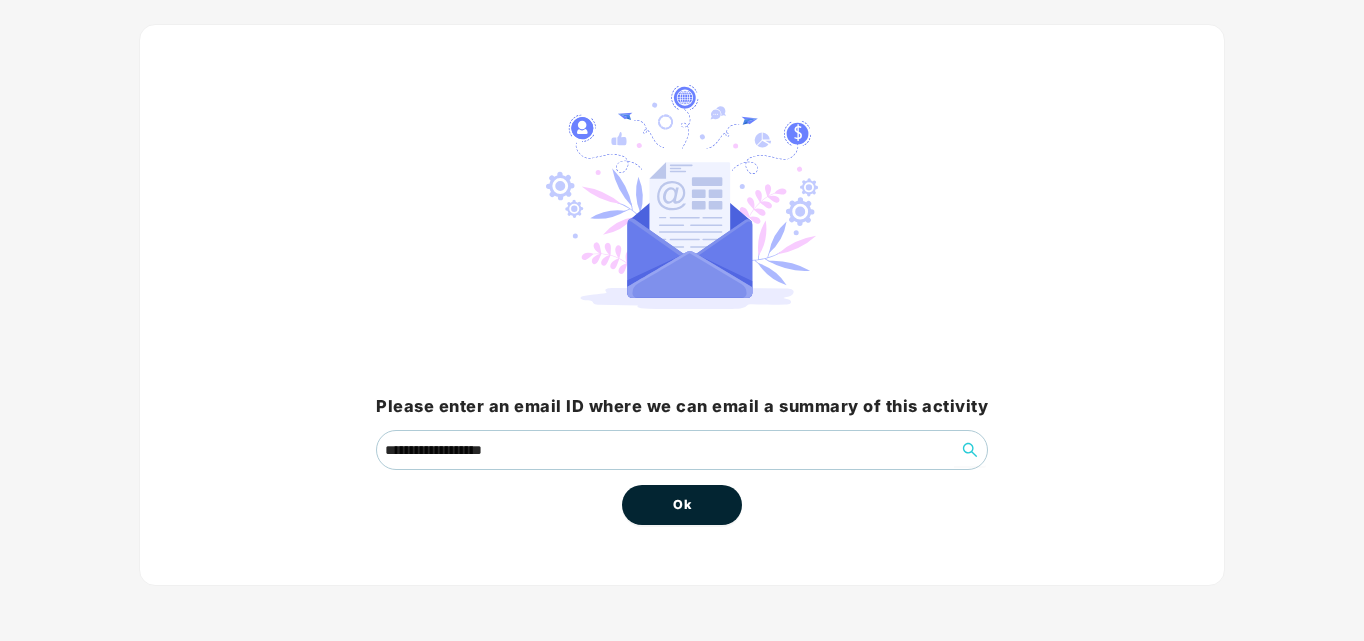 click on "Ok" at bounding box center (682, 505) 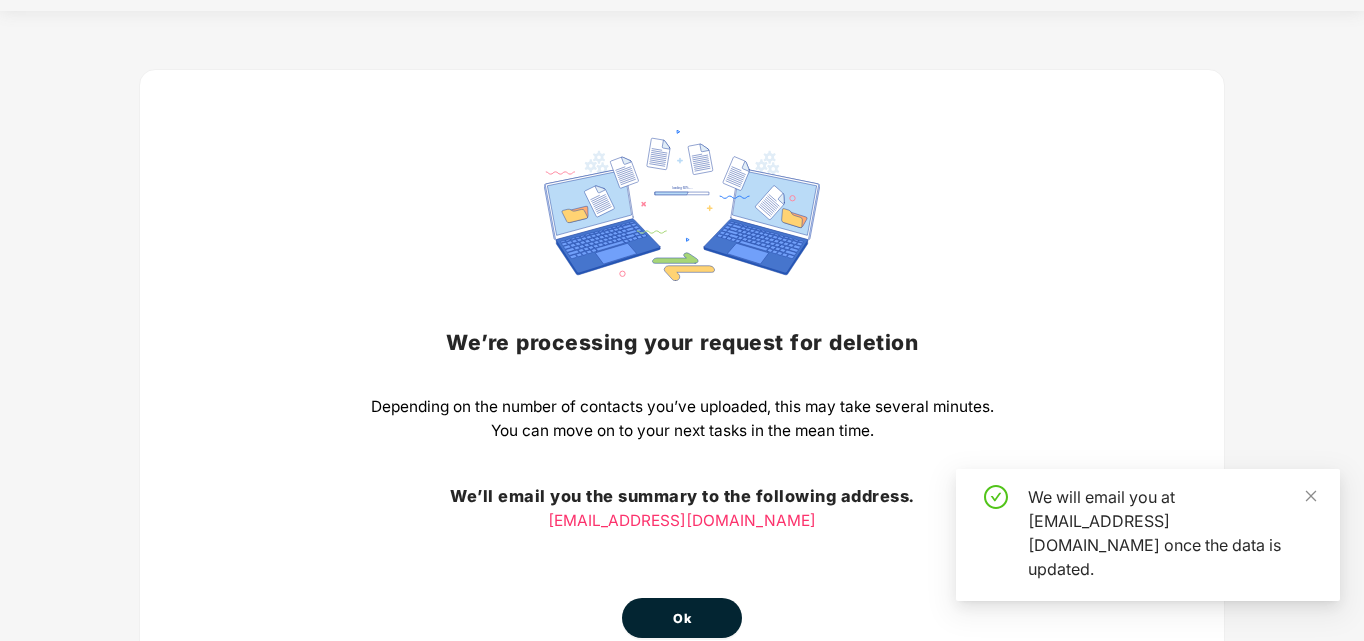 scroll, scrollTop: 100, scrollLeft: 0, axis: vertical 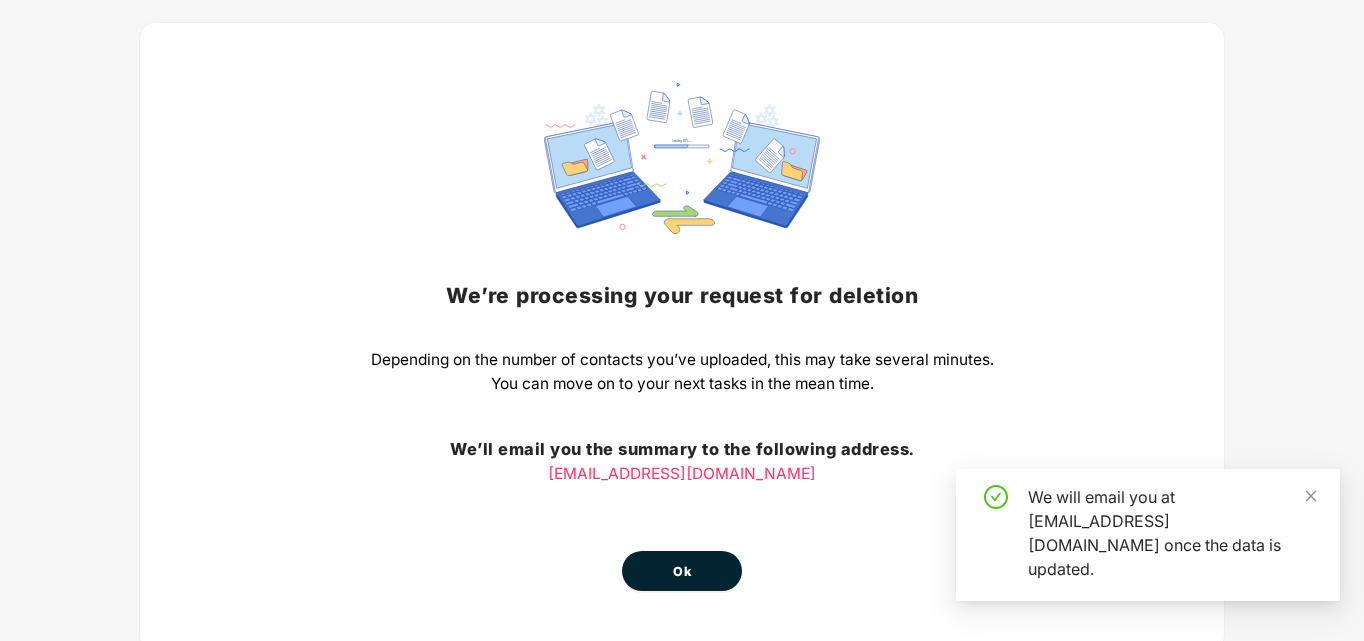 click on "Ok" at bounding box center (682, 571) 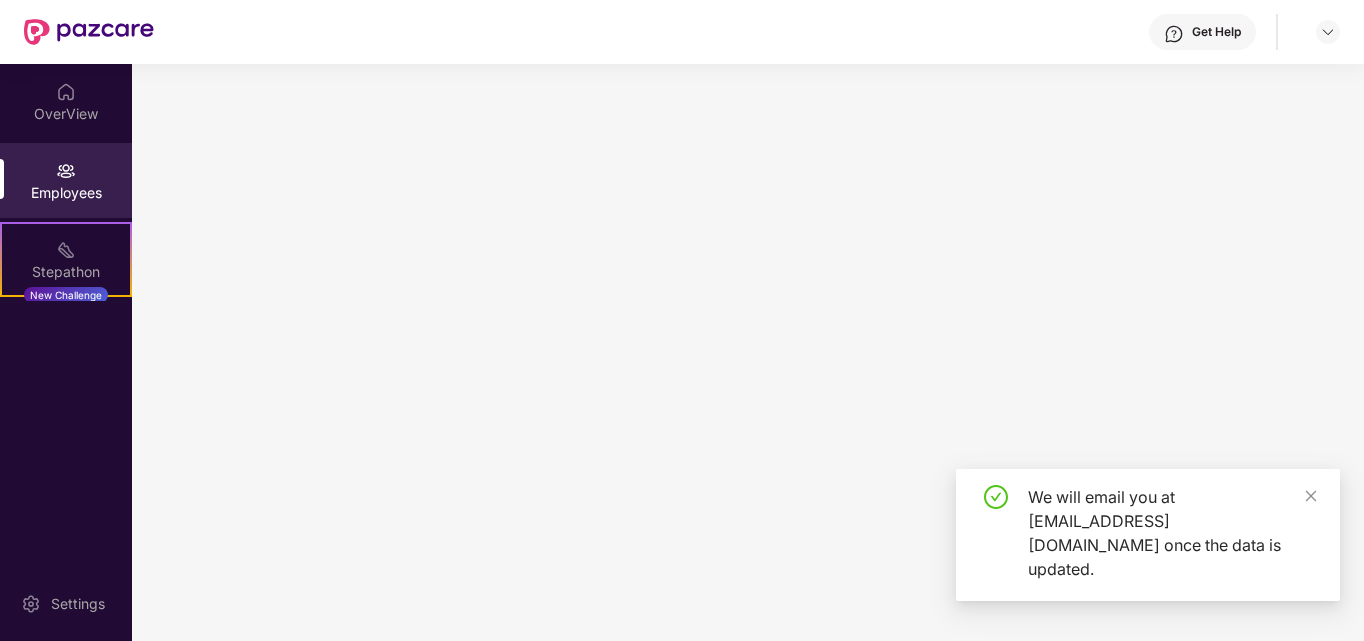 scroll, scrollTop: 0, scrollLeft: 0, axis: both 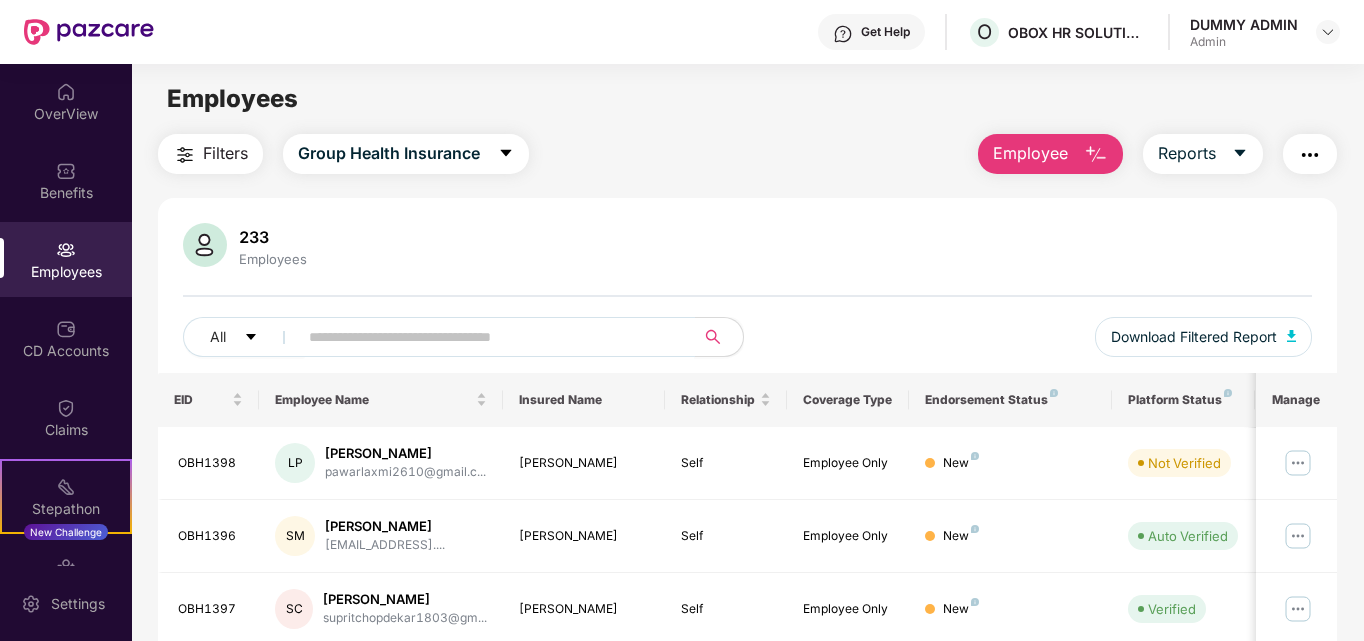 click at bounding box center [488, 337] 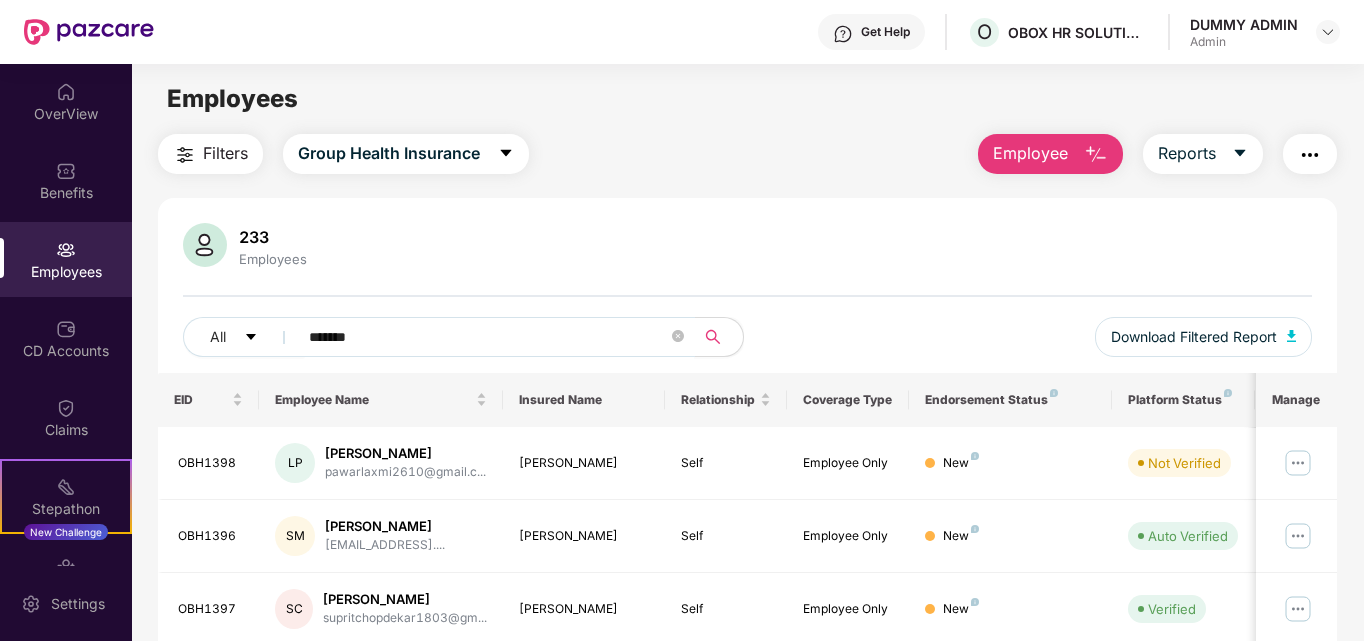 type on "*******" 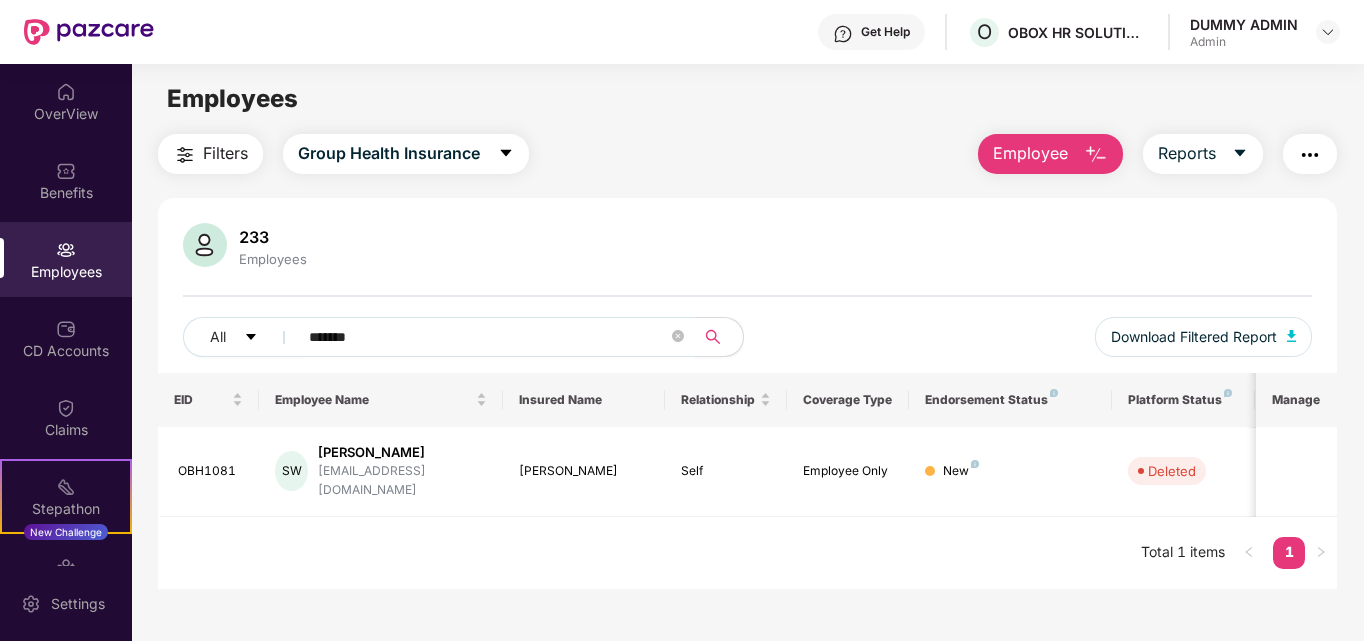 drag, startPoint x: 405, startPoint y: 322, endPoint x: 147, endPoint y: 357, distance: 260.36322 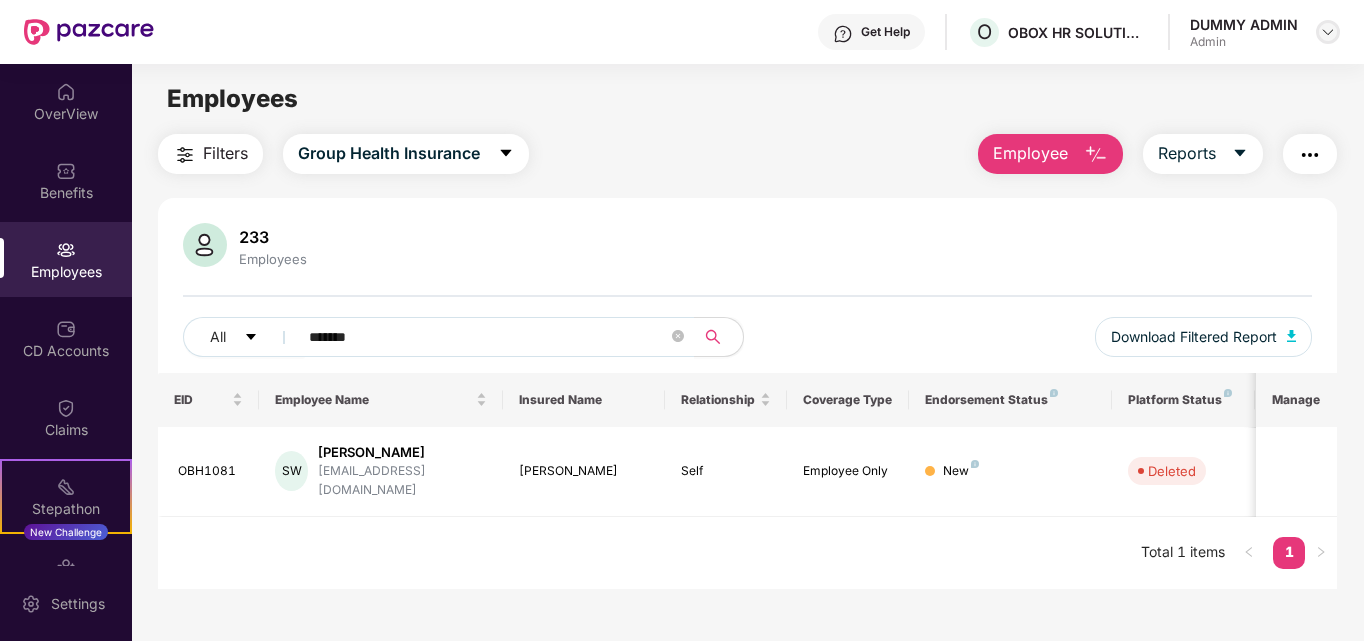 click at bounding box center (1328, 32) 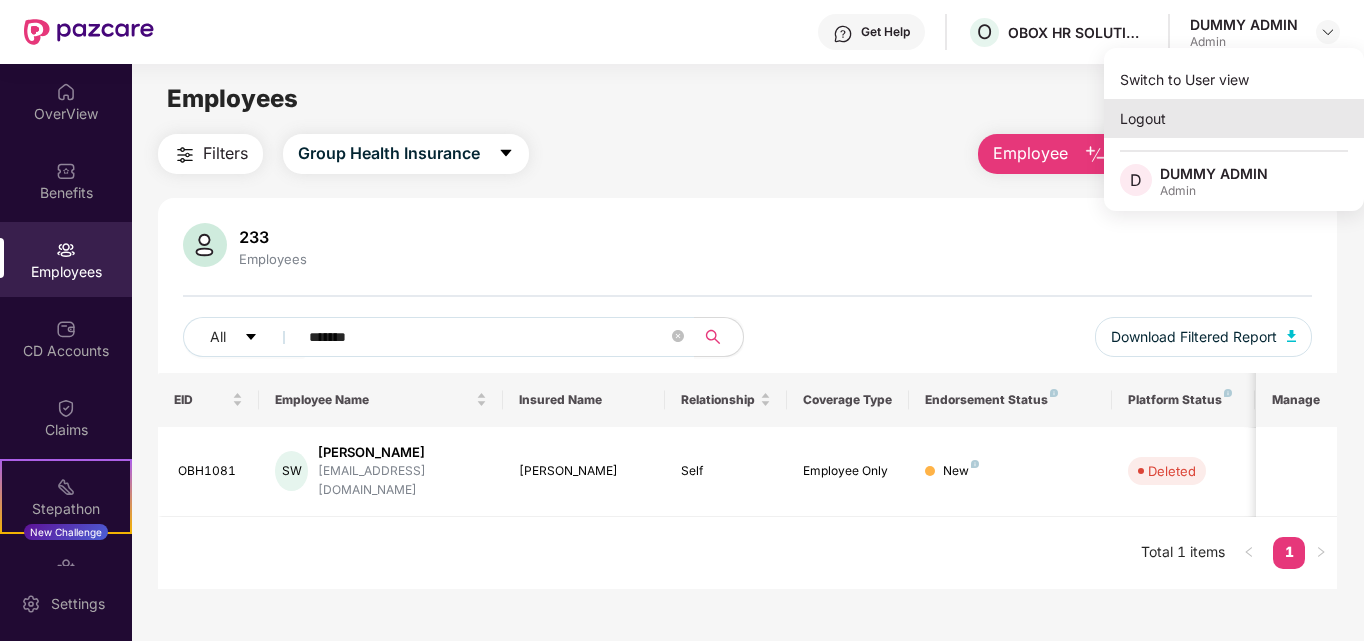 click on "Logout" at bounding box center [1234, 118] 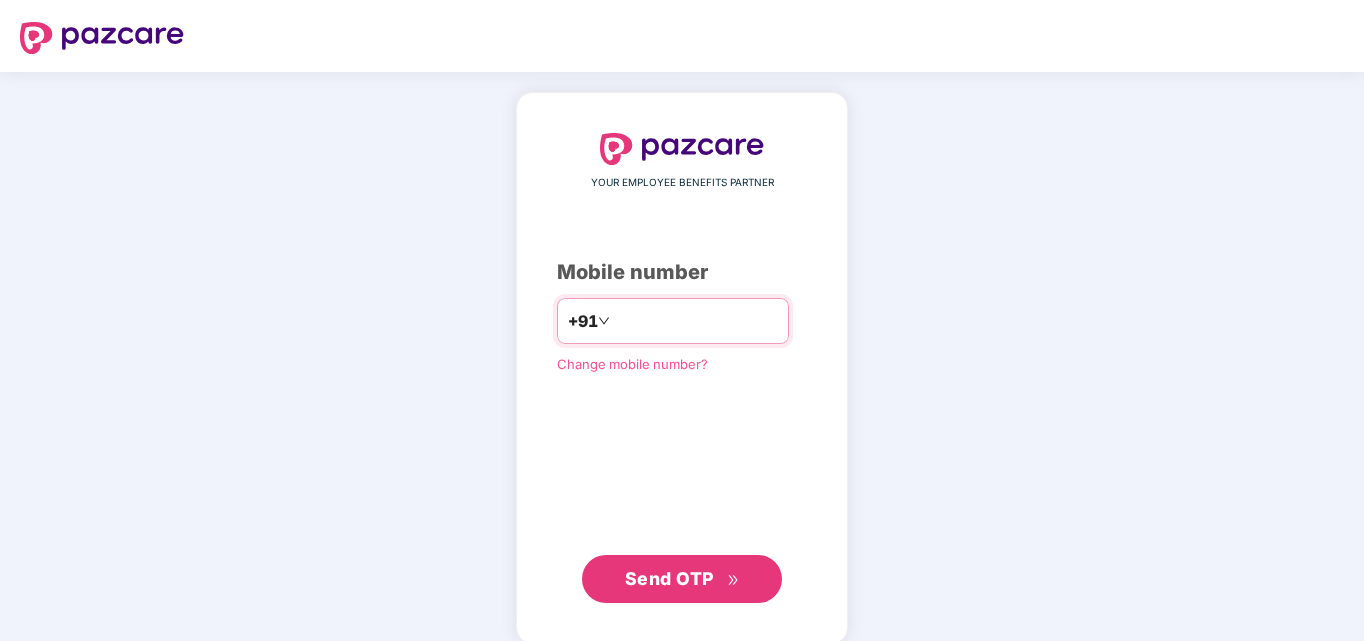click at bounding box center (696, 321) 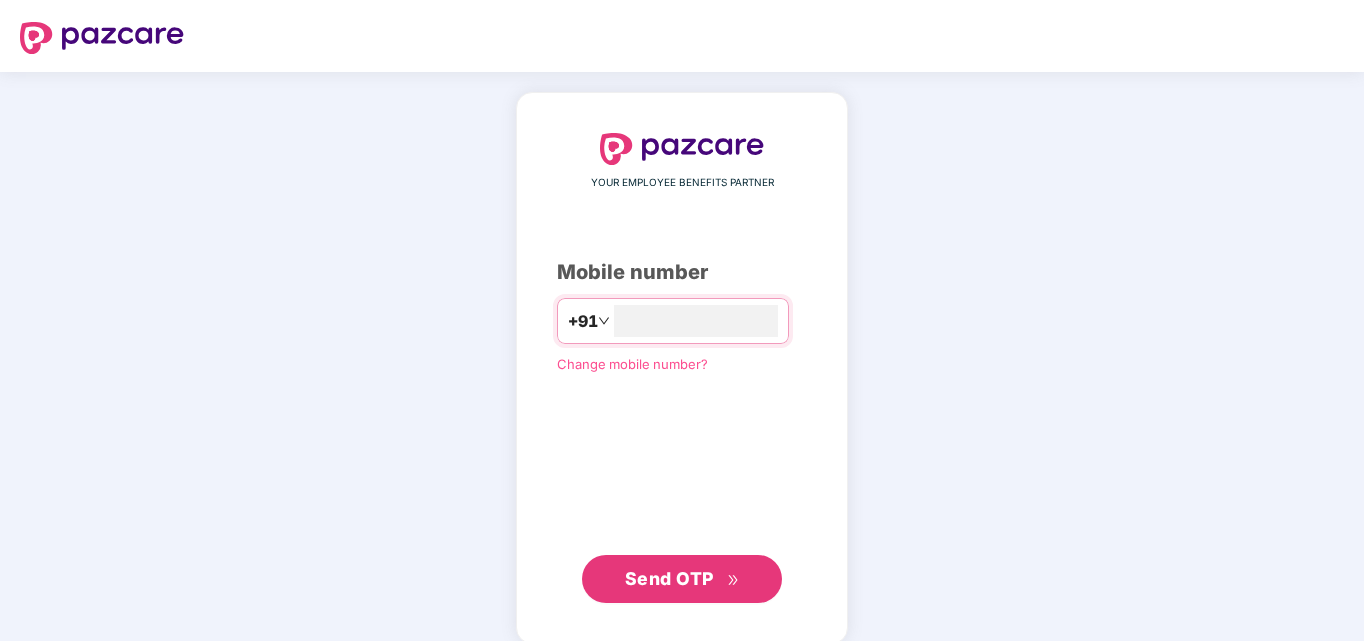 type on "**********" 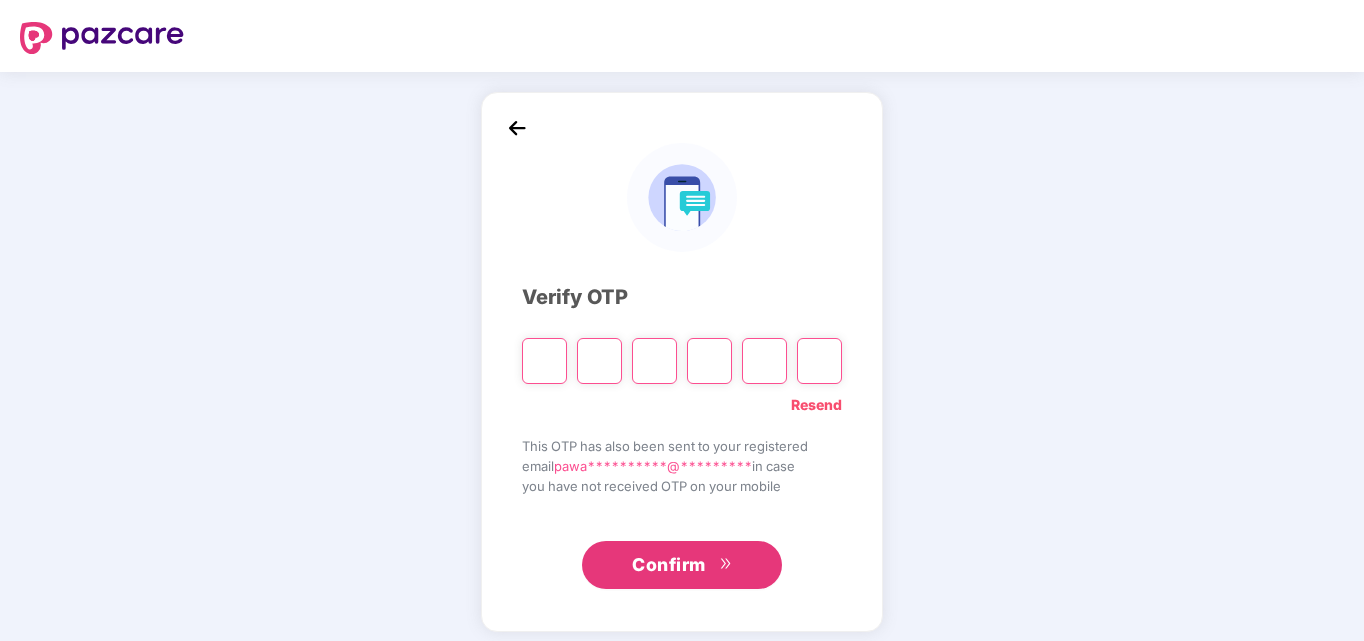 click at bounding box center [544, 361] 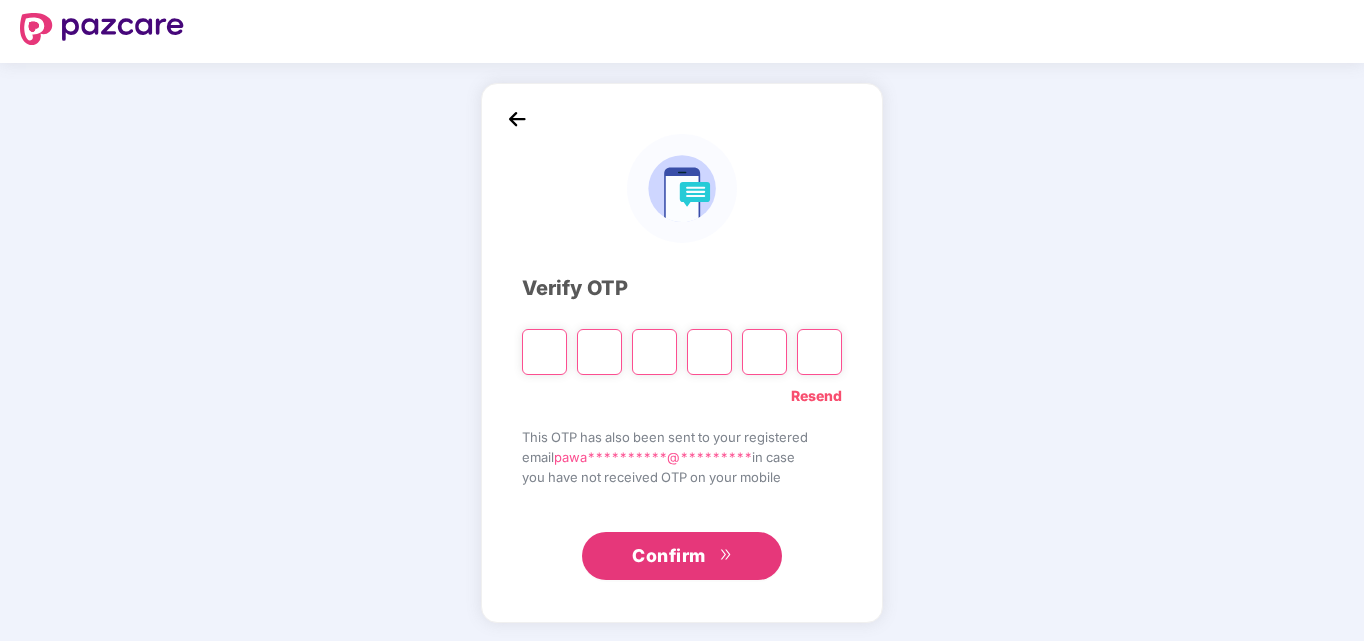 scroll, scrollTop: 11, scrollLeft: 0, axis: vertical 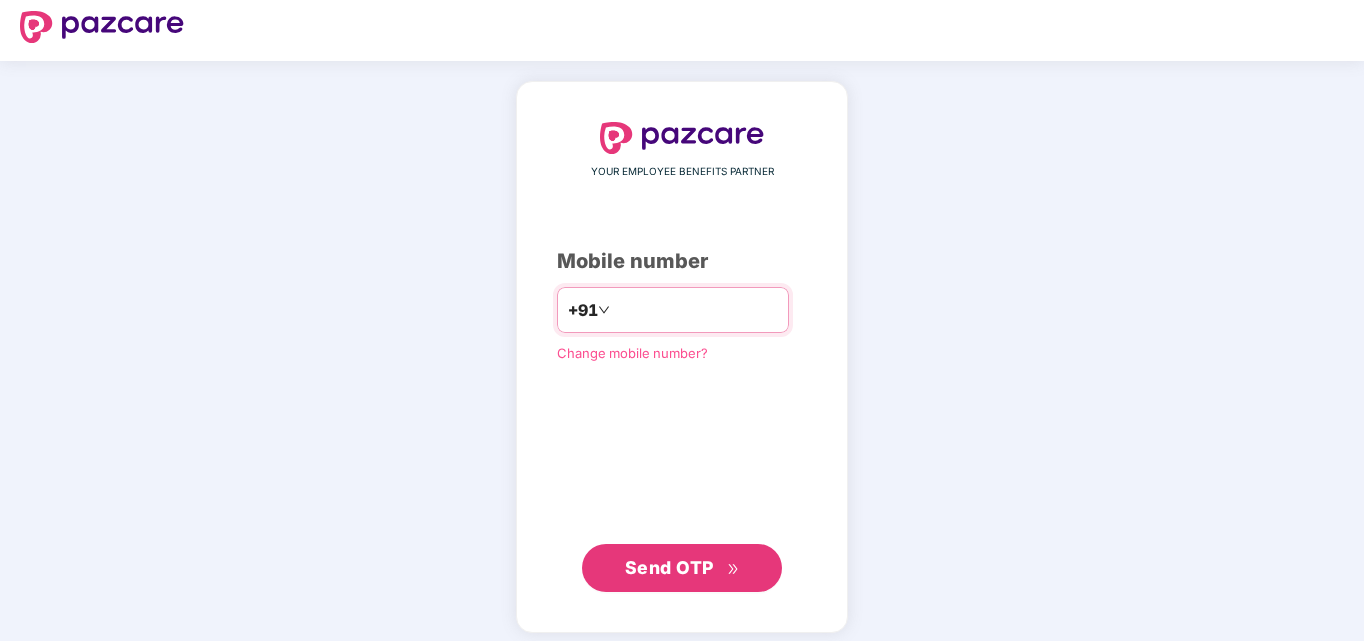 click at bounding box center [696, 310] 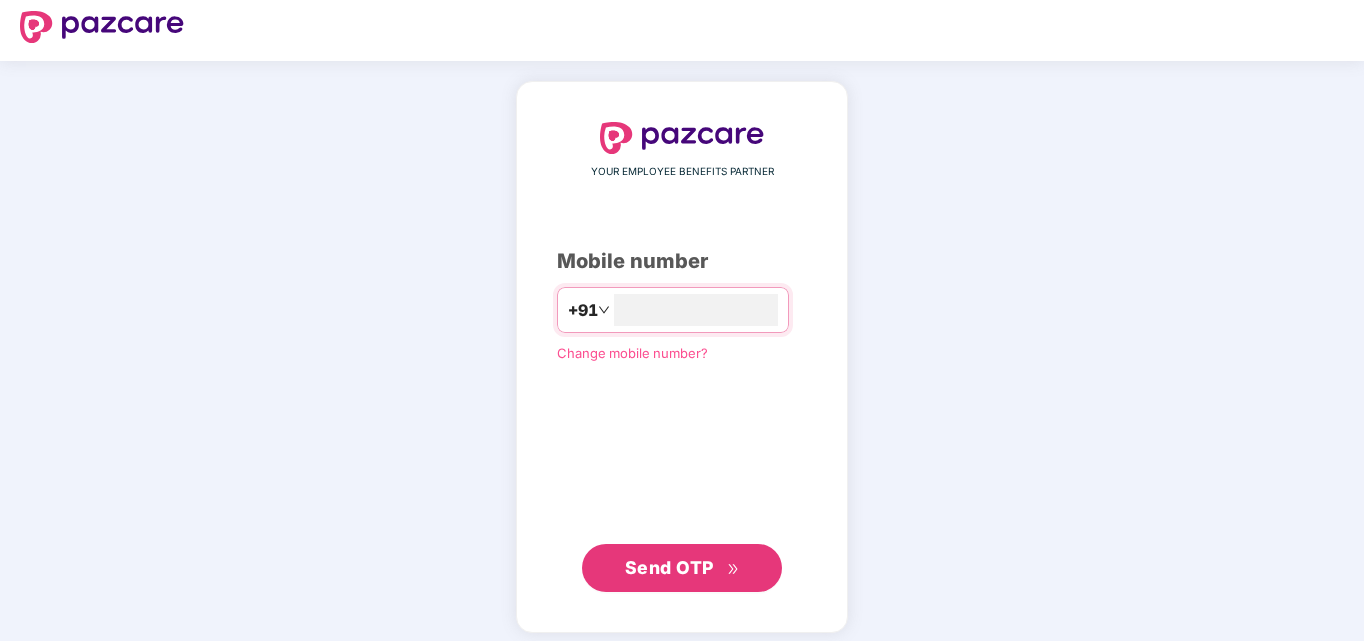 type on "**********" 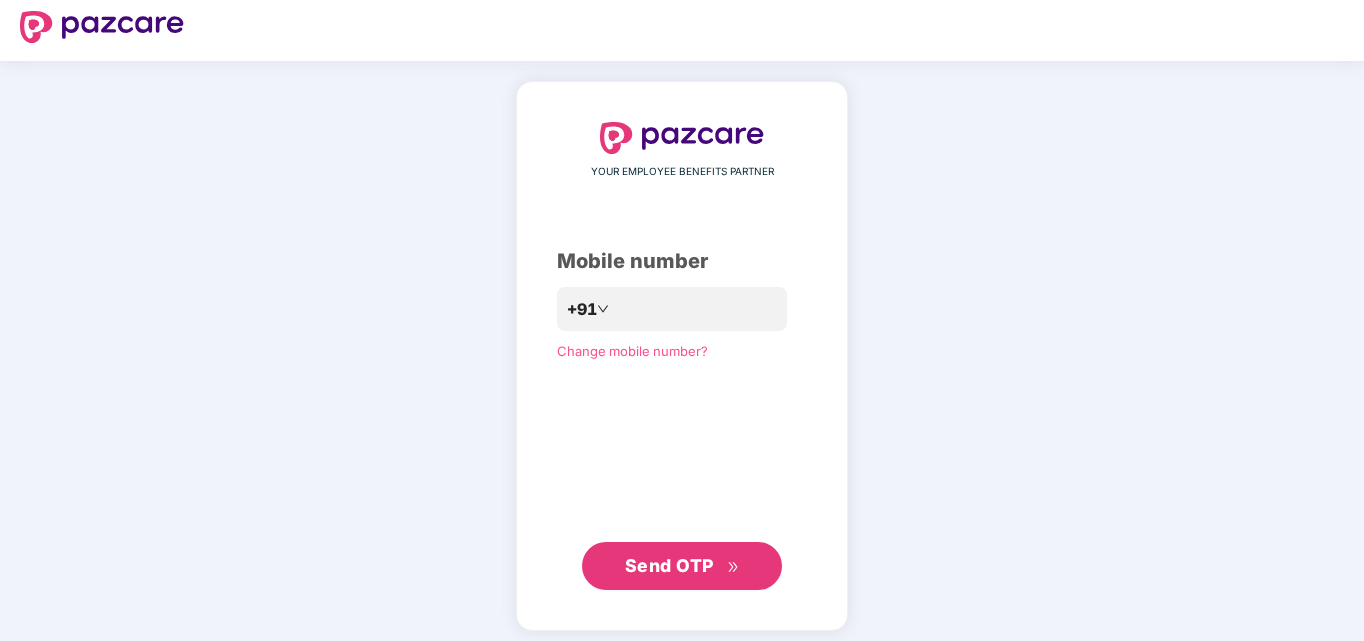 click on "Send OTP" at bounding box center [669, 565] 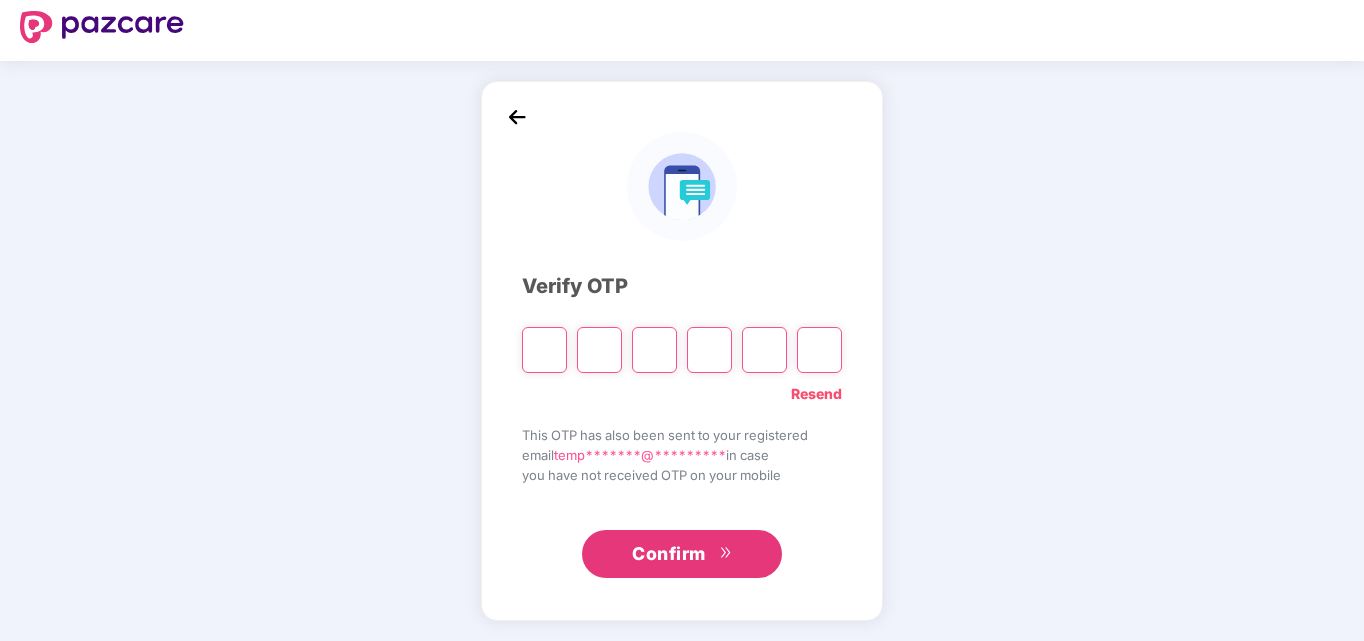 click at bounding box center (544, 350) 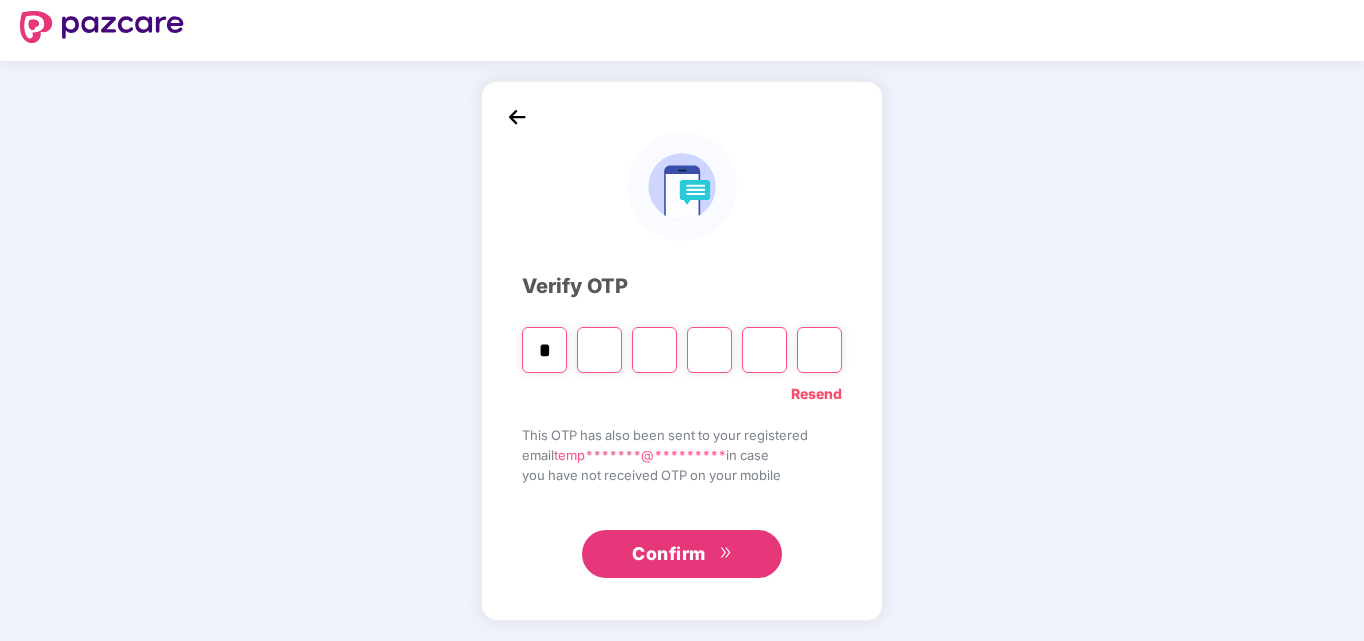 type on "*" 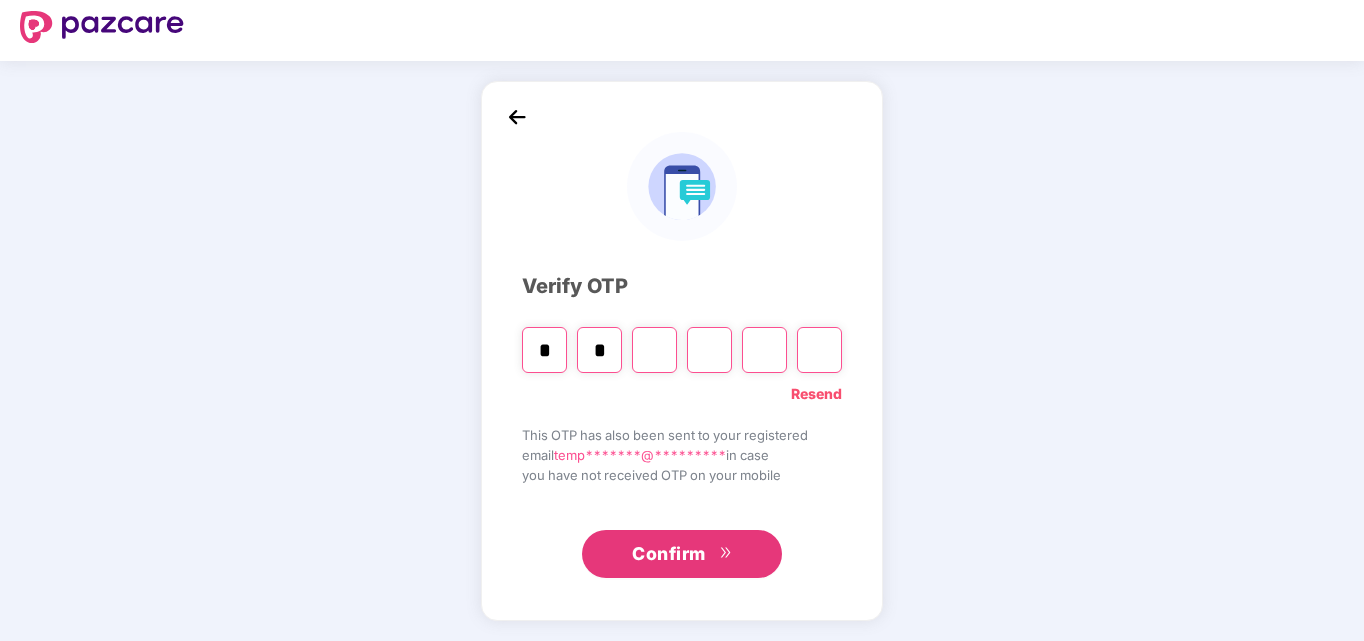 type on "*" 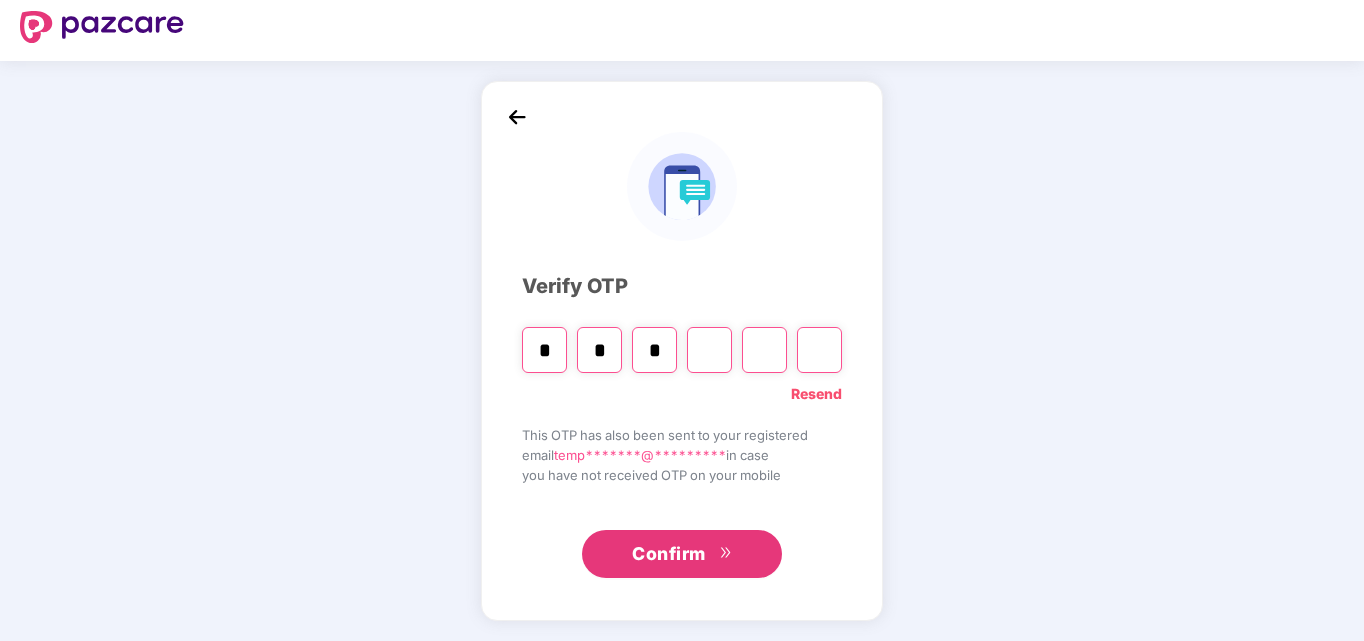 type on "*" 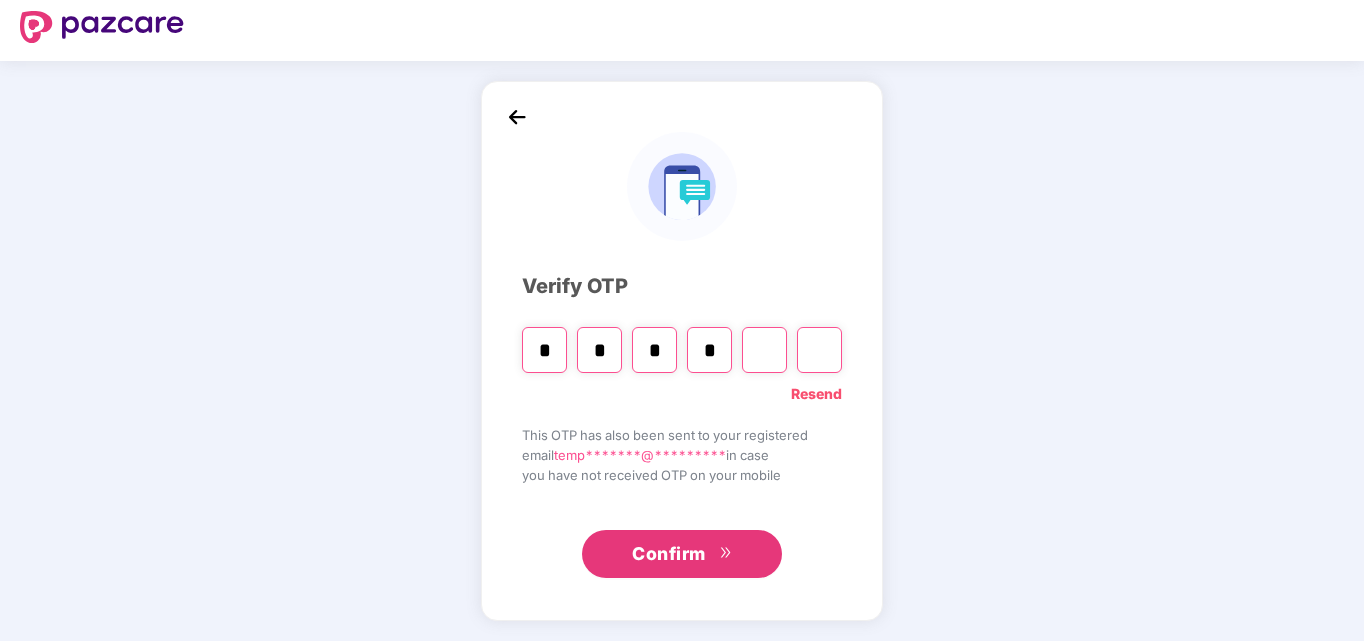 type on "*" 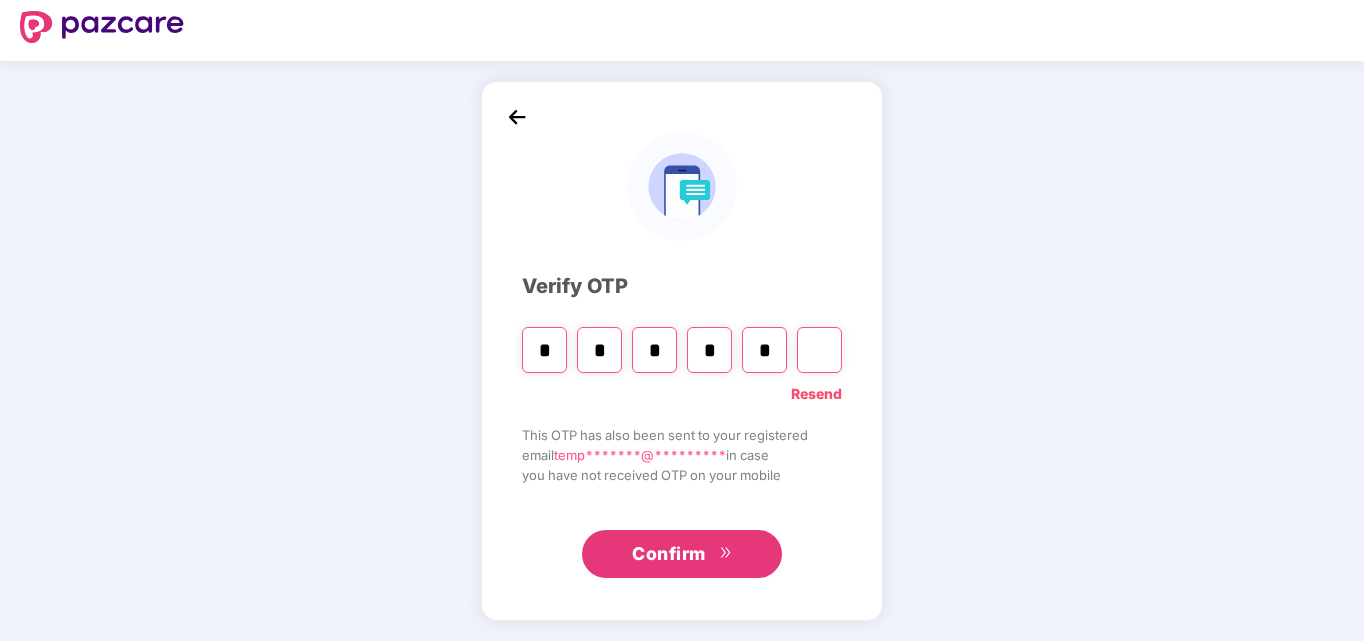 type on "*" 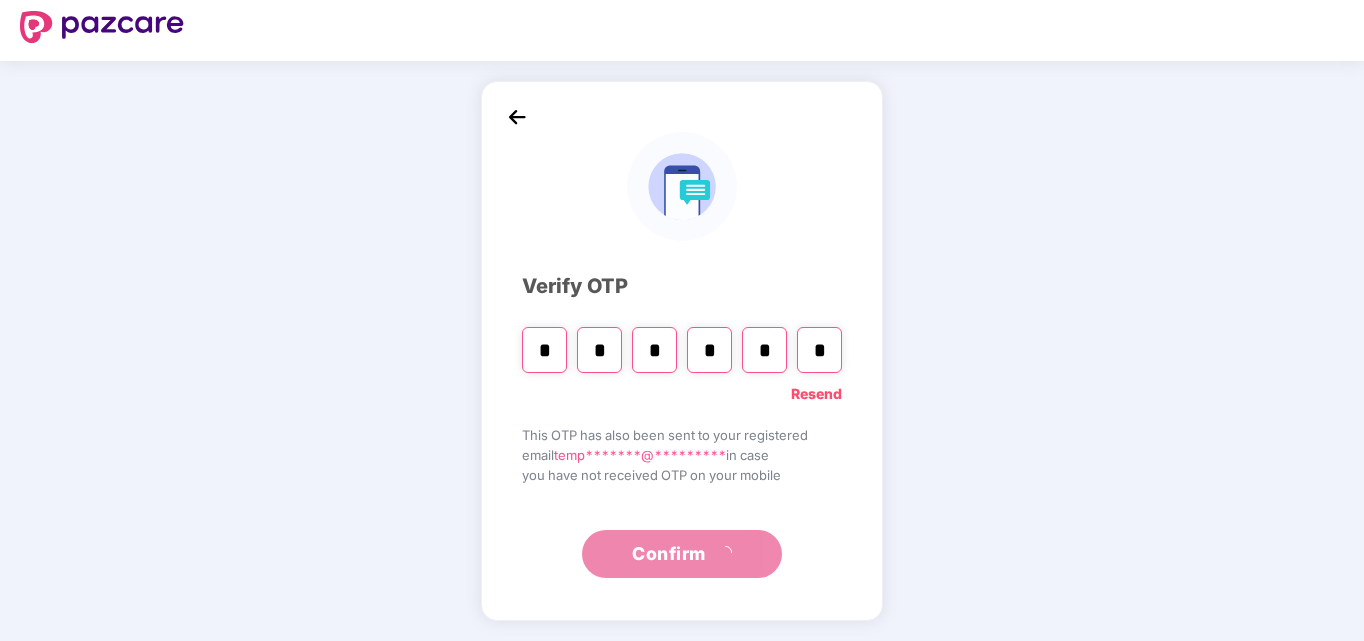 scroll, scrollTop: 0, scrollLeft: 0, axis: both 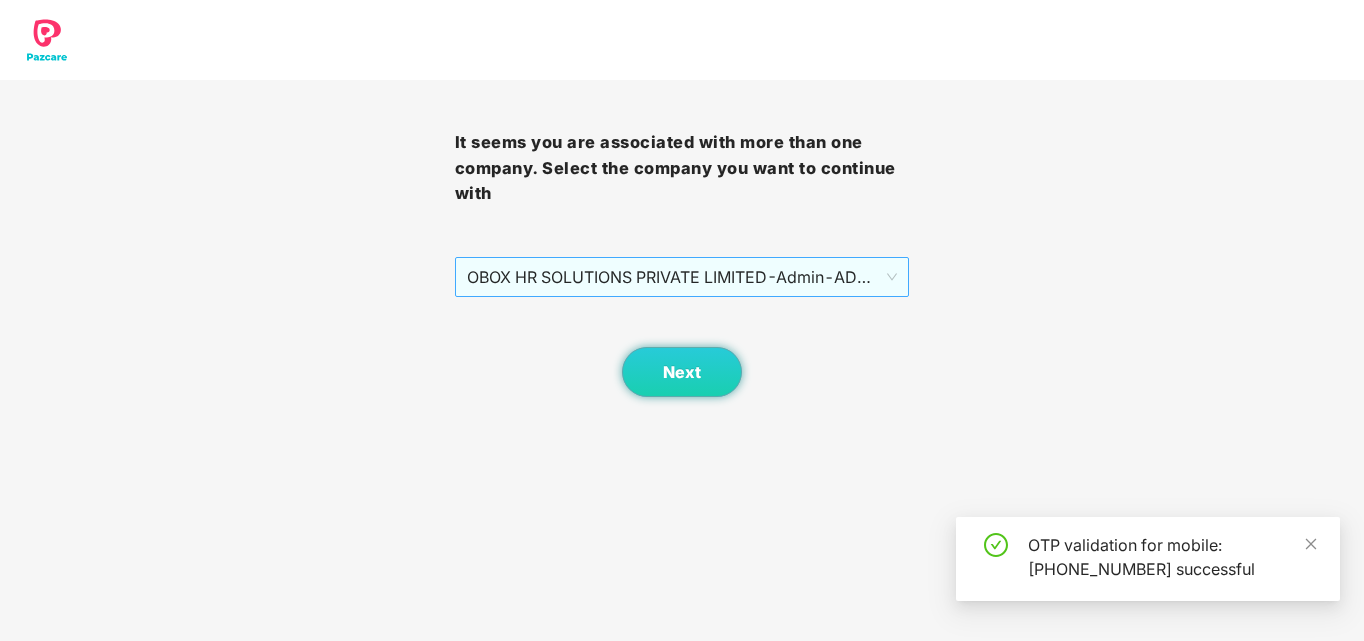 click on "OBOX HR SOLUTIONS PRIVATE LIMITED   -  Admin  -  ADMIN" at bounding box center (682, 277) 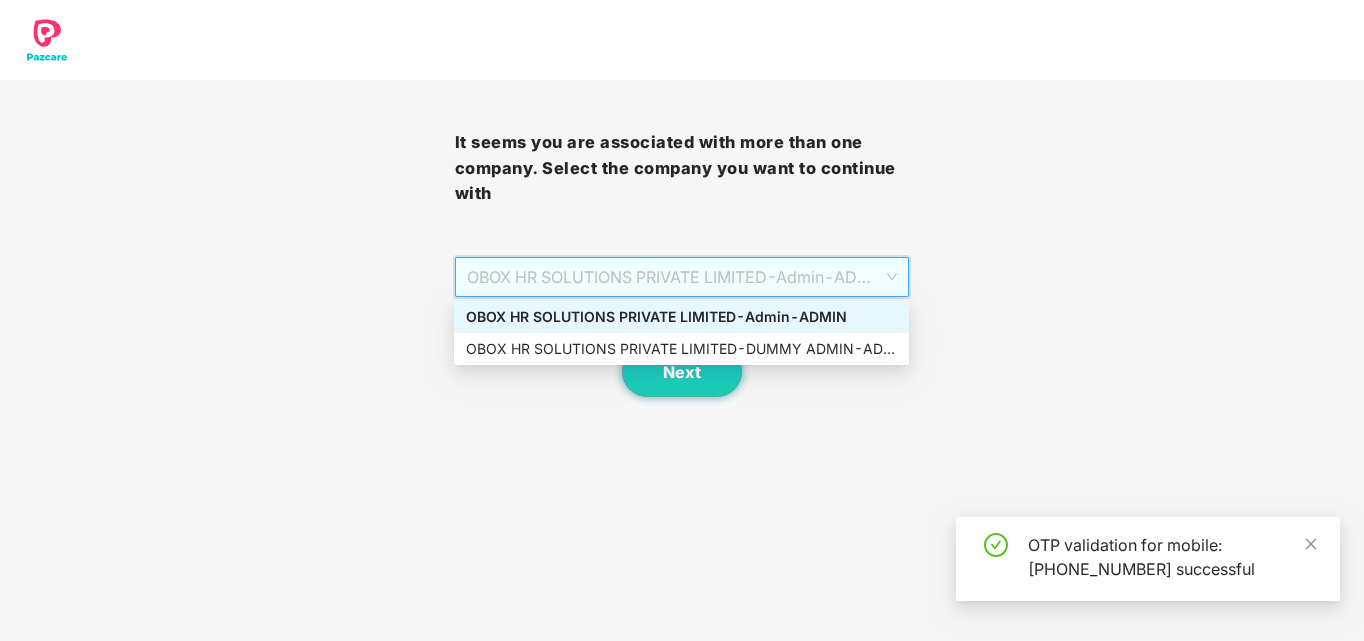 click on "OBOX HR SOLUTIONS PRIVATE LIMITED   -  Admin  -  ADMIN" at bounding box center [681, 317] 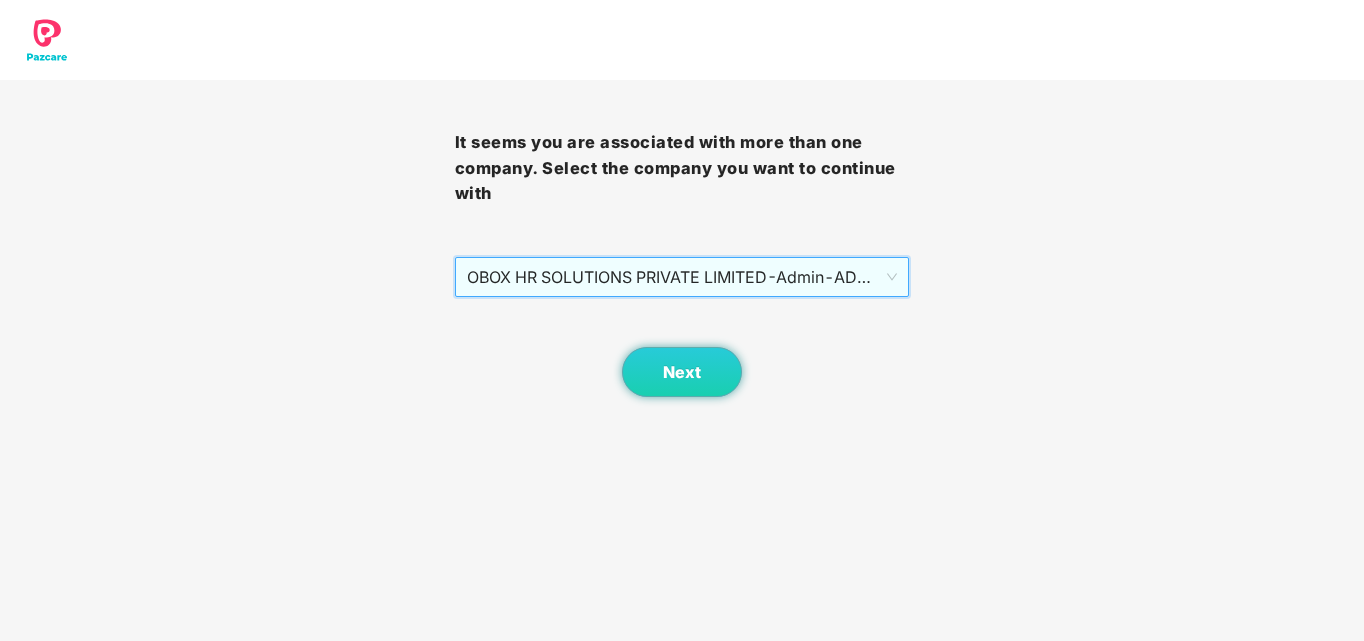 click on "OBOX HR SOLUTIONS PRIVATE LIMITED   -  Admin  -  ADMIN" at bounding box center (682, 277) 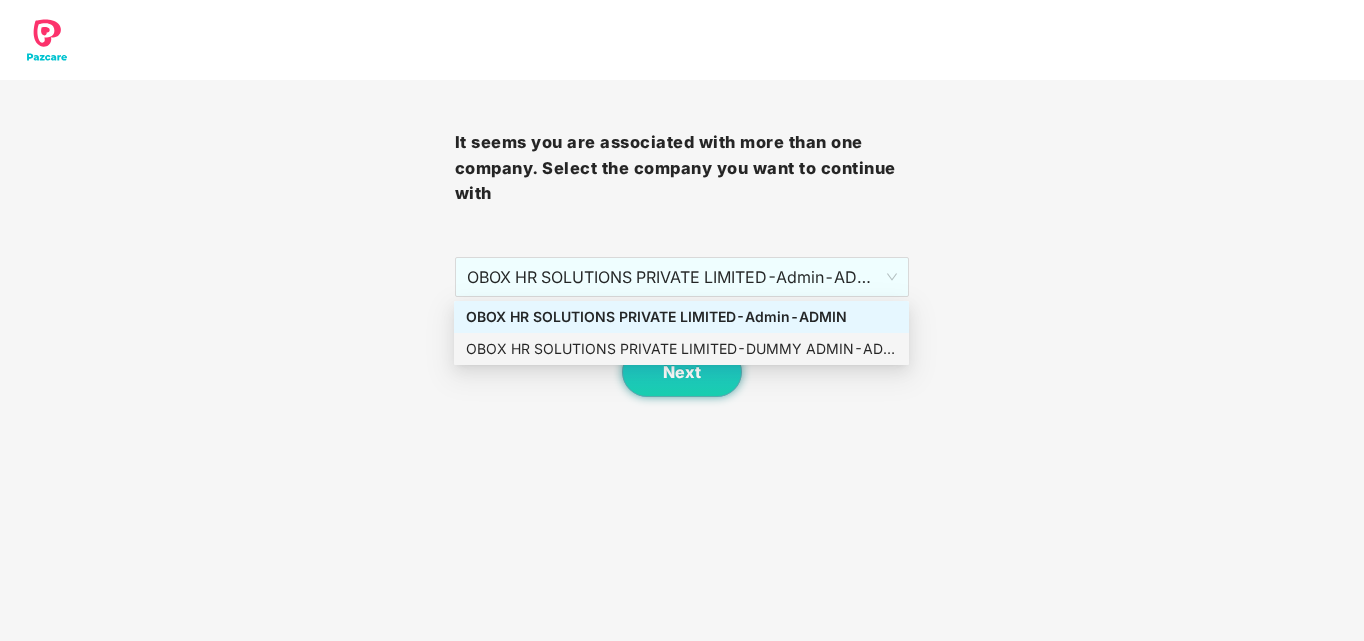 click on "It seems you are associated with more than one company. Select the company you want to continue with OBOX HR SOLUTIONS PRIVATE LIMITED   -  Admin  -  ADMIN Next fadb0788-a4f8-4c4f-bde3-5e51cd5fba95 a9884a9c-f52a-48e9-8236-439e660beb43 OBOX HR SOLUTIONS PRIVATE LIMITED   -  Admin  -  ADMIN OBOX HR SOLUTIONS PRIVATE LIMITED   -  DUMMY ADMIN  -  ADMIN" at bounding box center [682, 320] 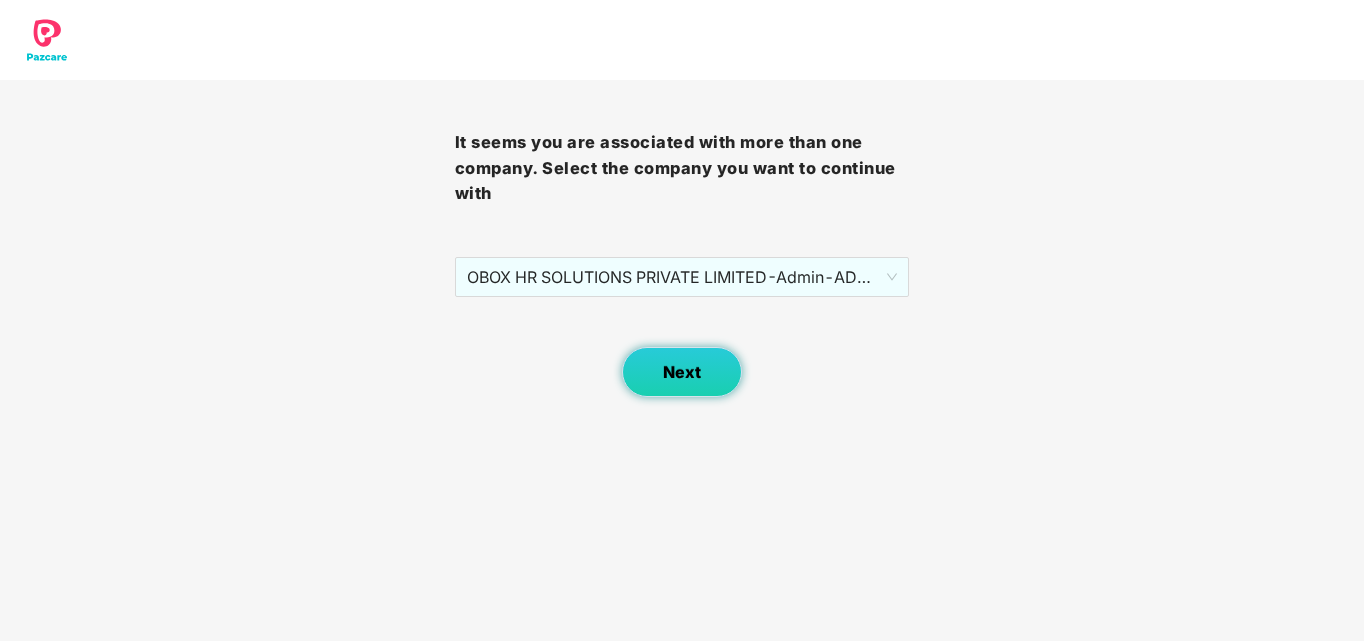 click on "Next" at bounding box center (682, 372) 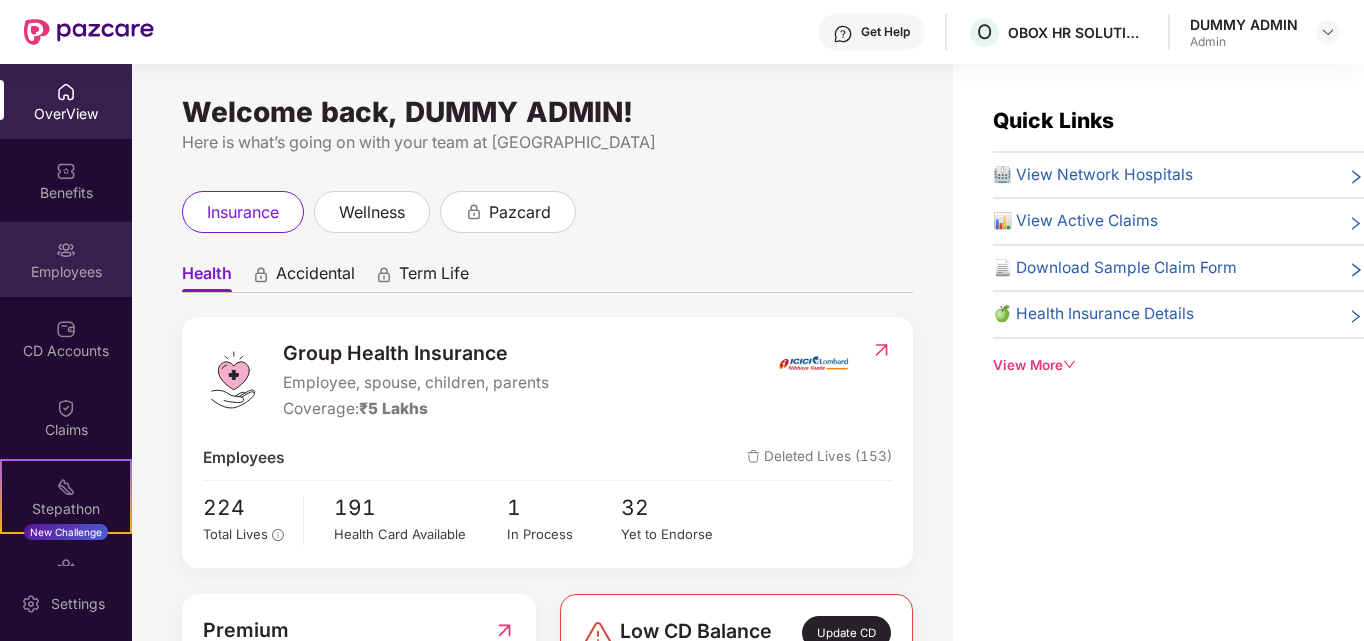 click on "Employees" at bounding box center (66, 259) 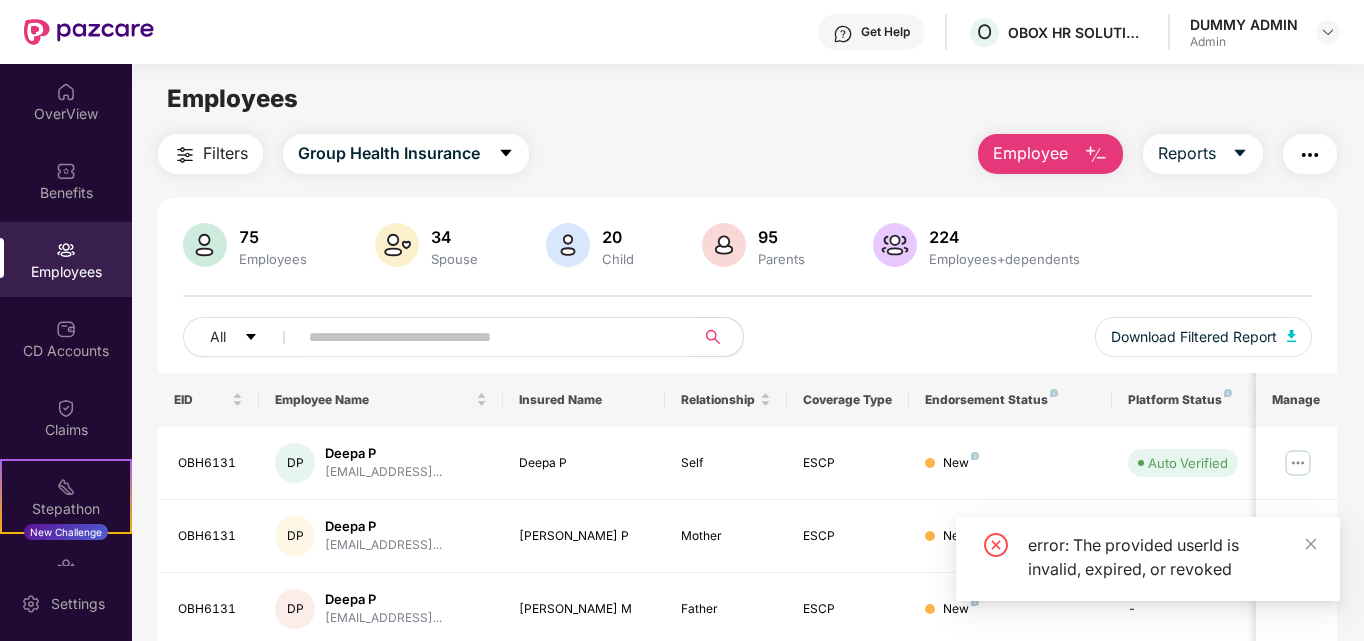 click on "Employee" at bounding box center (1030, 153) 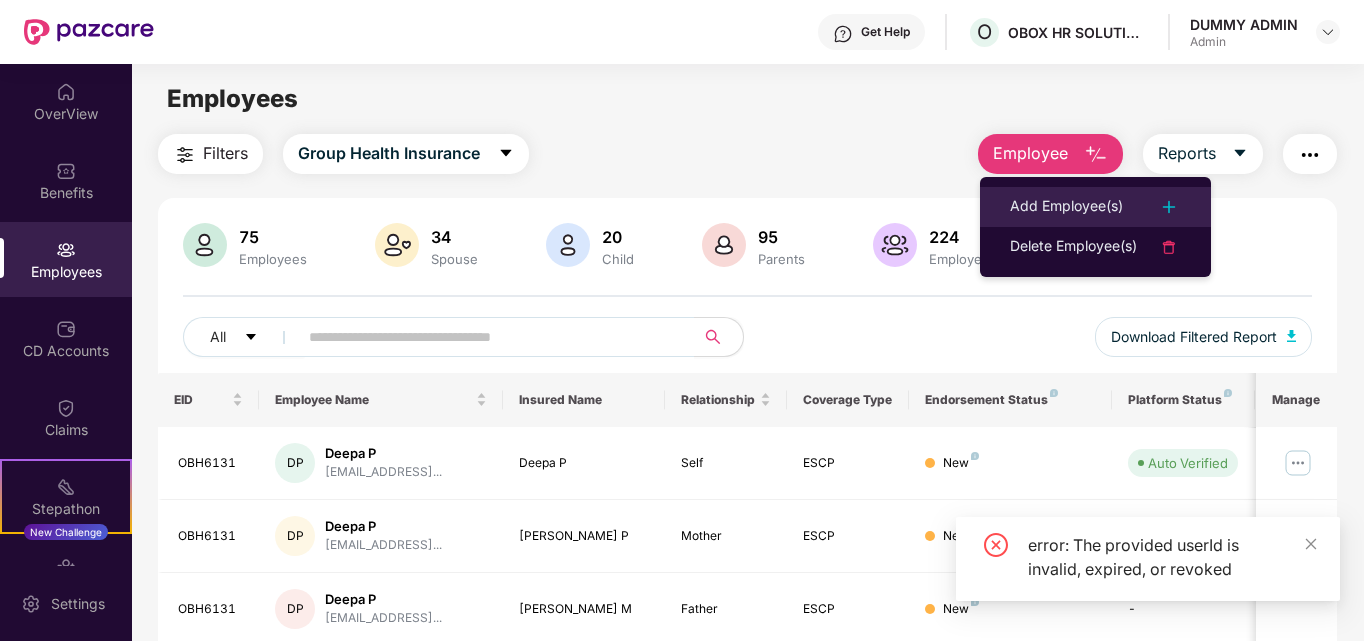 click on "Add Employee(s)" at bounding box center (1066, 207) 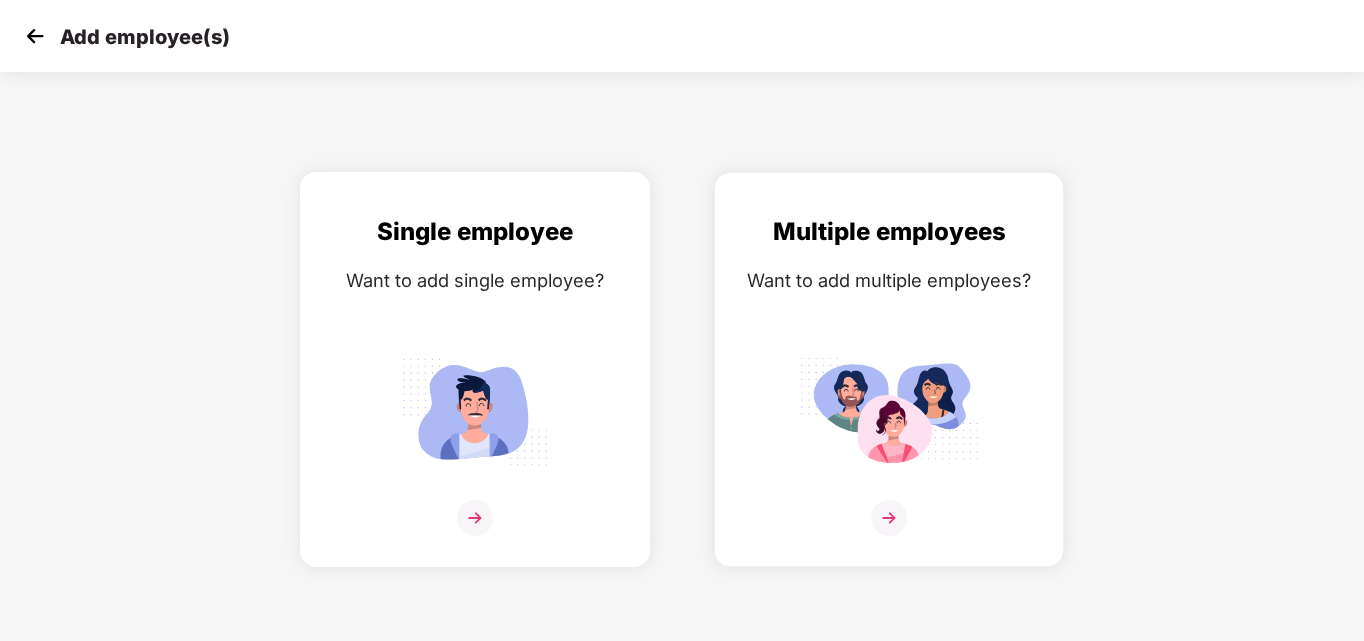 click at bounding box center [475, 411] 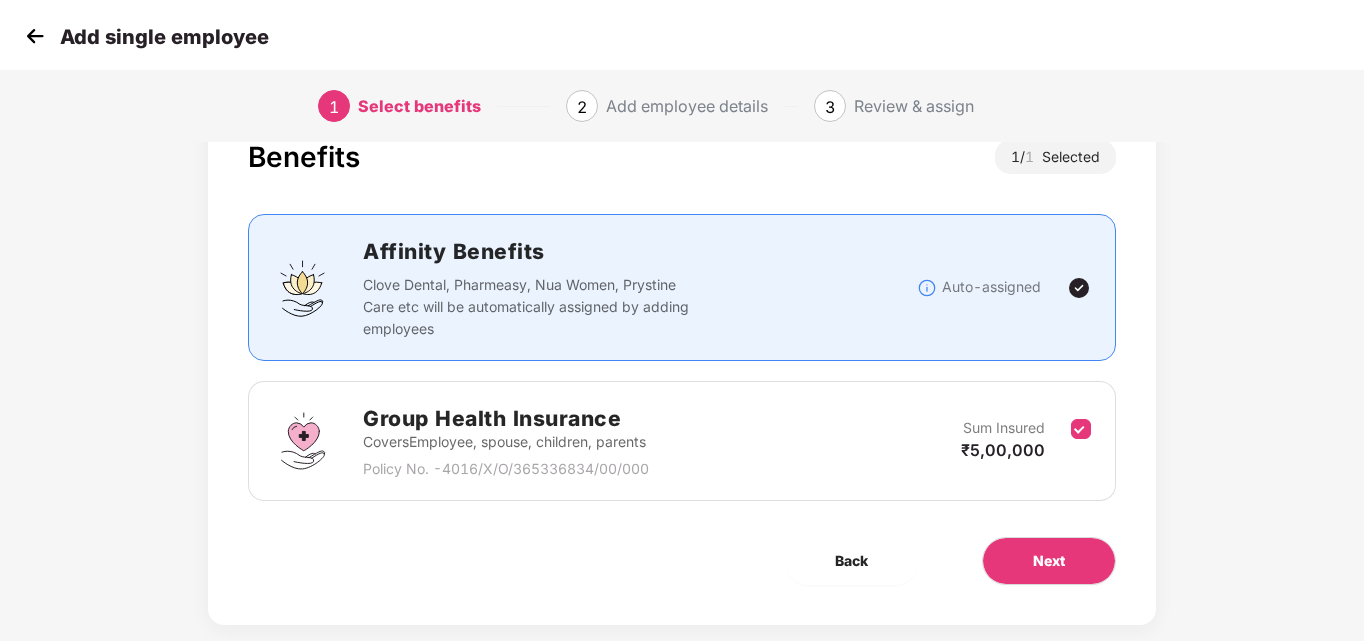 scroll, scrollTop: 98, scrollLeft: 0, axis: vertical 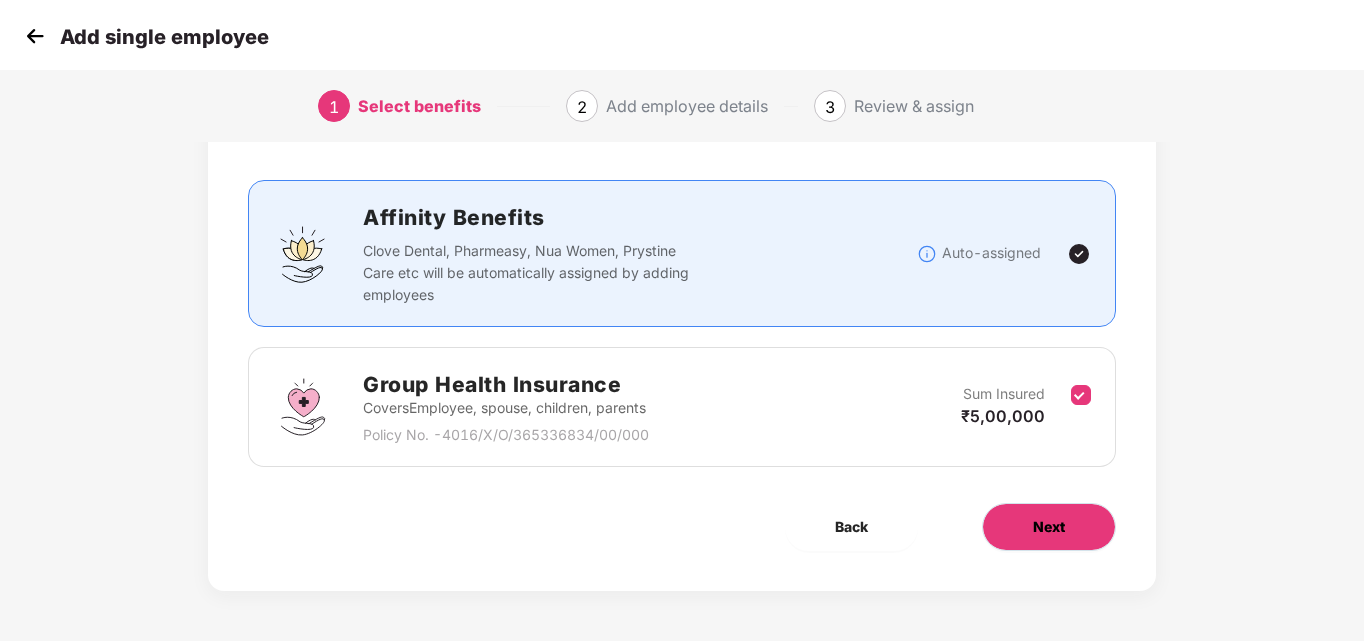 click on "Next" at bounding box center [1049, 527] 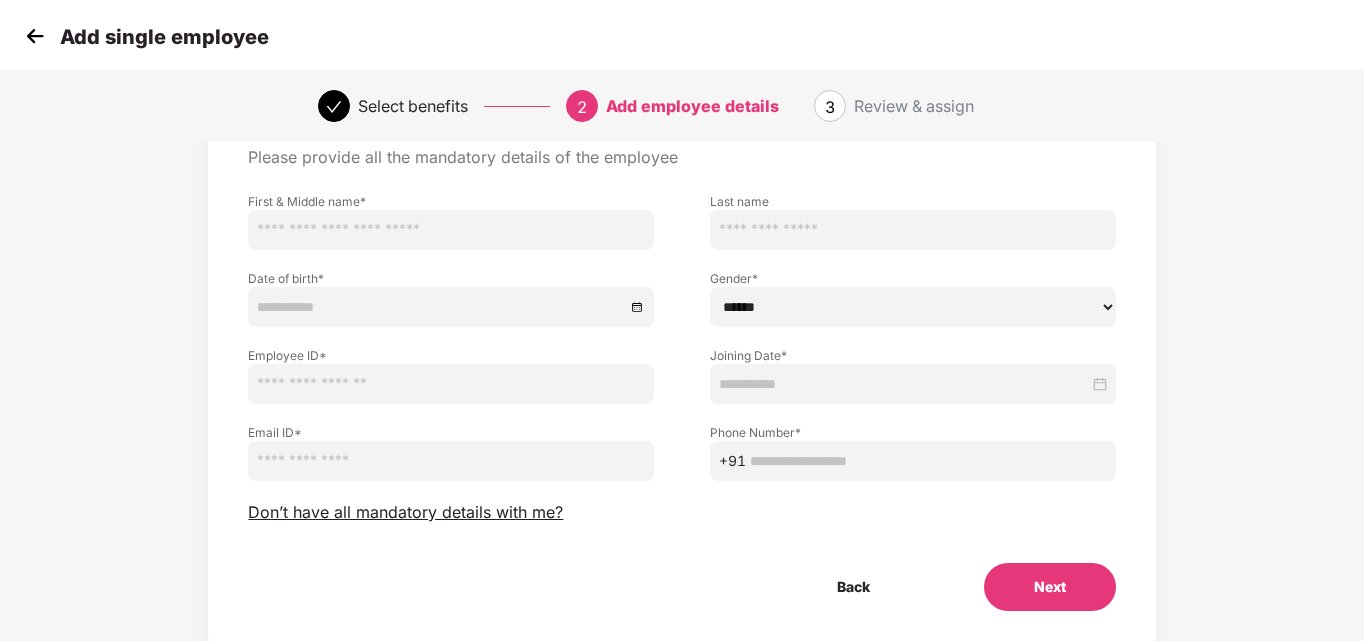 scroll, scrollTop: 0, scrollLeft: 0, axis: both 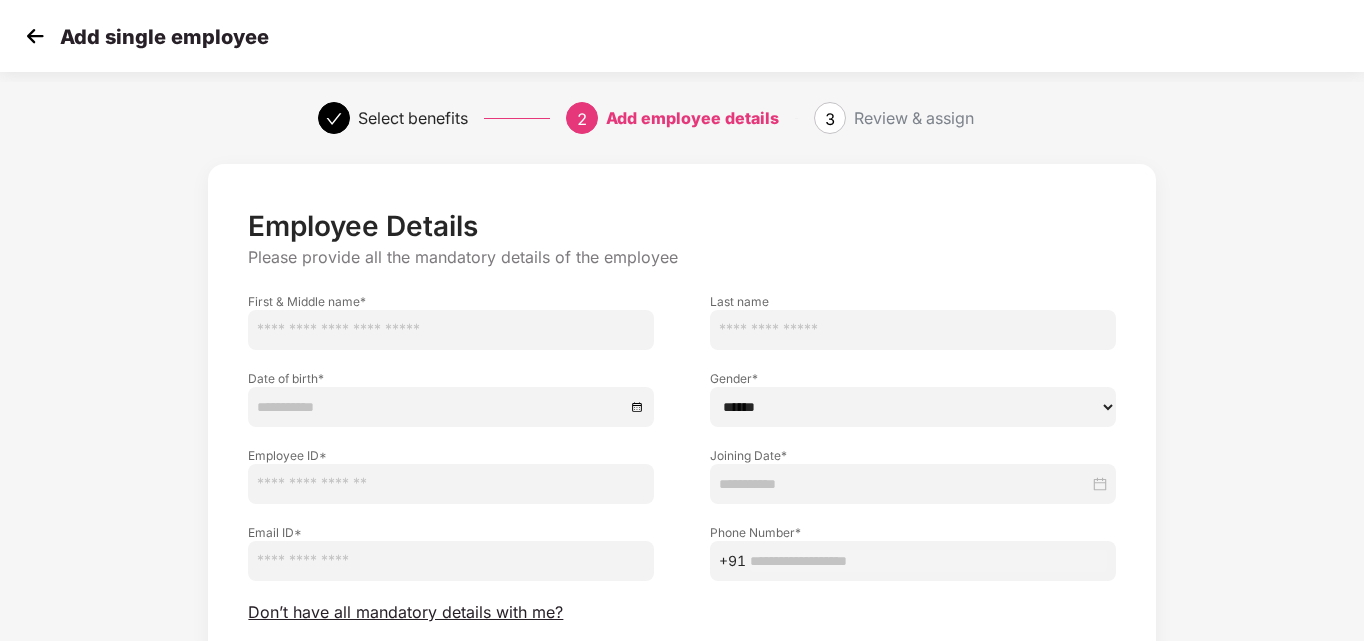 click at bounding box center [451, 330] 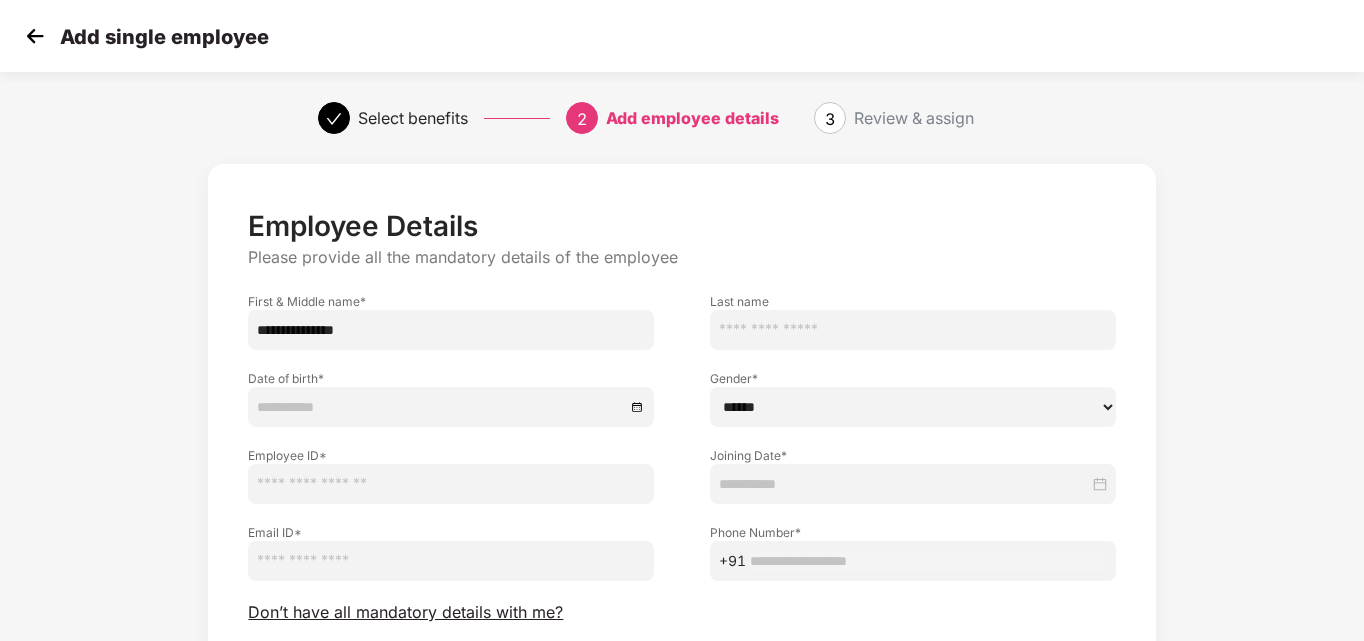 drag, startPoint x: 448, startPoint y: 336, endPoint x: 334, endPoint y: 332, distance: 114.07015 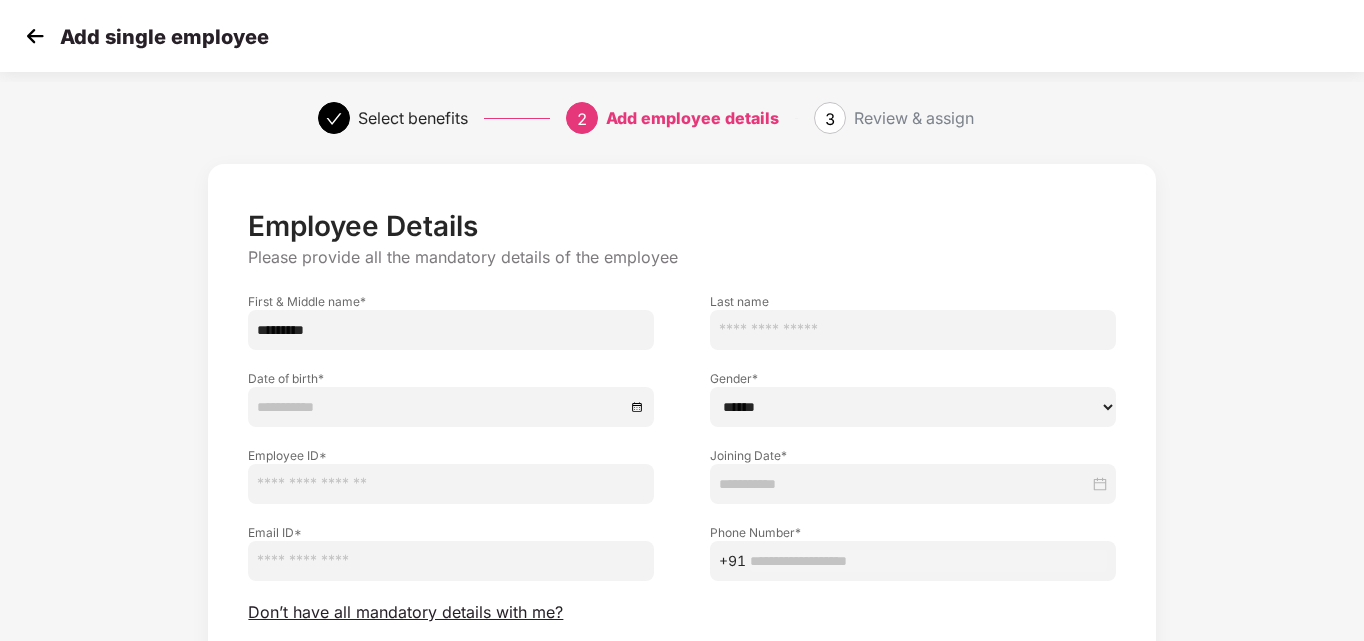 type on "*********" 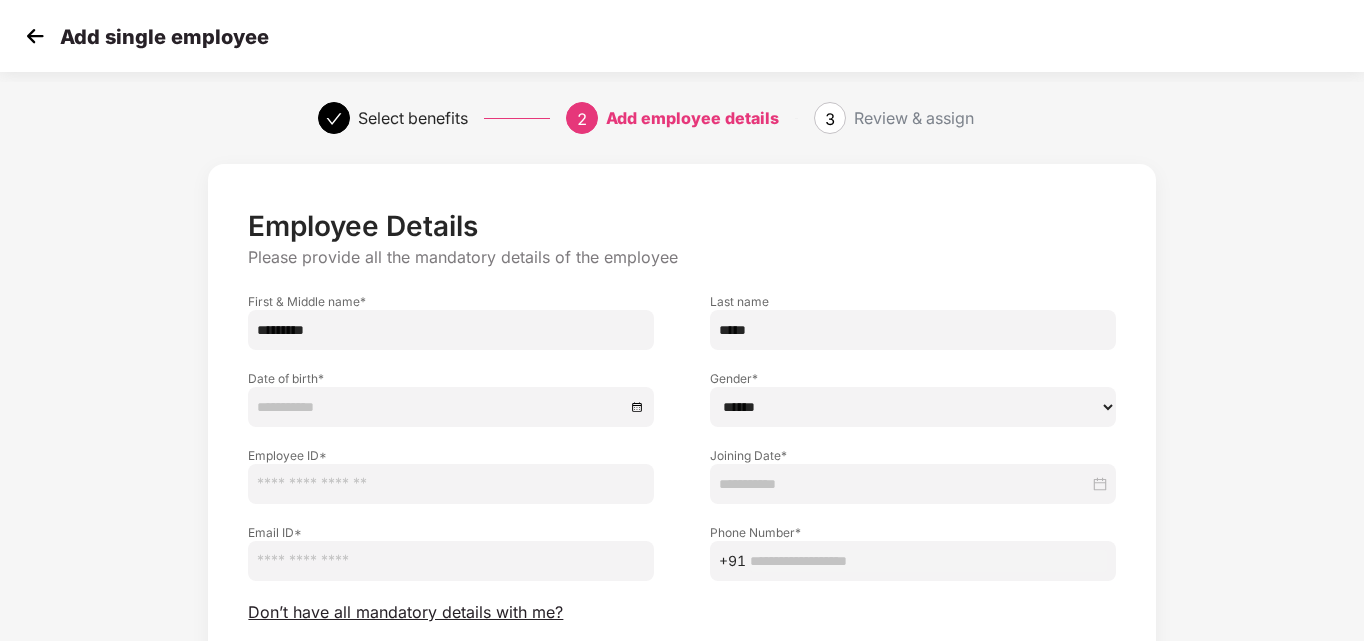 type on "*****" 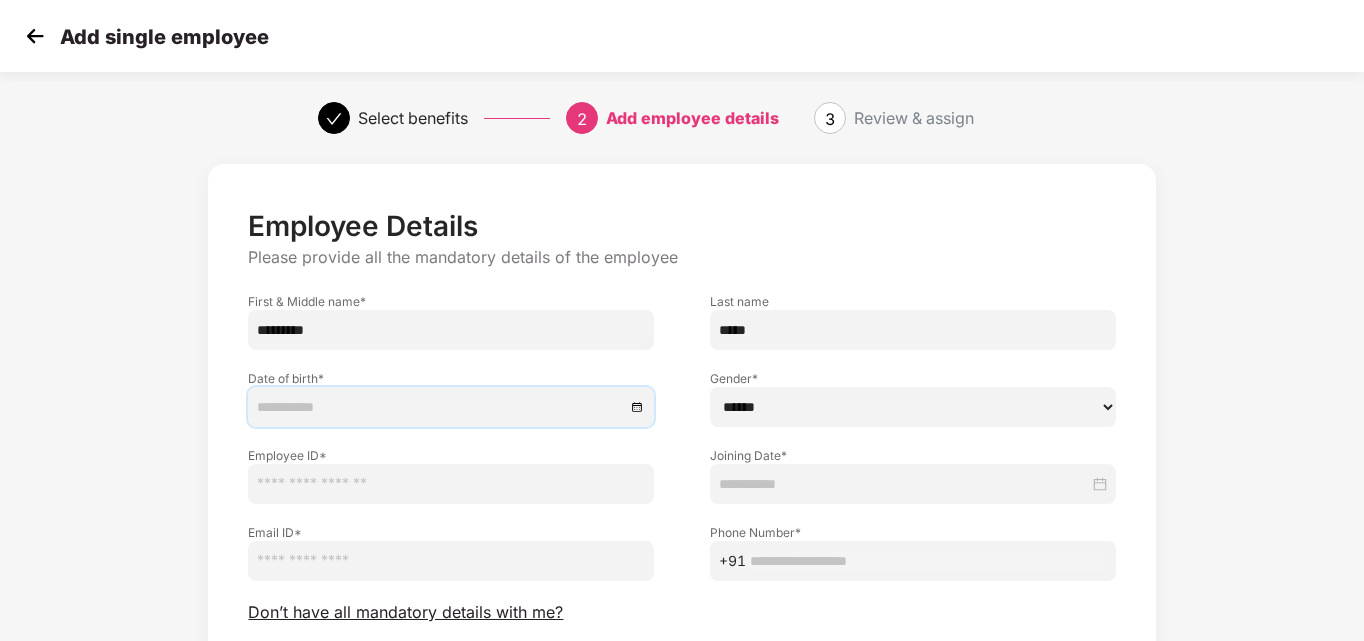 click at bounding box center (441, 407) 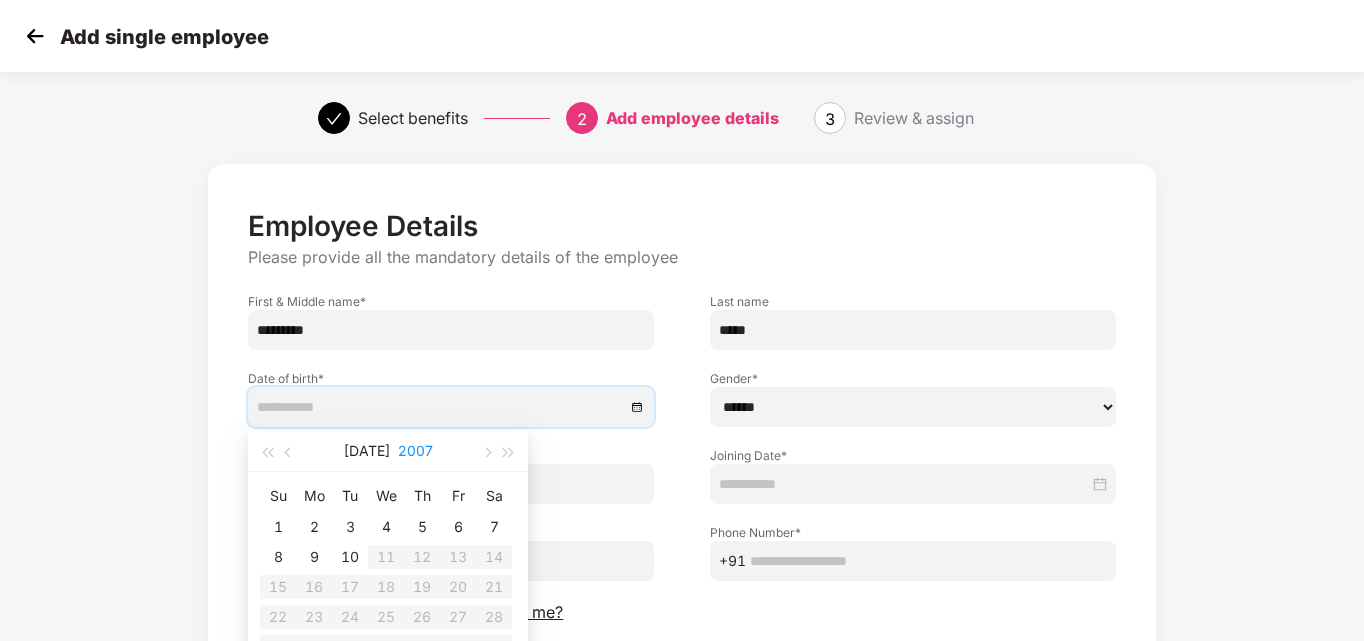 click on "2007" at bounding box center [415, 451] 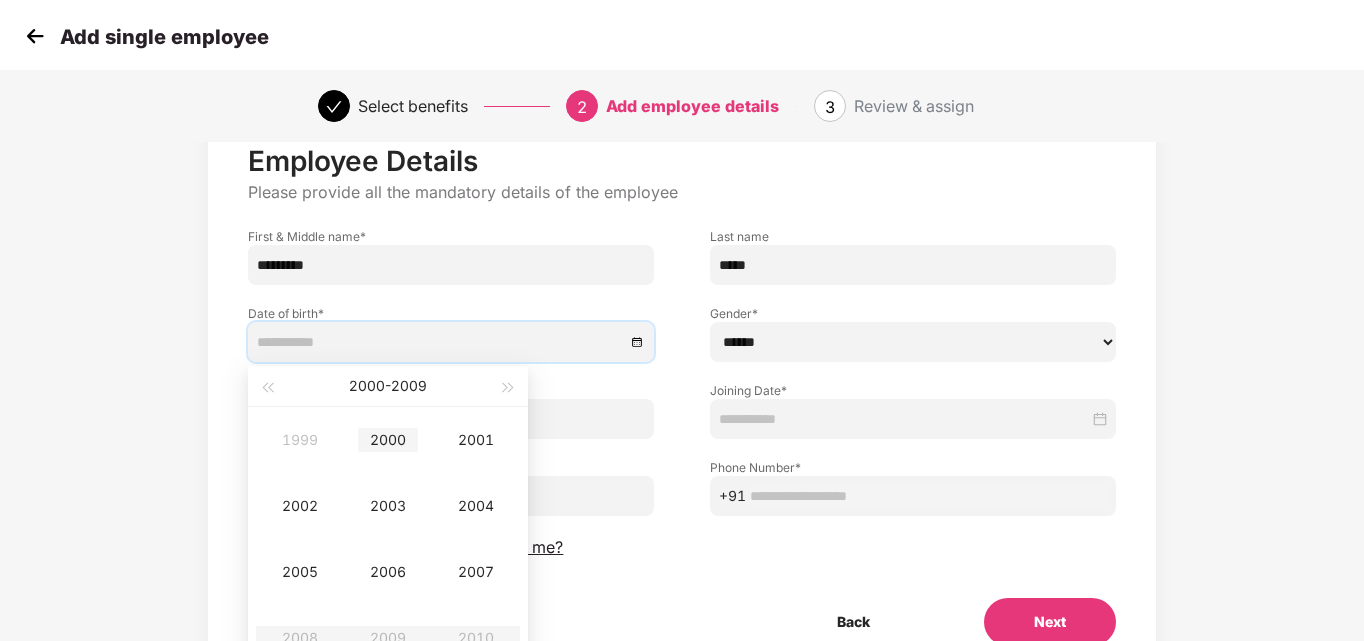 scroll, scrollTop: 100, scrollLeft: 0, axis: vertical 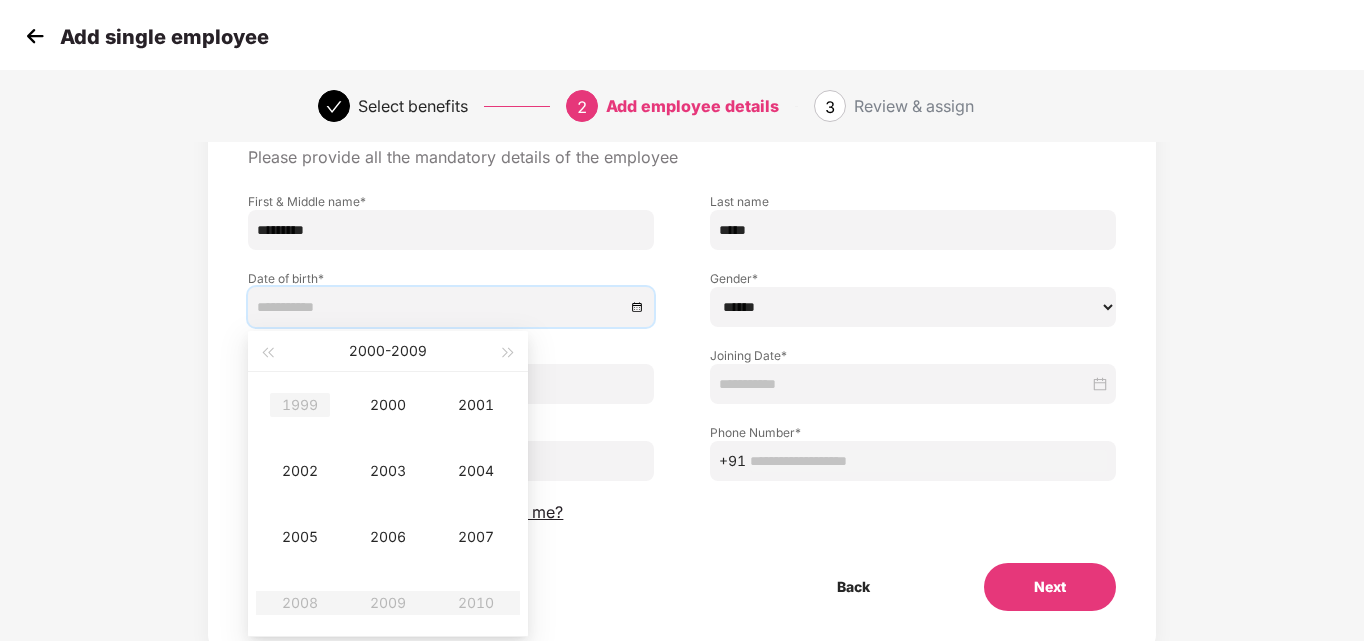 type on "**********" 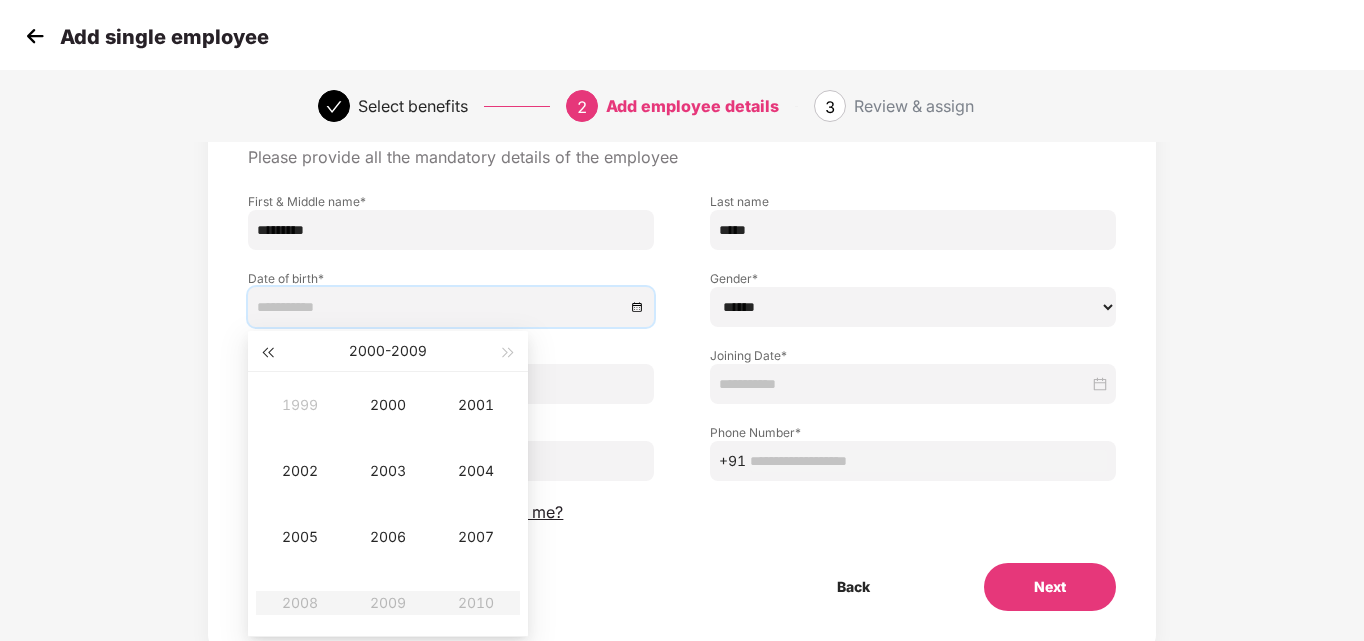 click at bounding box center (267, 351) 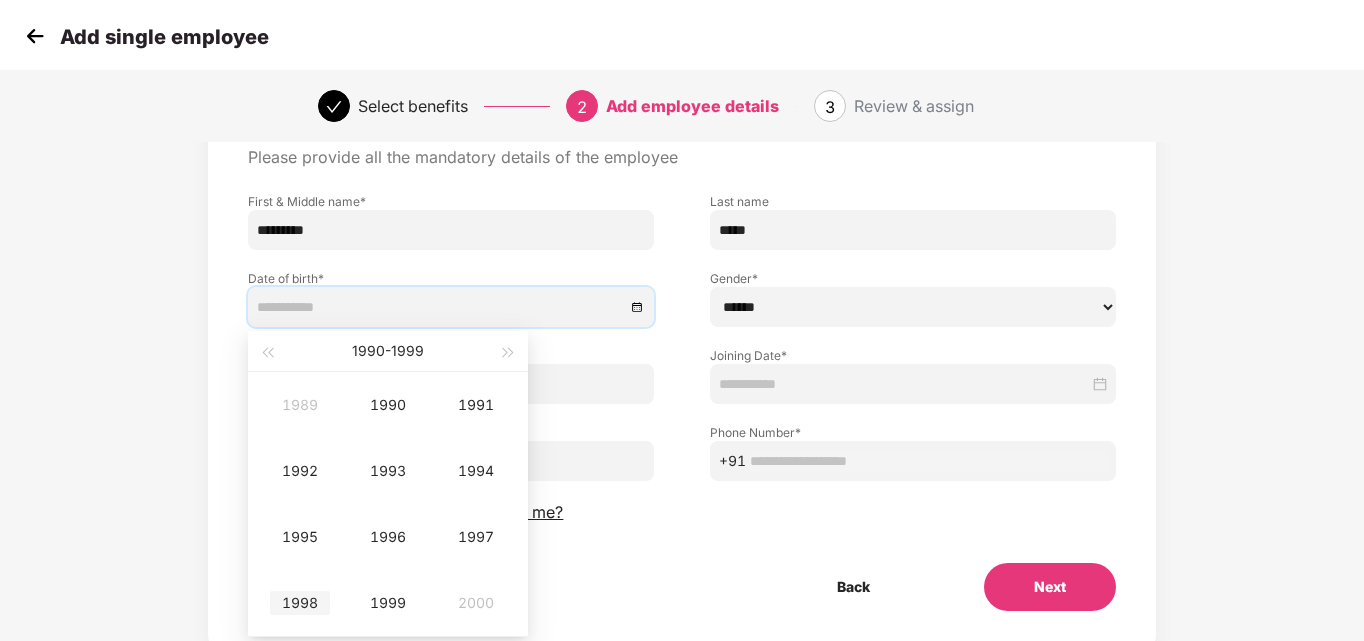 type on "**********" 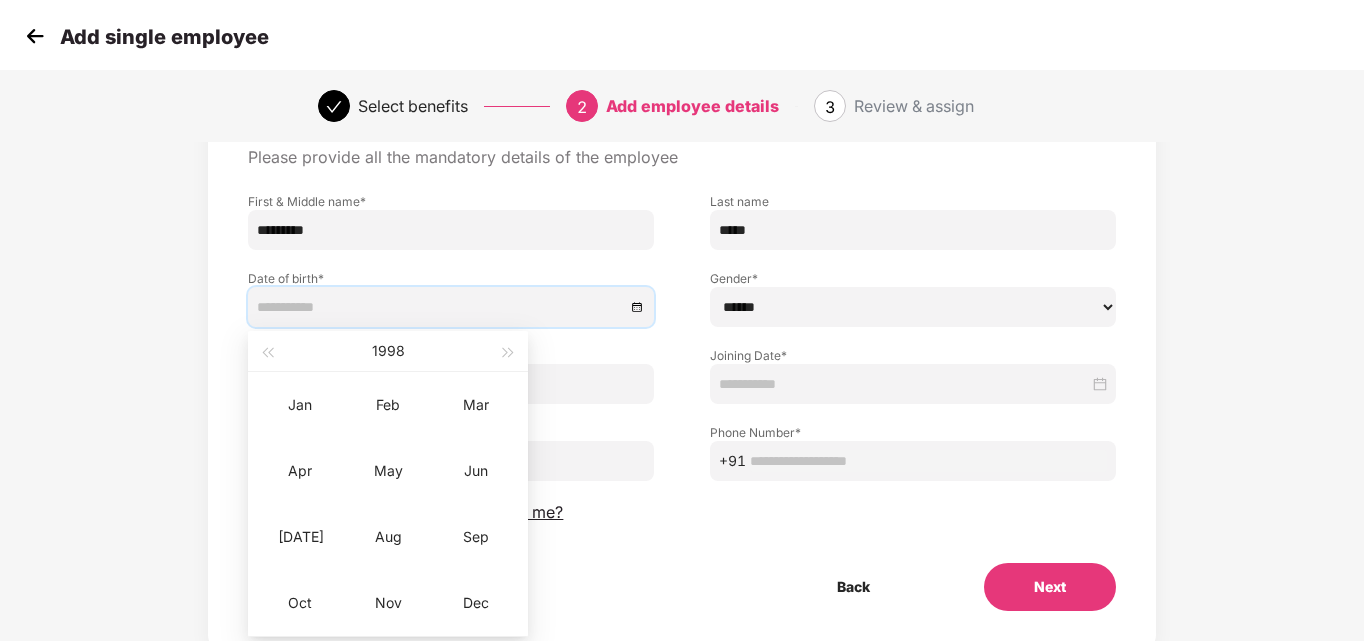 type on "**********" 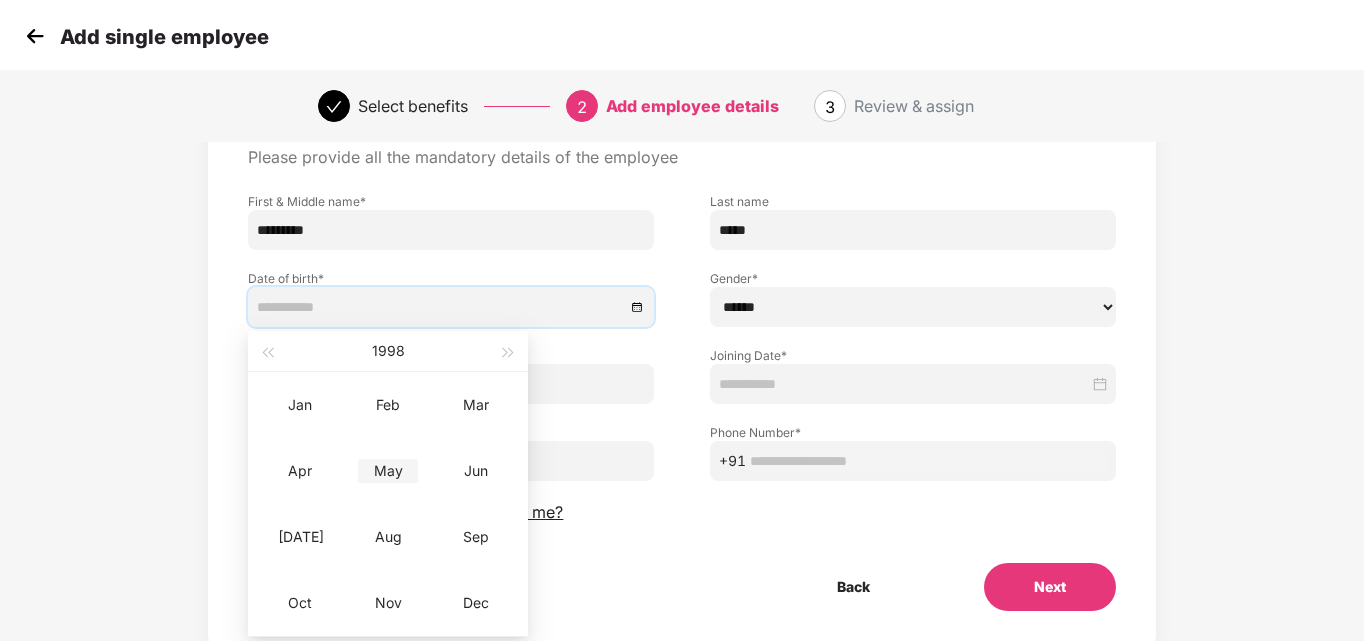 type on "**********" 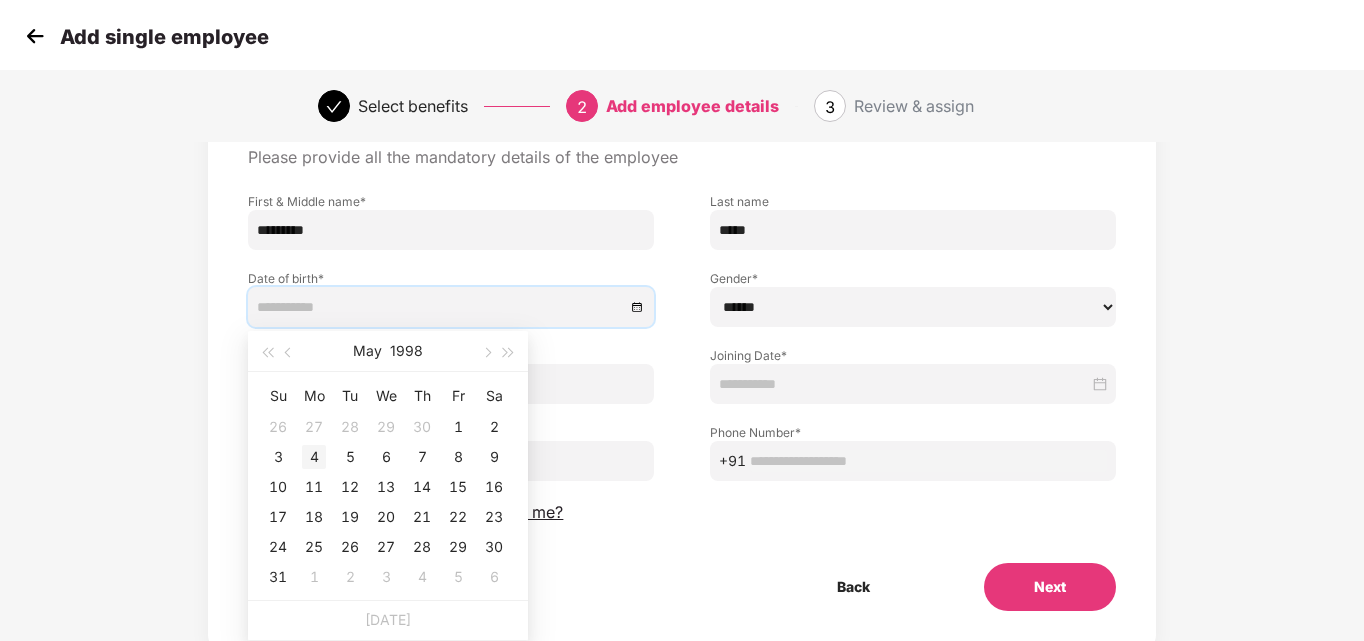 type on "**********" 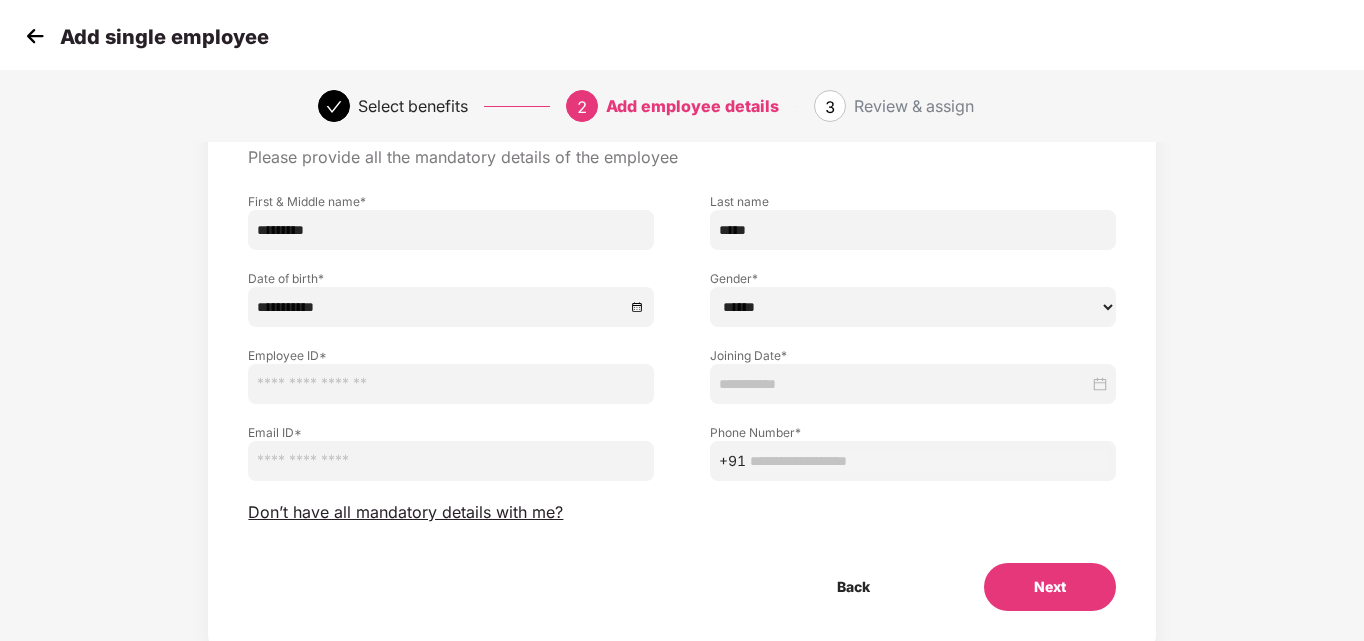 drag, startPoint x: 895, startPoint y: 301, endPoint x: 884, endPoint y: 316, distance: 18.601076 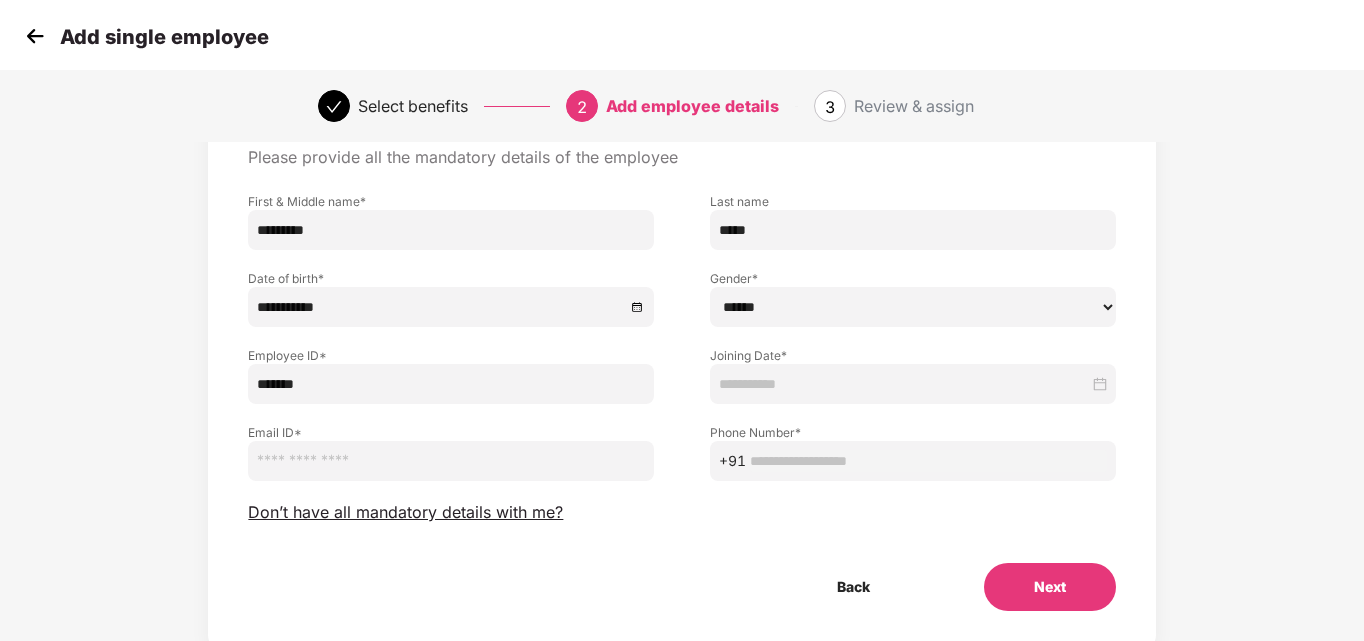 type on "*******" 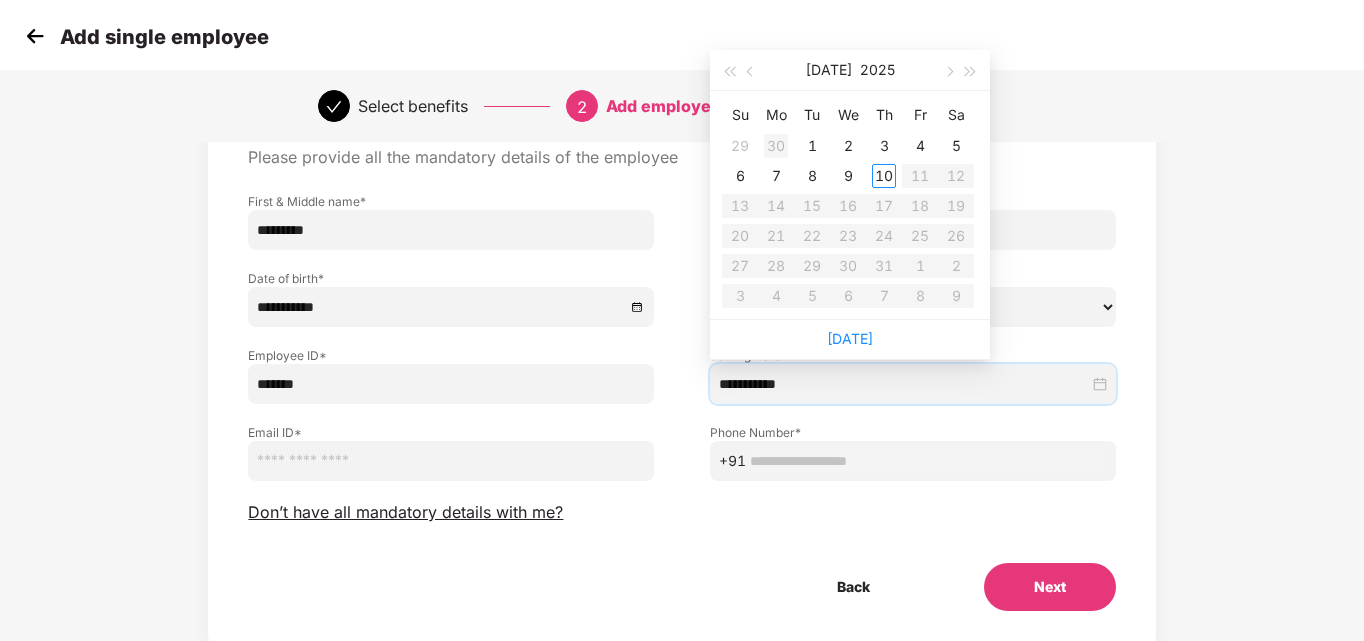 type on "**********" 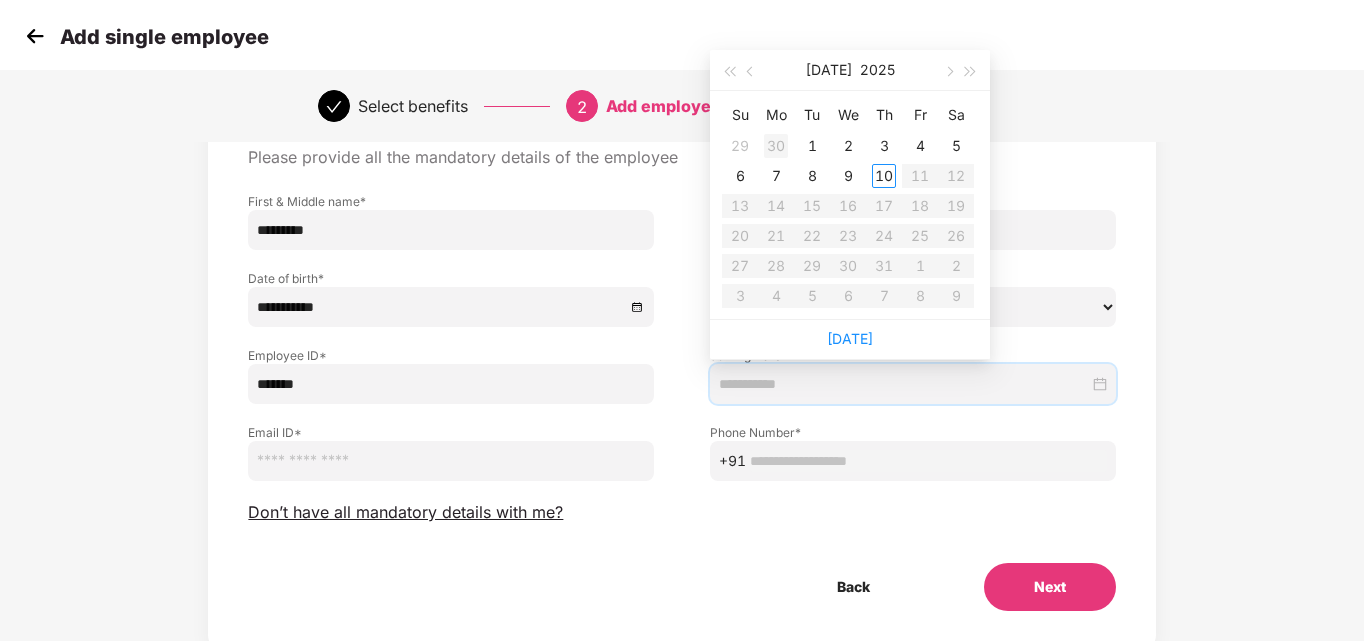click on "30" at bounding box center [776, 146] 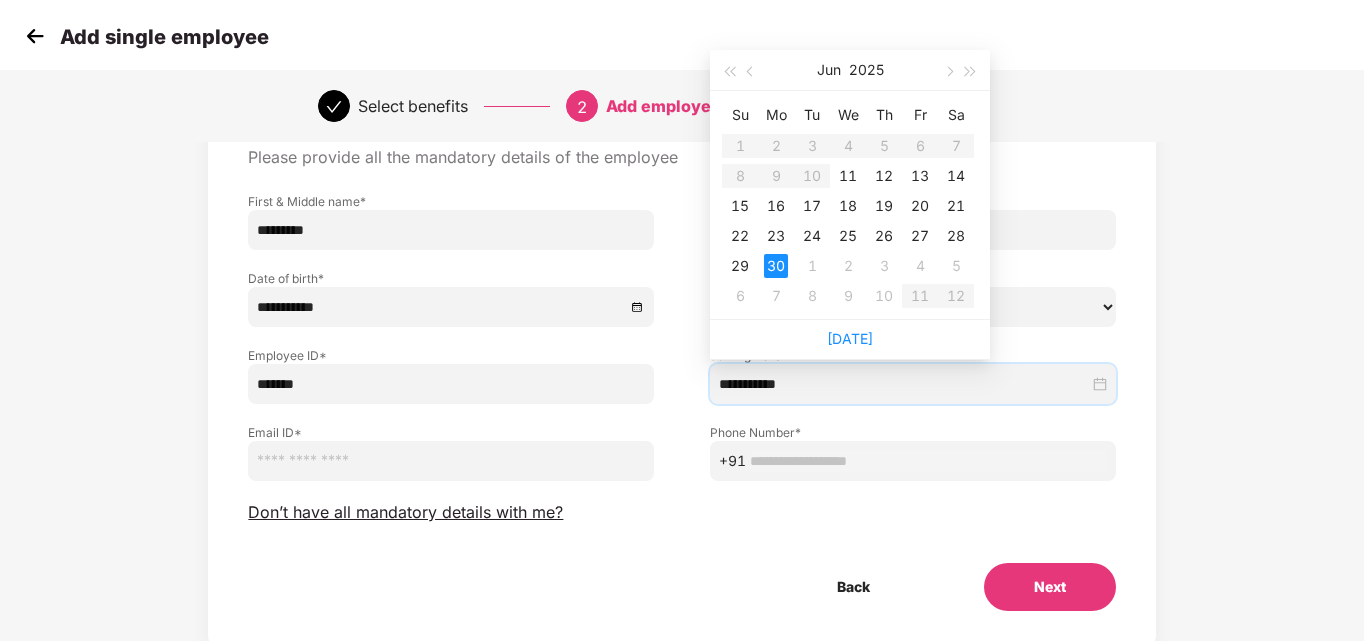 click at bounding box center [451, 461] 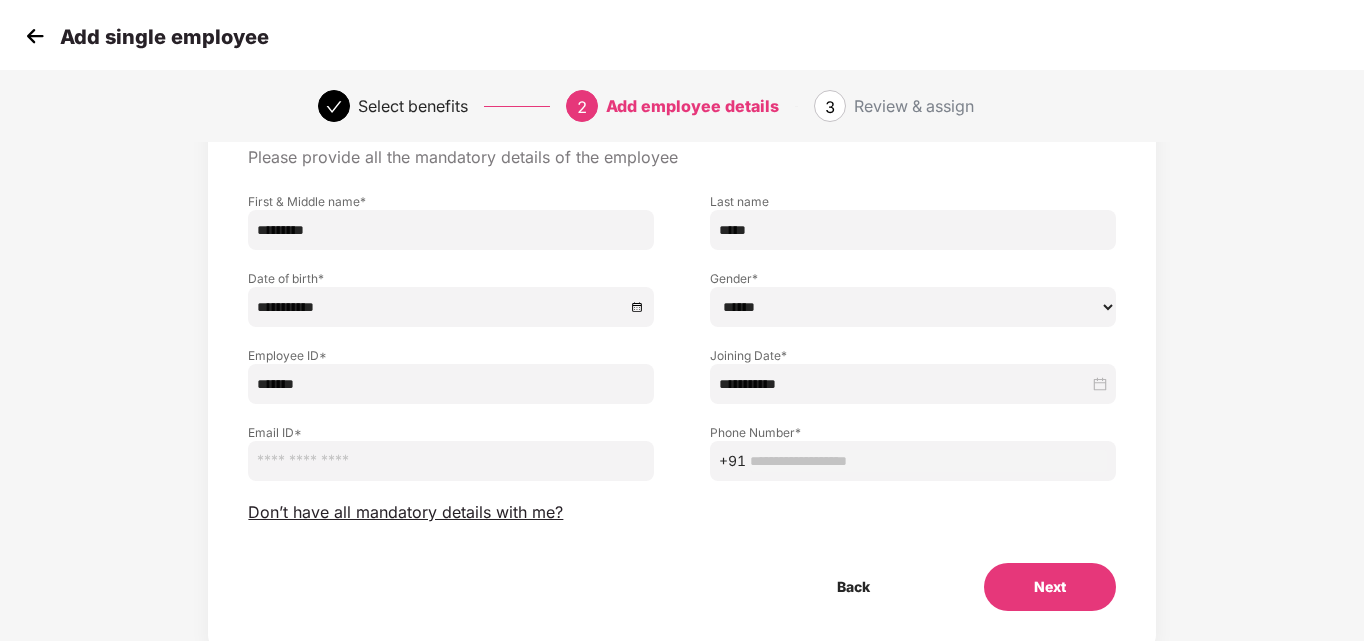 paste on "**********" 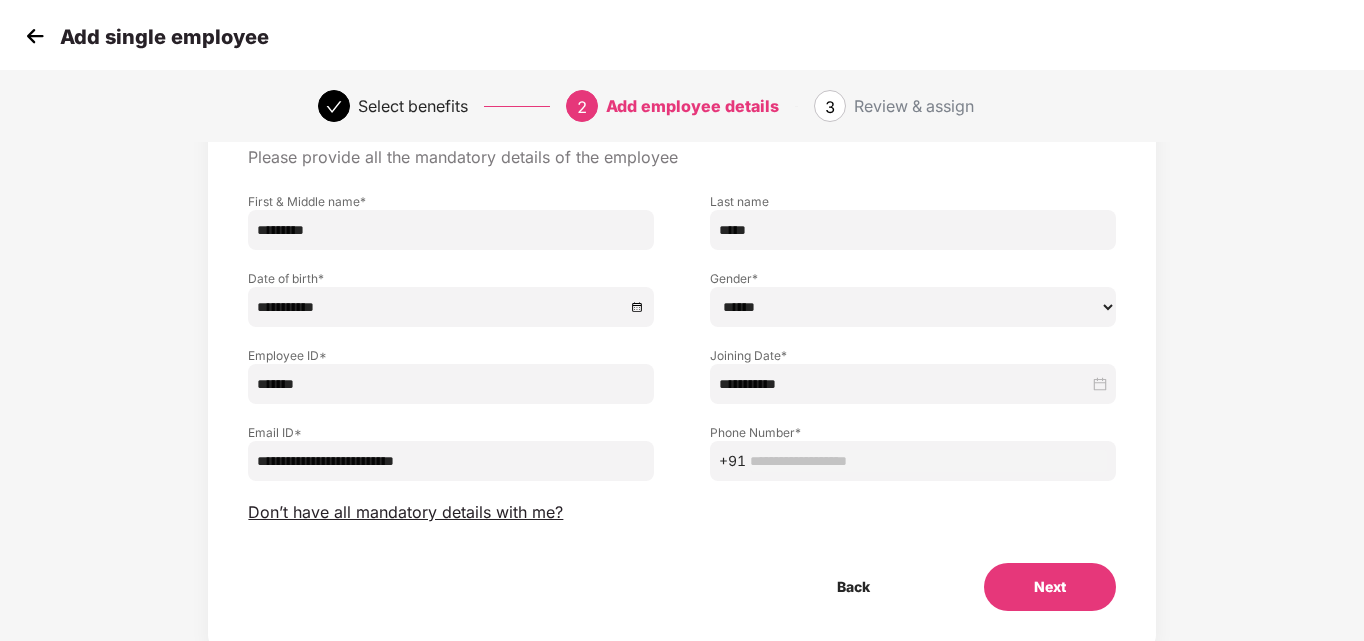 type on "**********" 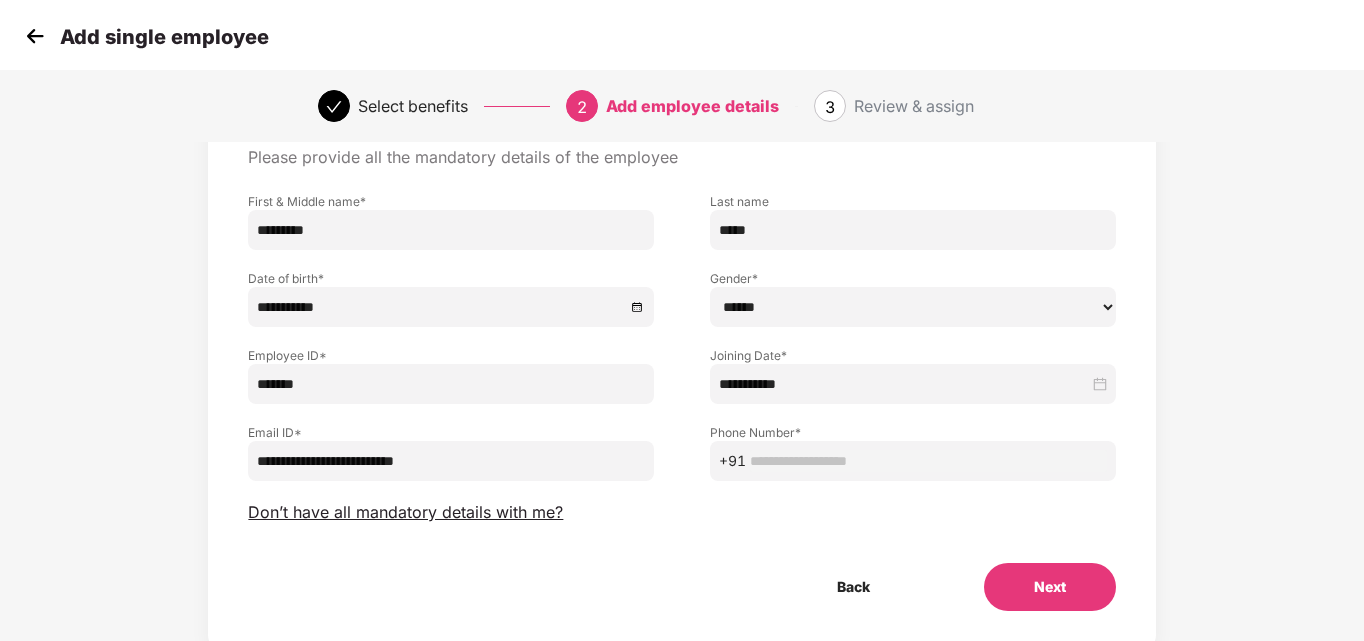 click at bounding box center (928, 461) 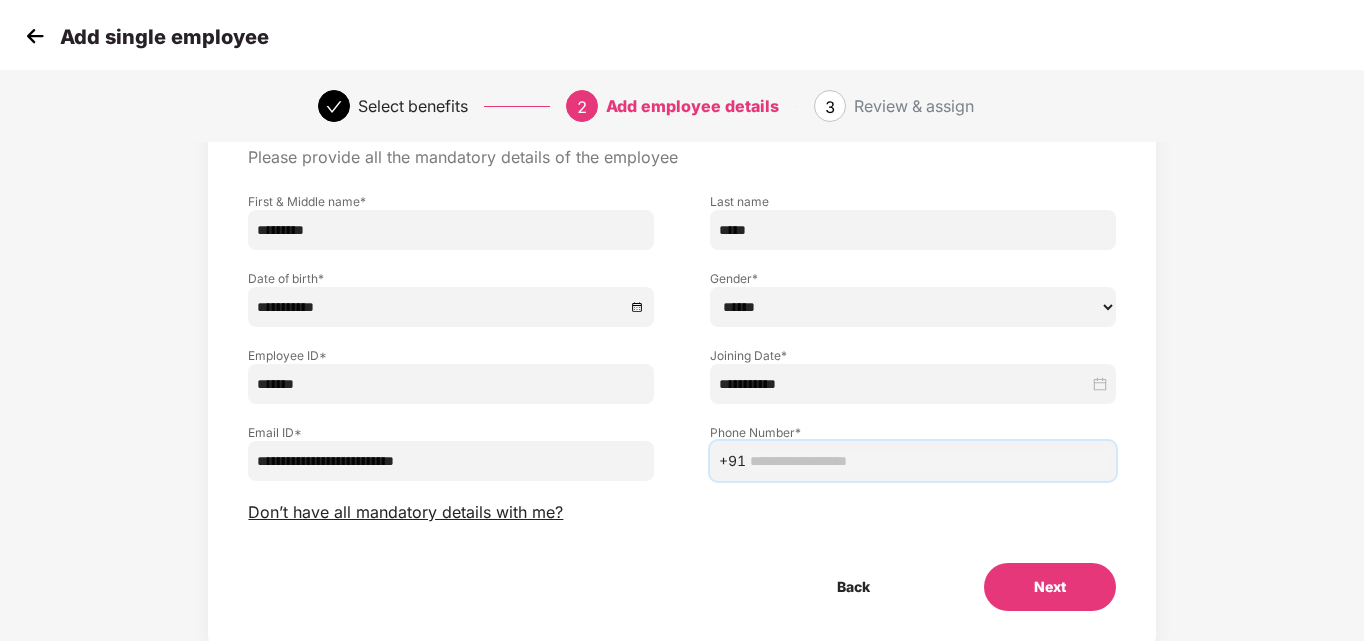 paste on "**********" 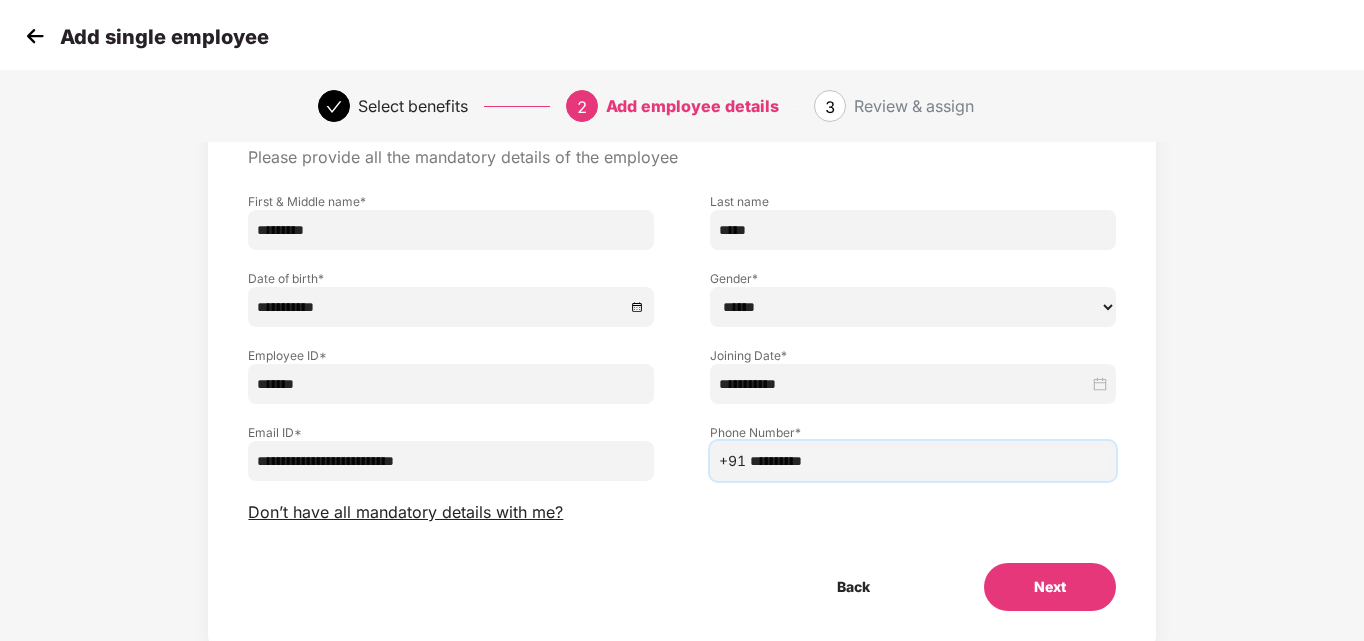 type on "**********" 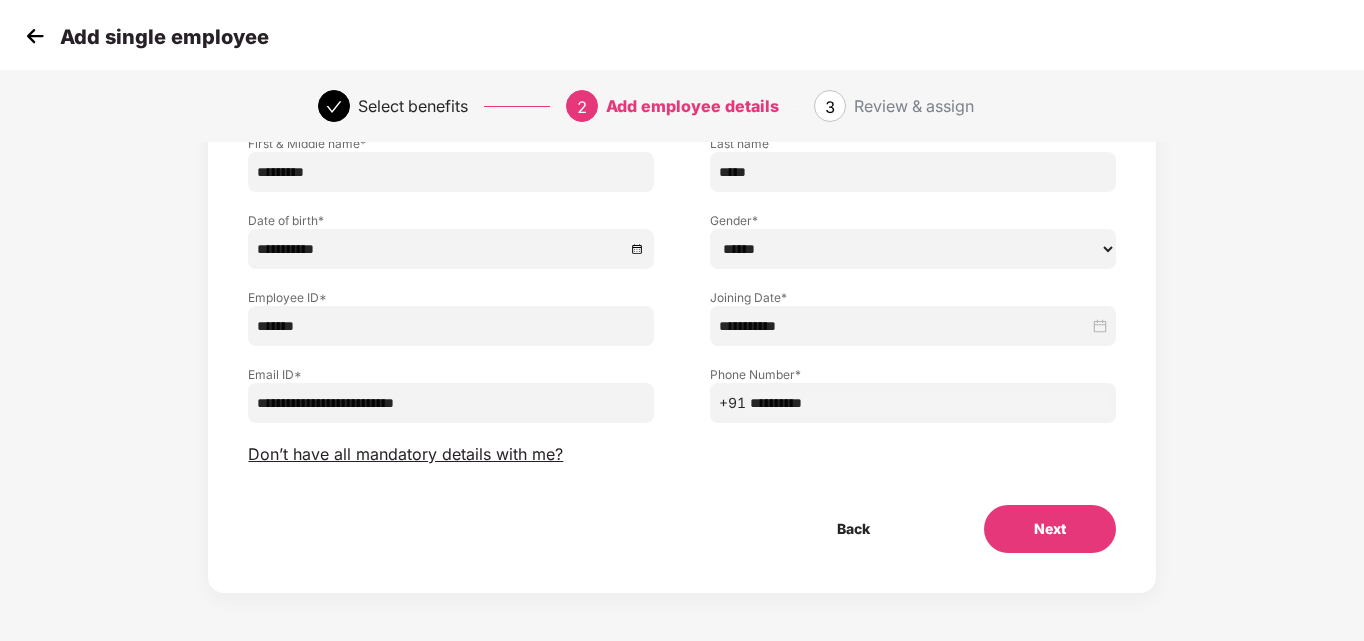 scroll, scrollTop: 160, scrollLeft: 0, axis: vertical 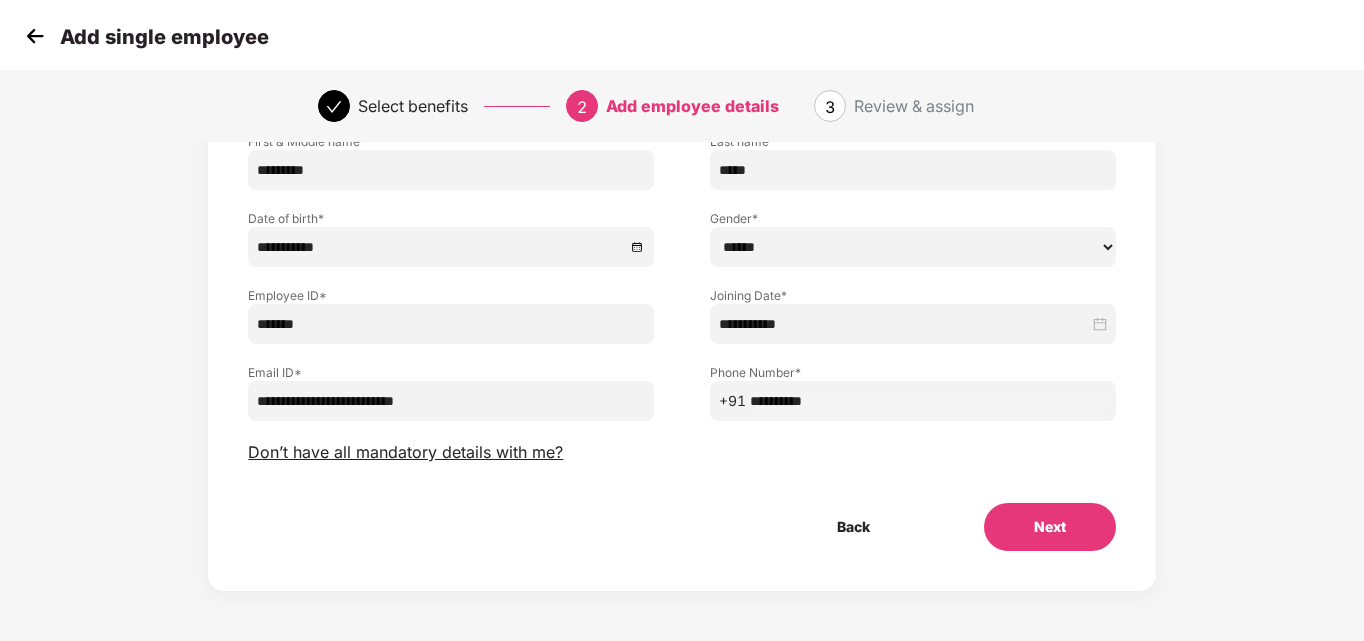 click on "Next" at bounding box center (1050, 527) 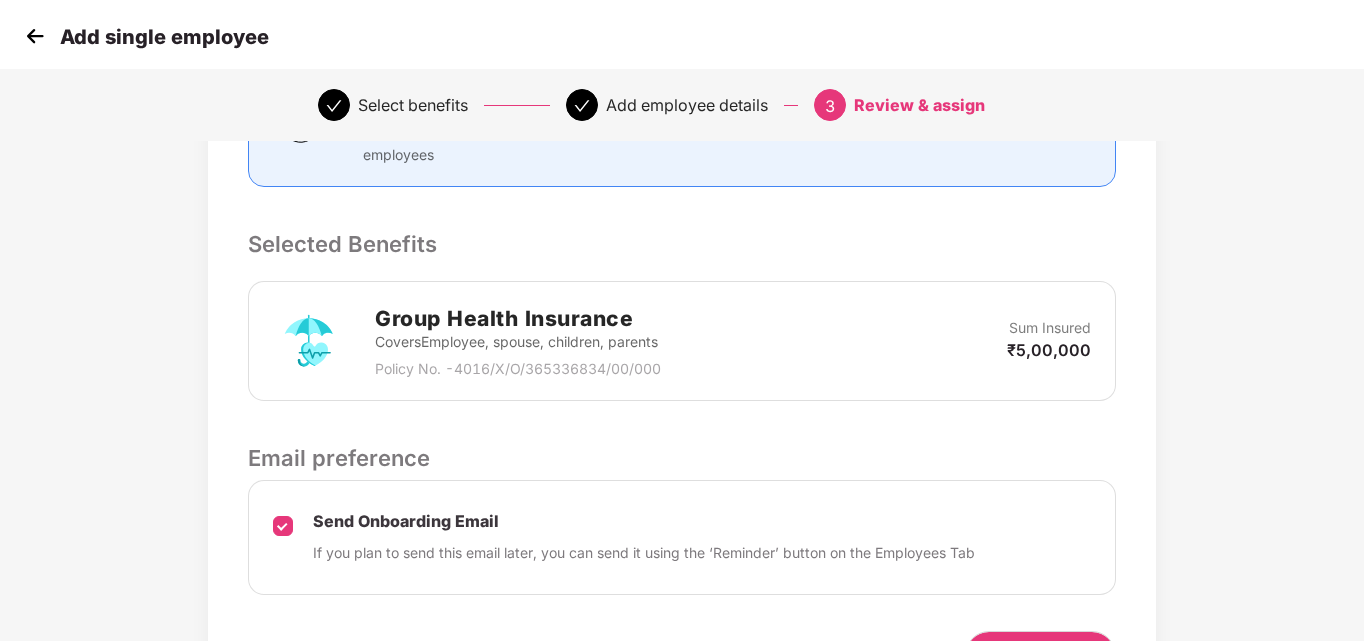 scroll, scrollTop: 600, scrollLeft: 0, axis: vertical 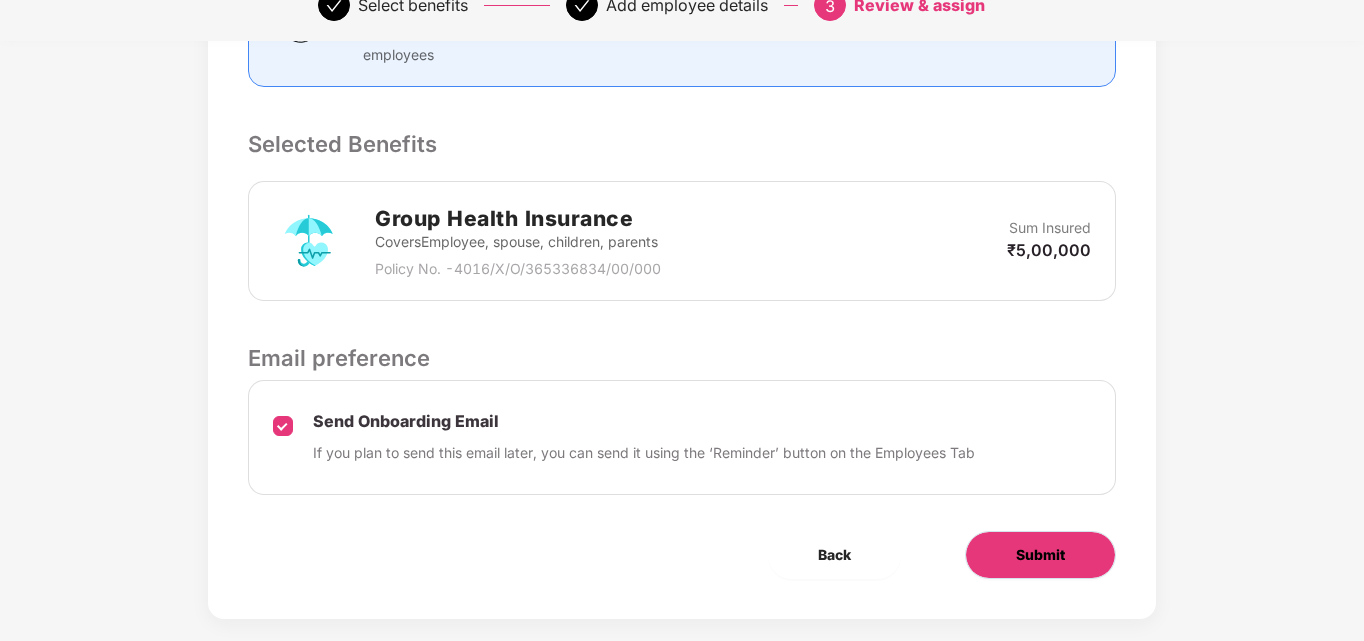 click on "Submit" at bounding box center (1040, 555) 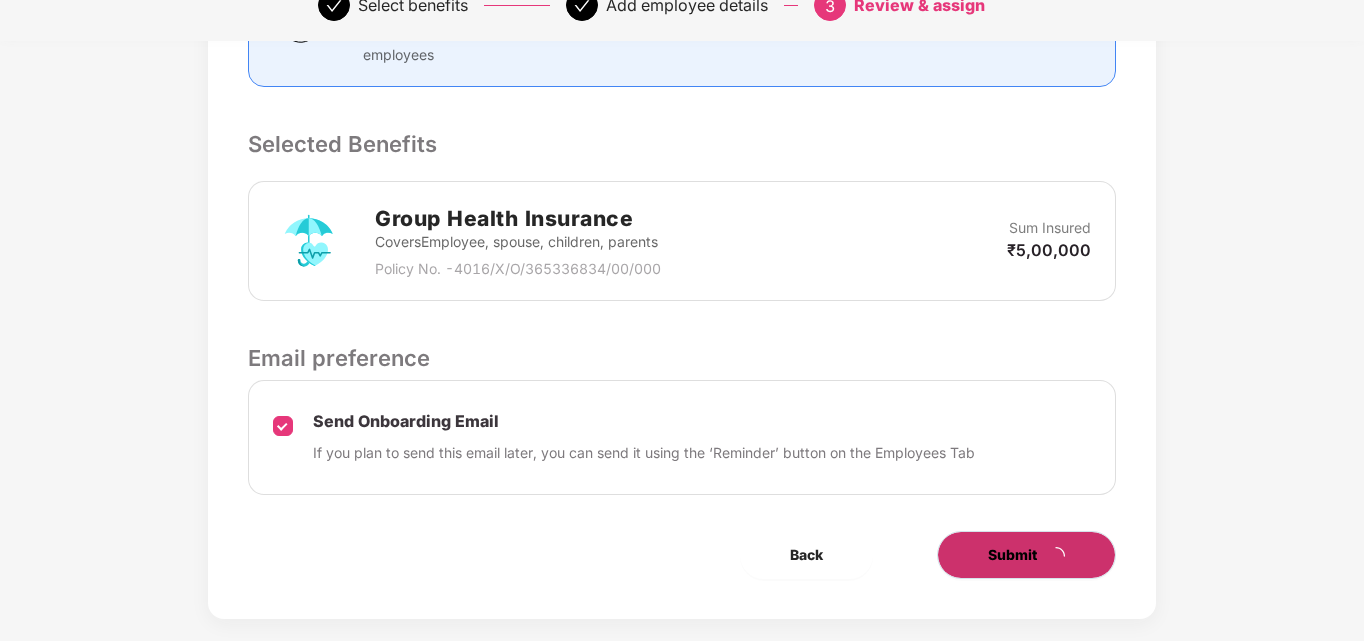 scroll, scrollTop: 0, scrollLeft: 0, axis: both 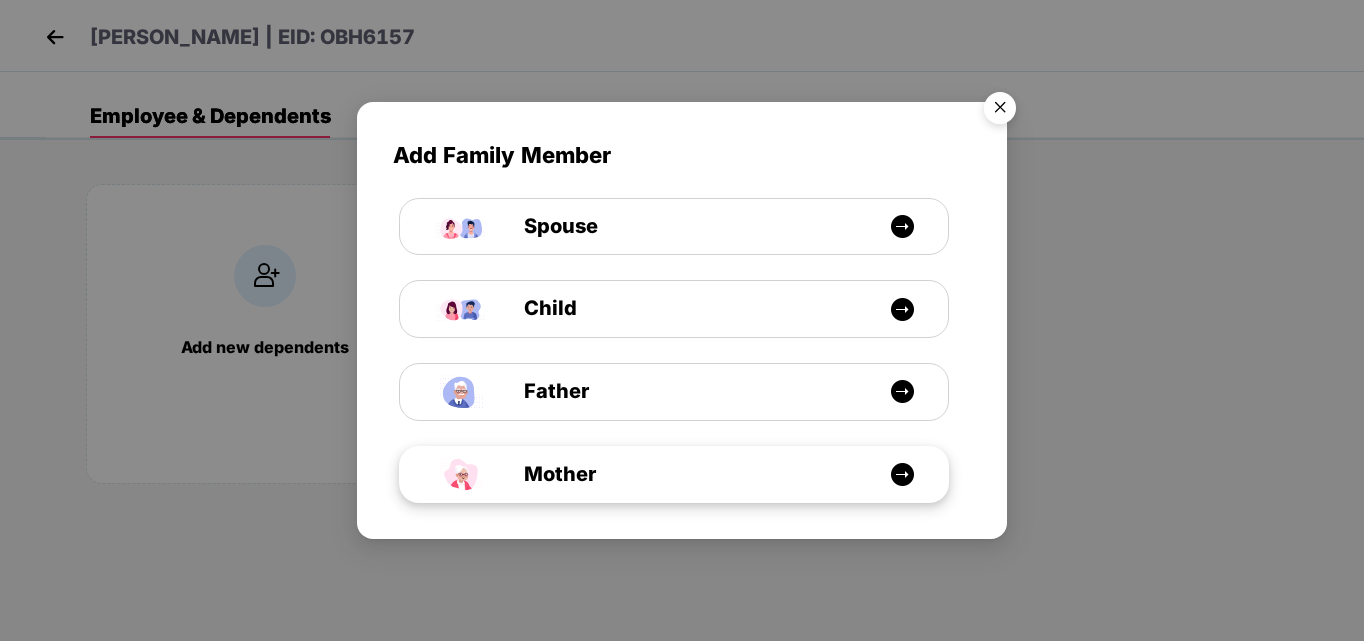 click on "Mother" at bounding box center (684, 474) 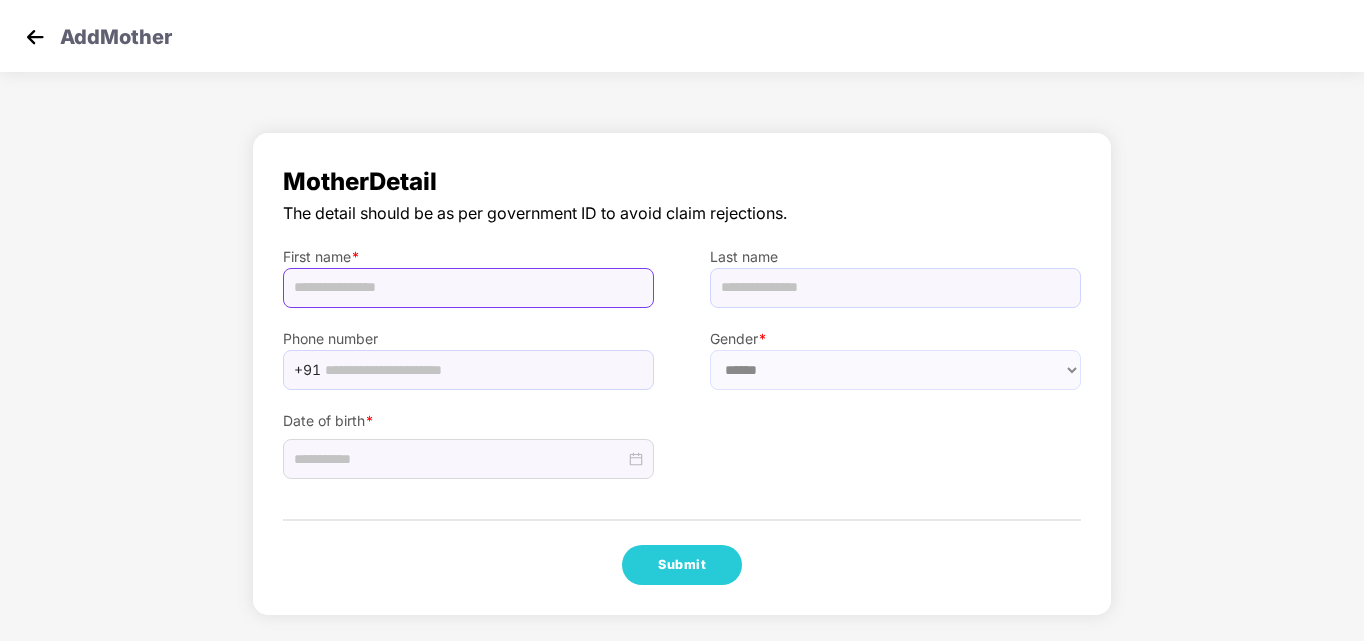 click at bounding box center [468, 288] 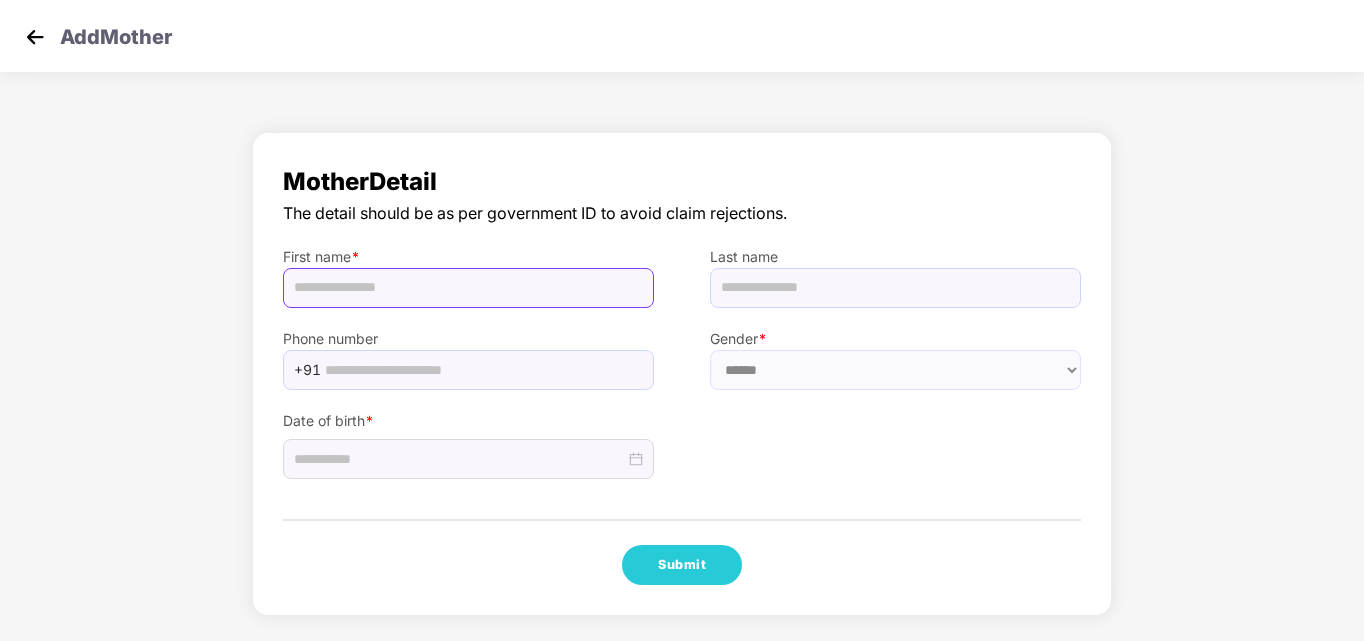 paste on "**********" 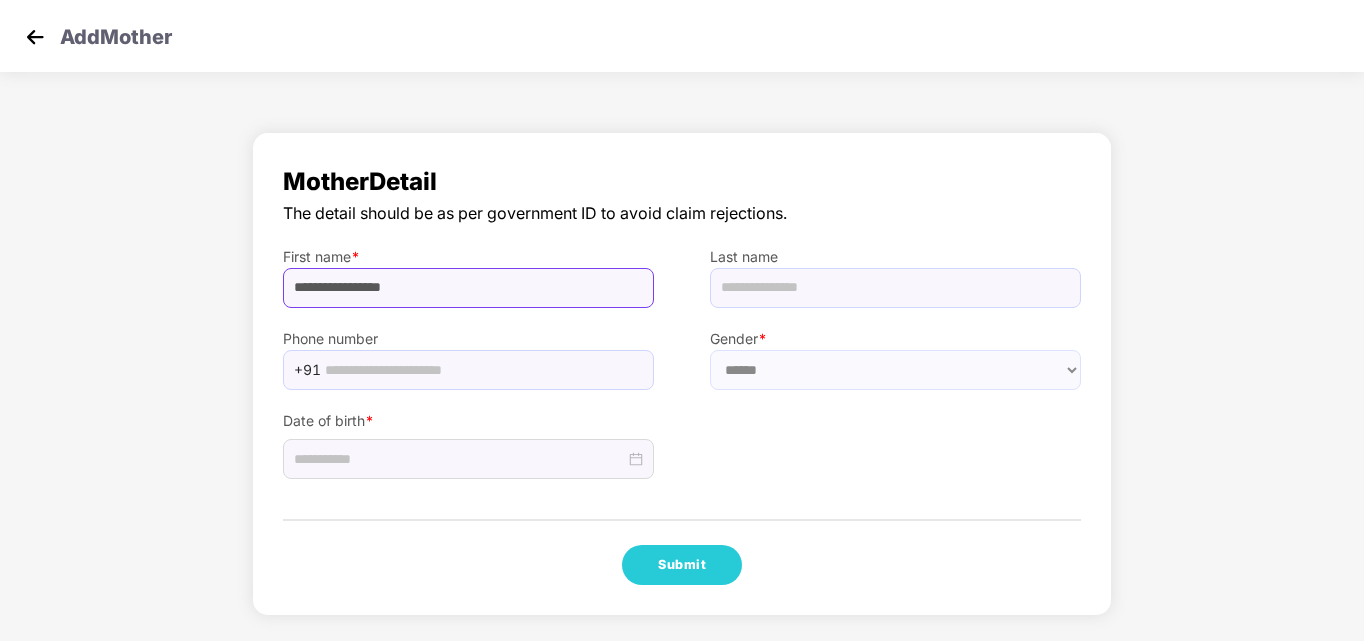 drag, startPoint x: 433, startPoint y: 286, endPoint x: 388, endPoint y: 294, distance: 45.705578 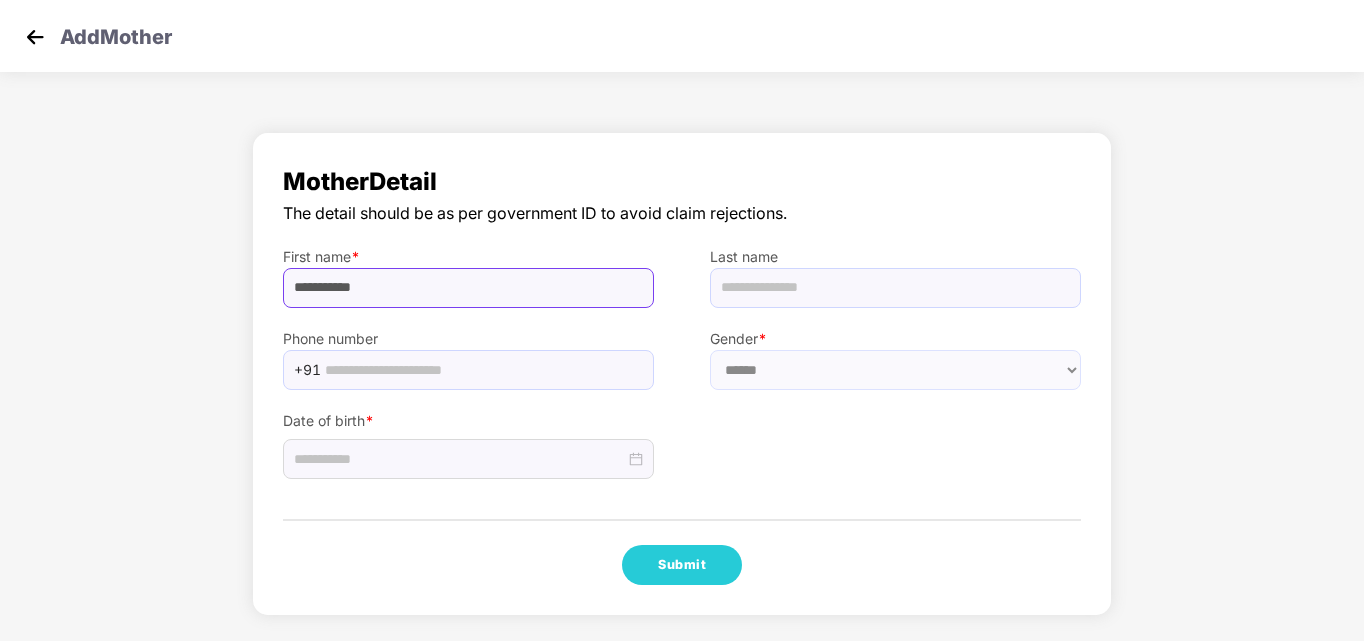 type on "**********" 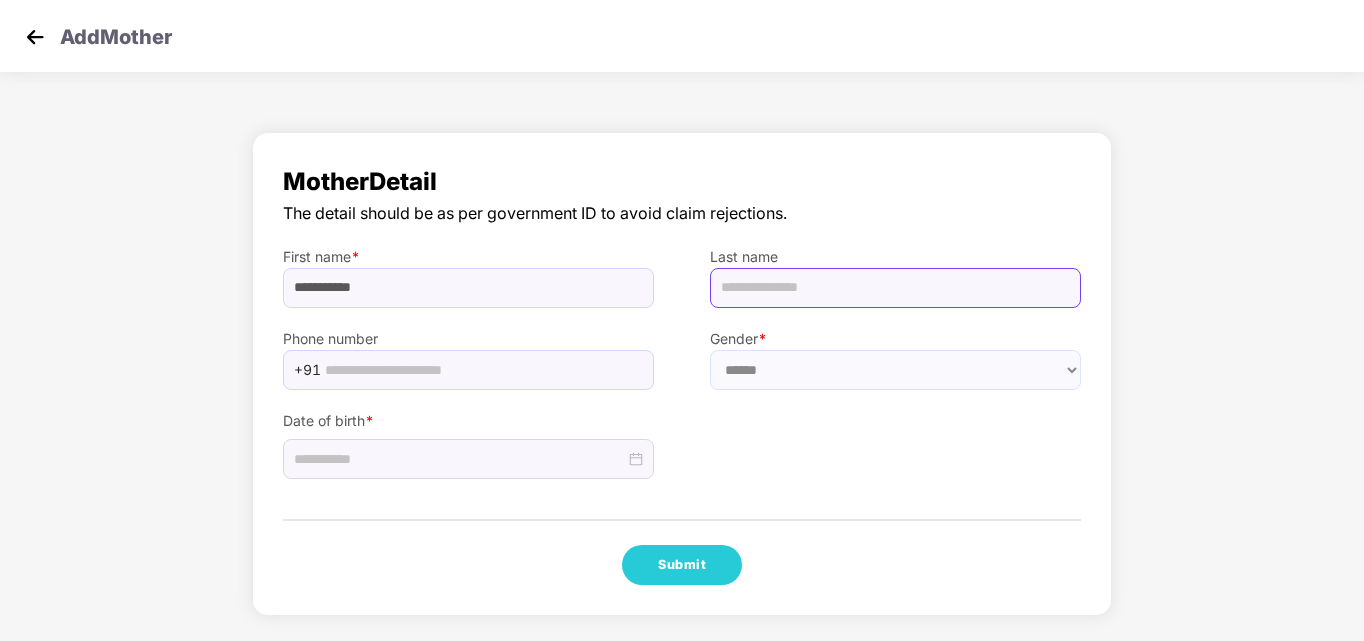click at bounding box center [895, 288] 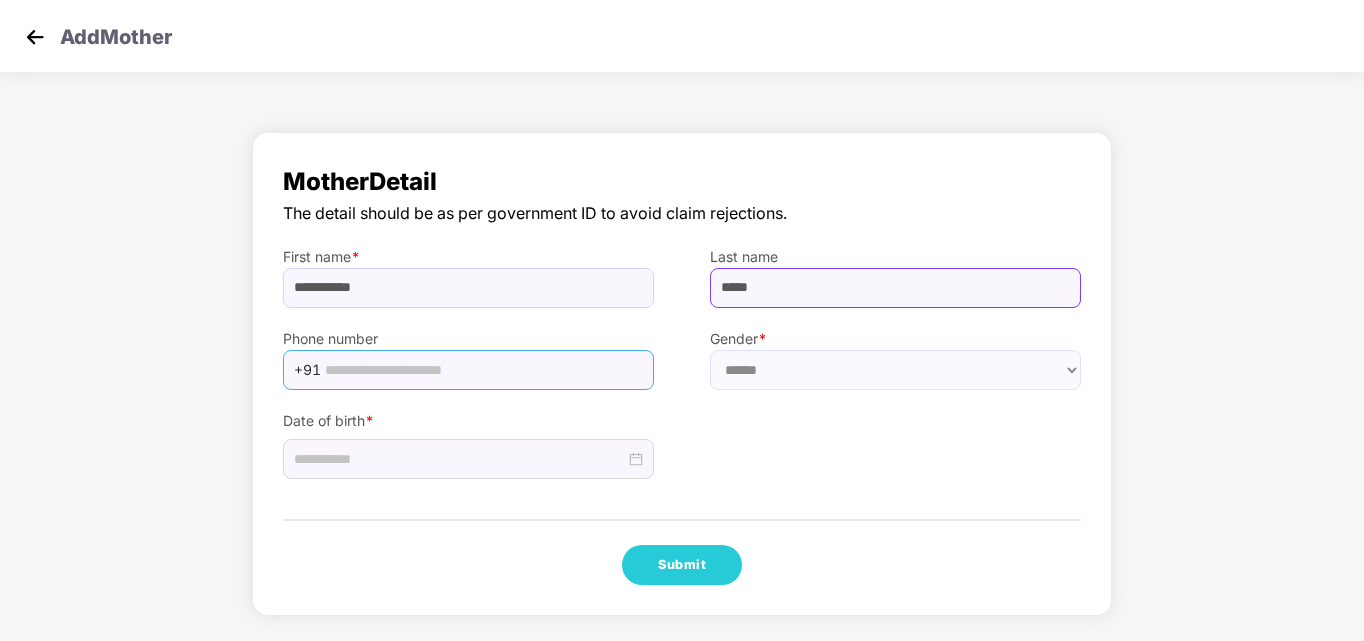 type on "*****" 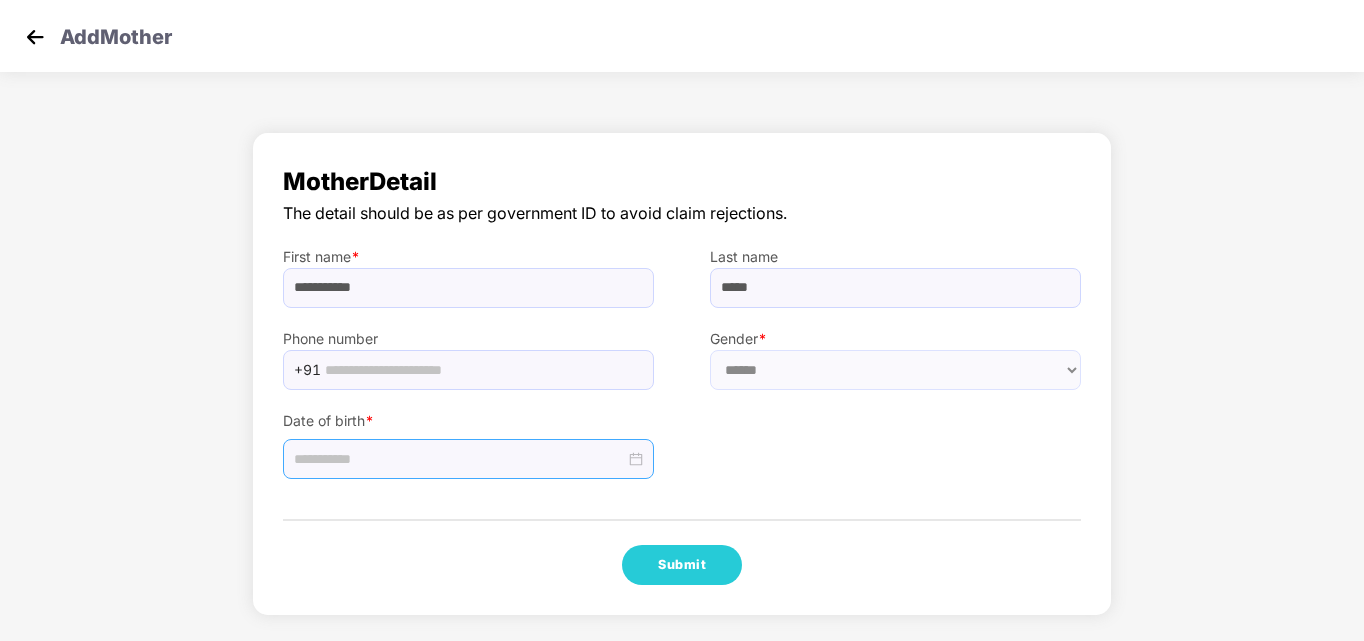 click at bounding box center (459, 459) 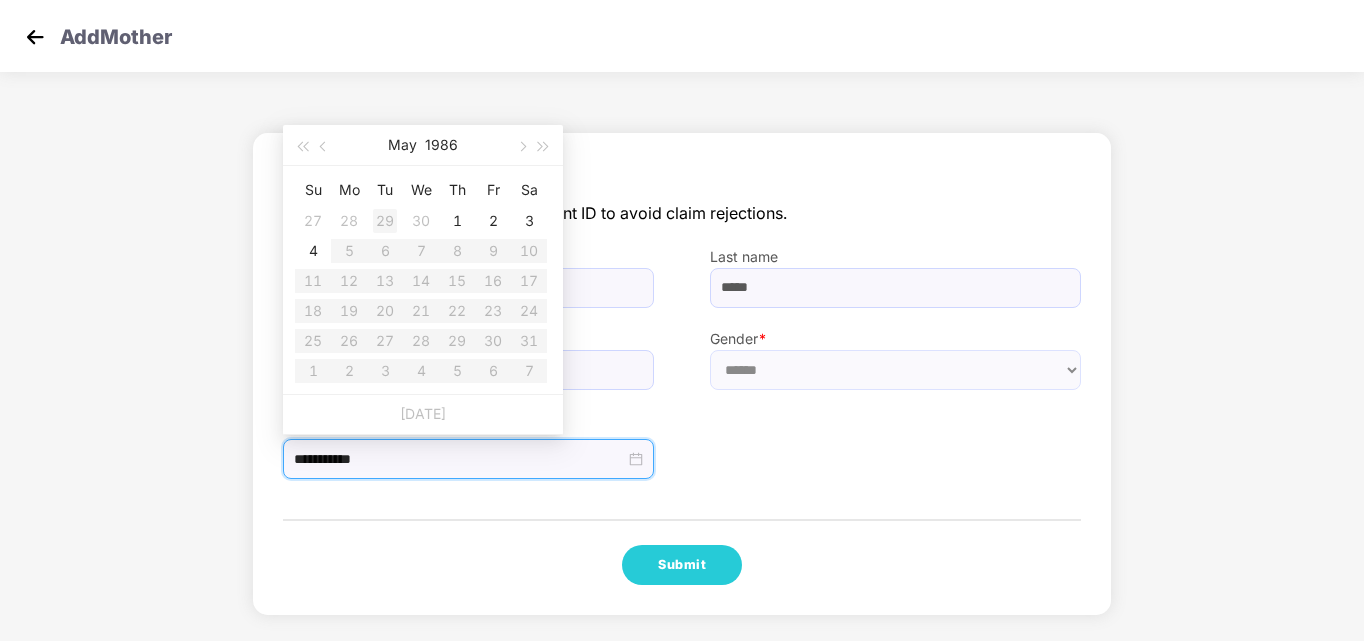 type on "**********" 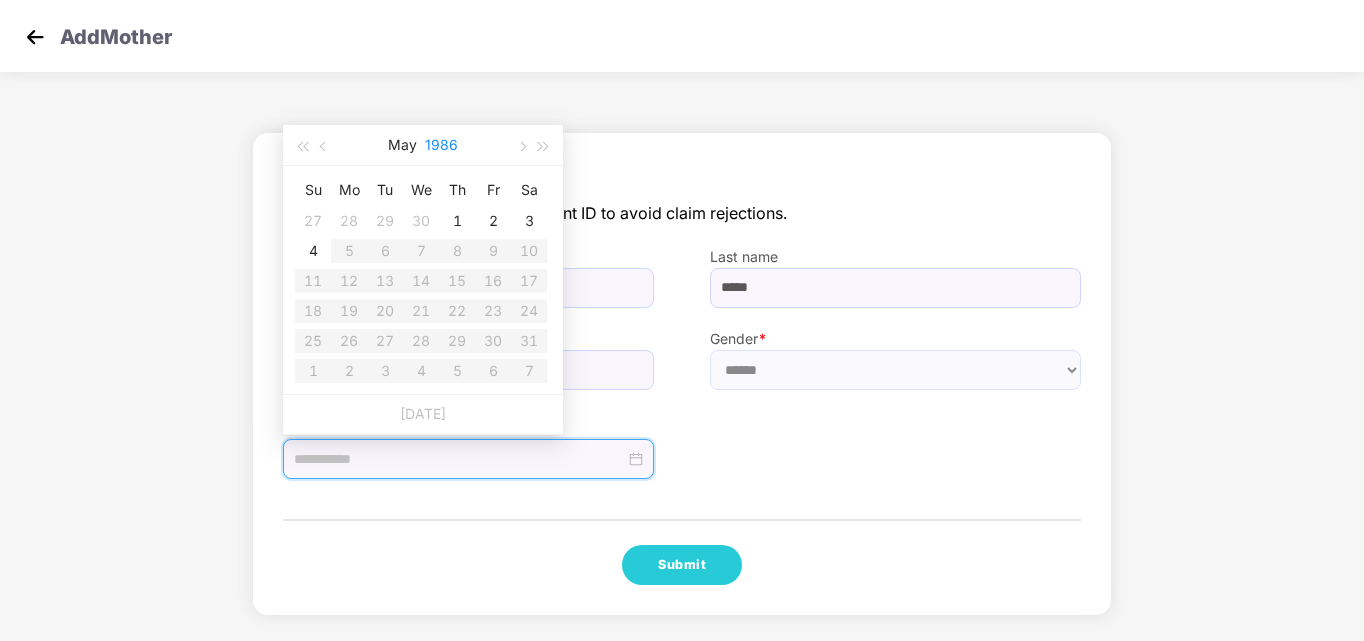 click on "1986" at bounding box center (441, 145) 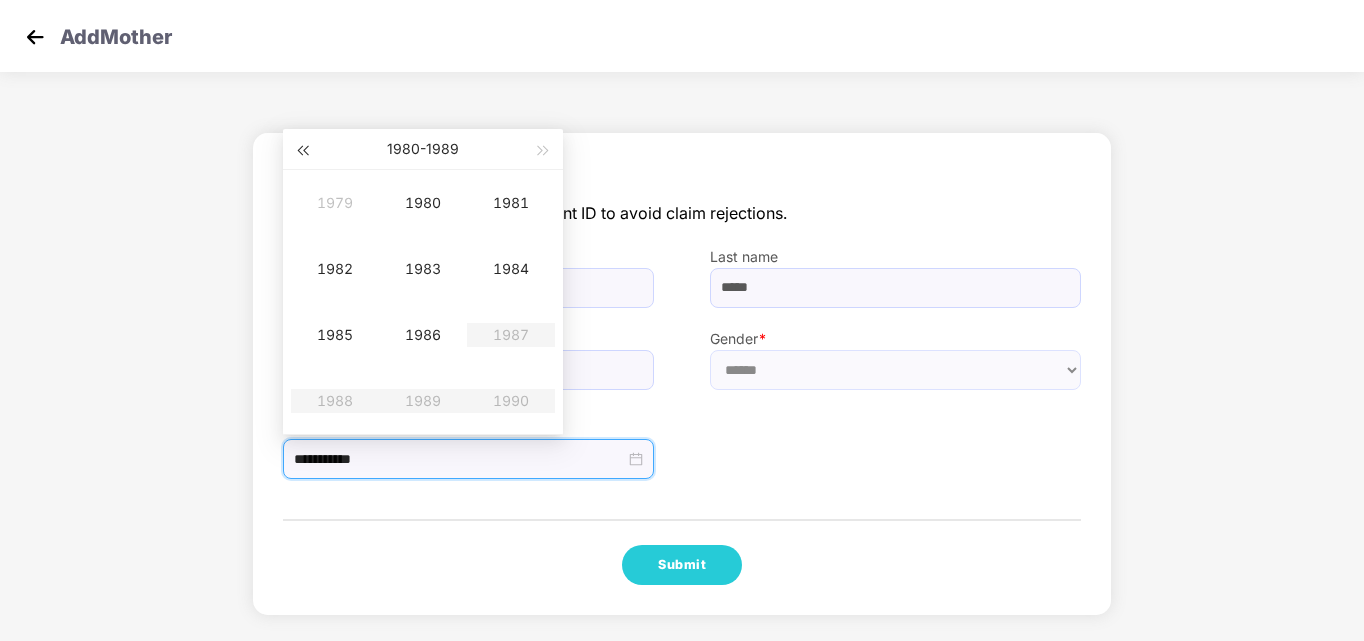 type on "**********" 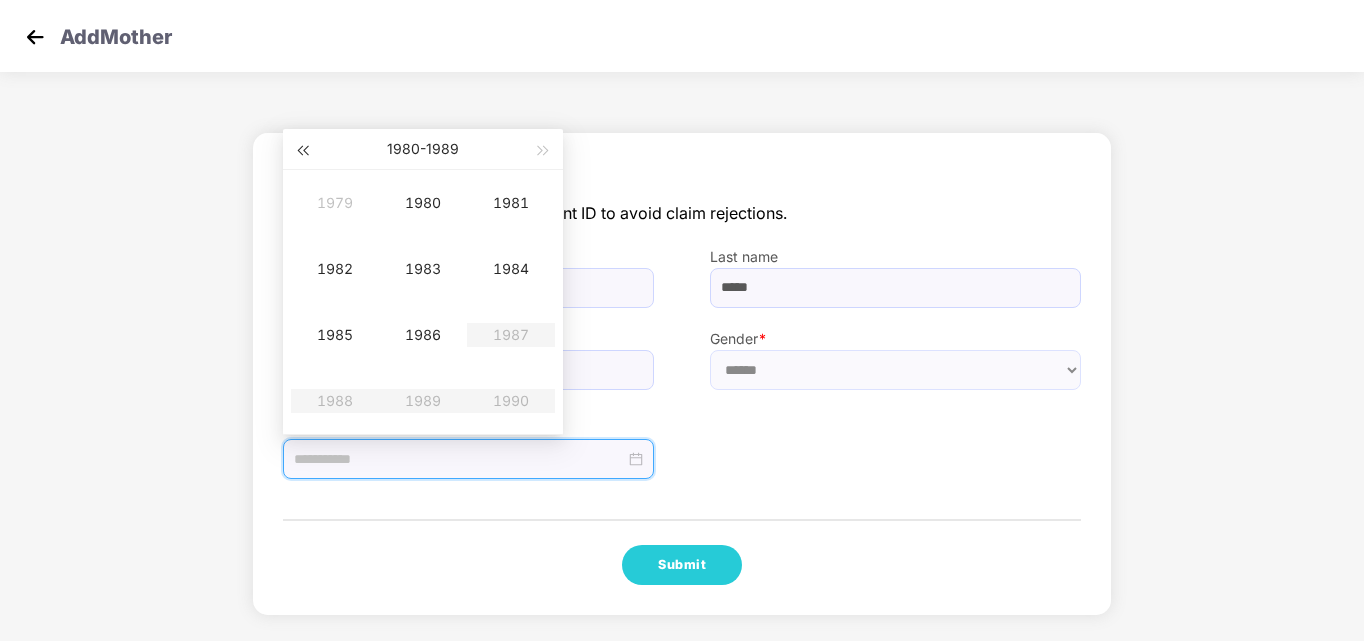 click at bounding box center (302, 151) 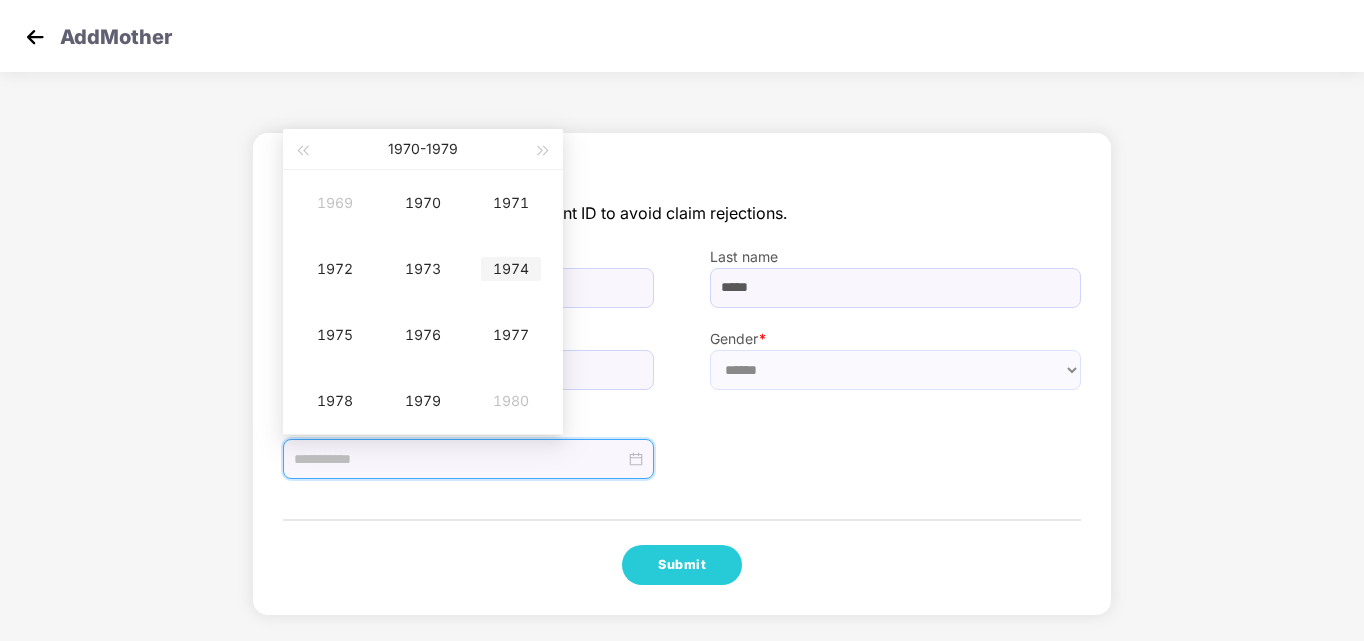 type on "**********" 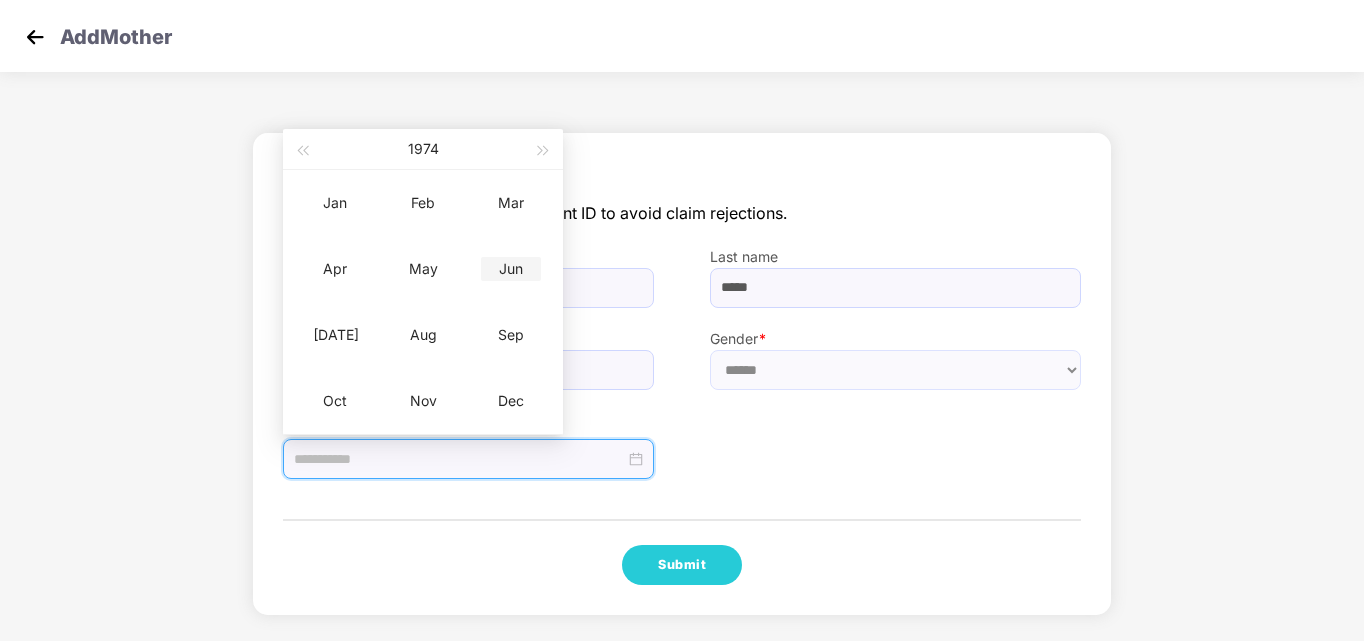 type on "**********" 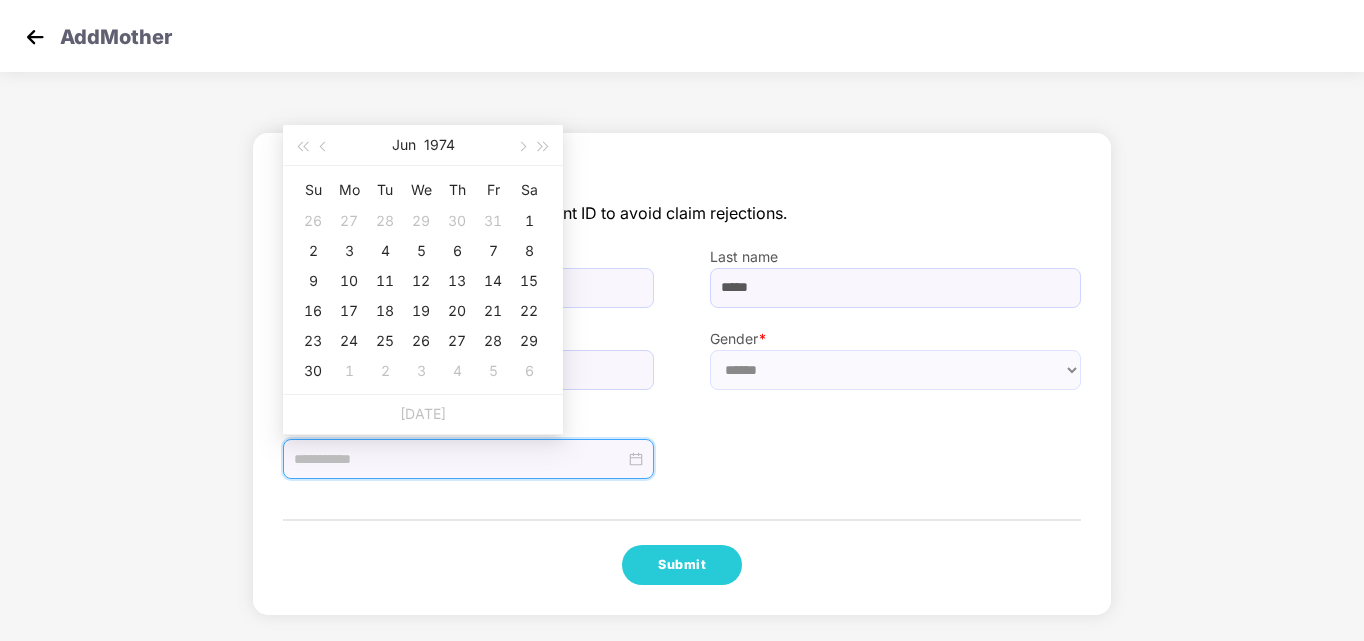 type on "**********" 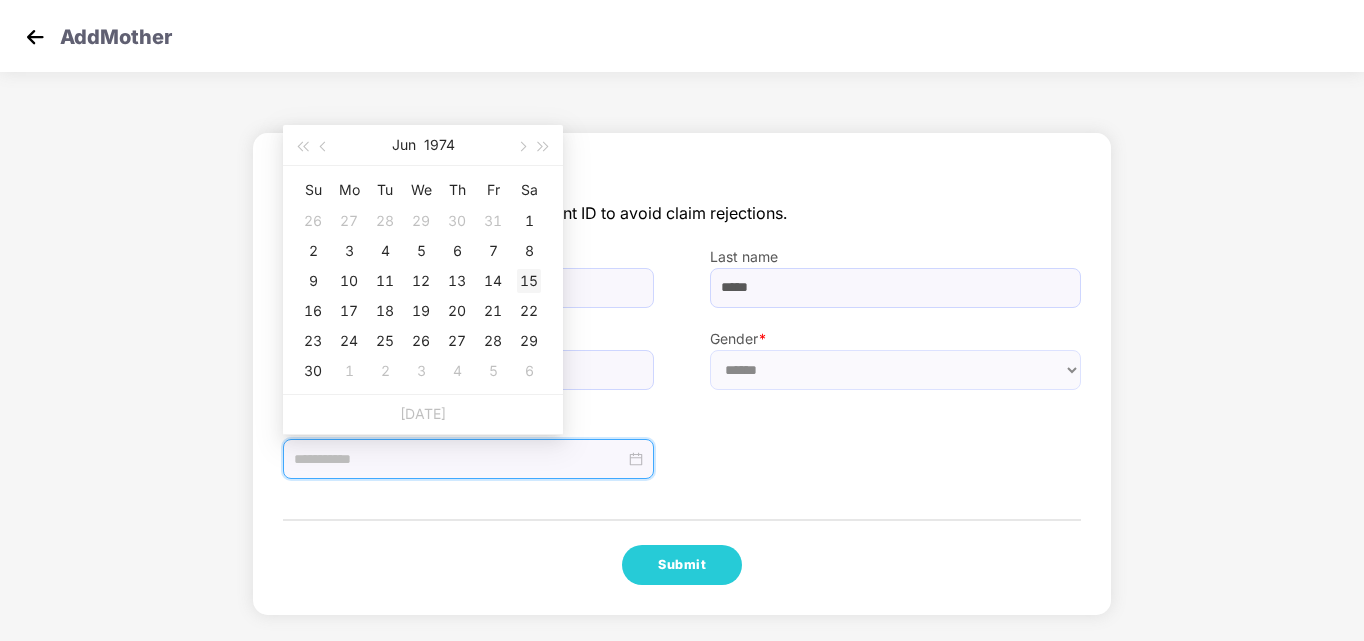 type on "**********" 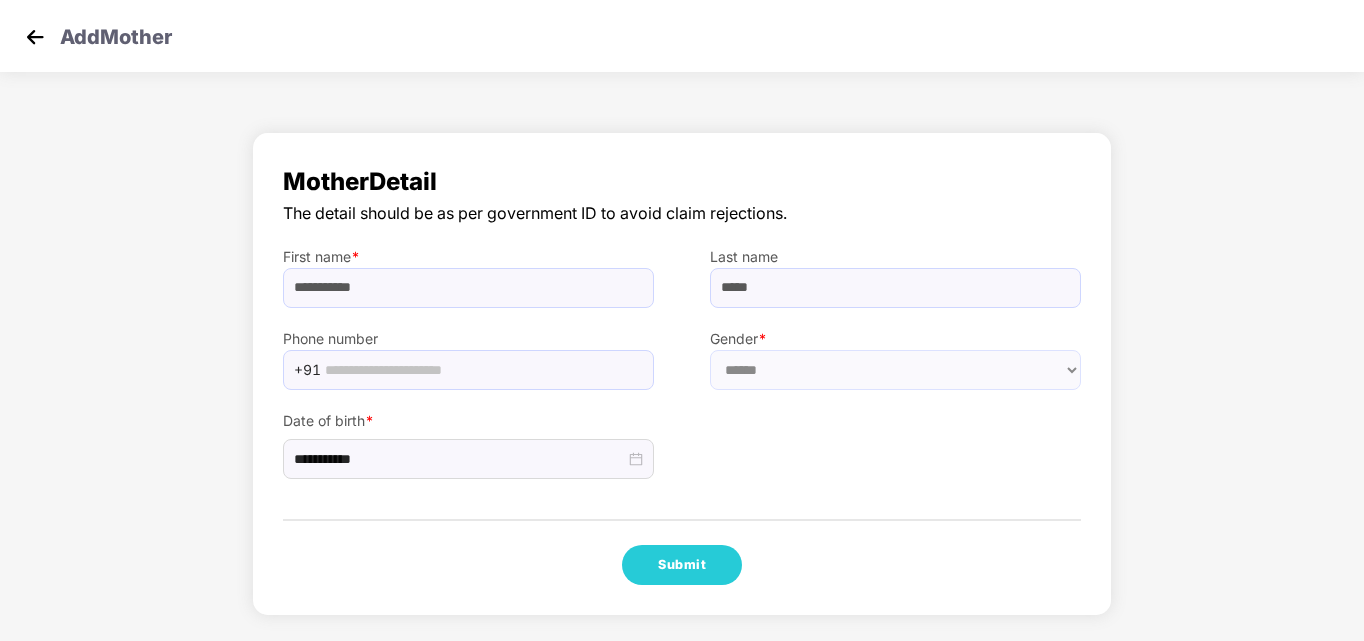 click on "**********" at bounding box center [682, 435] 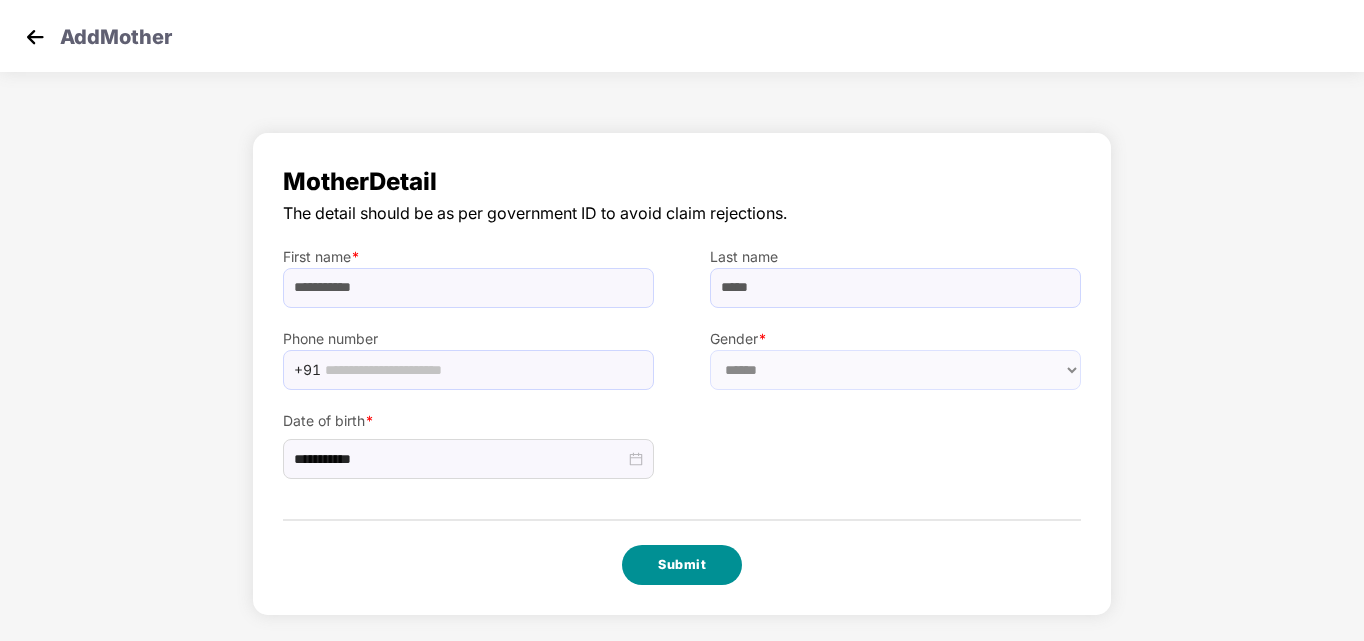 click on "Submit" at bounding box center [682, 565] 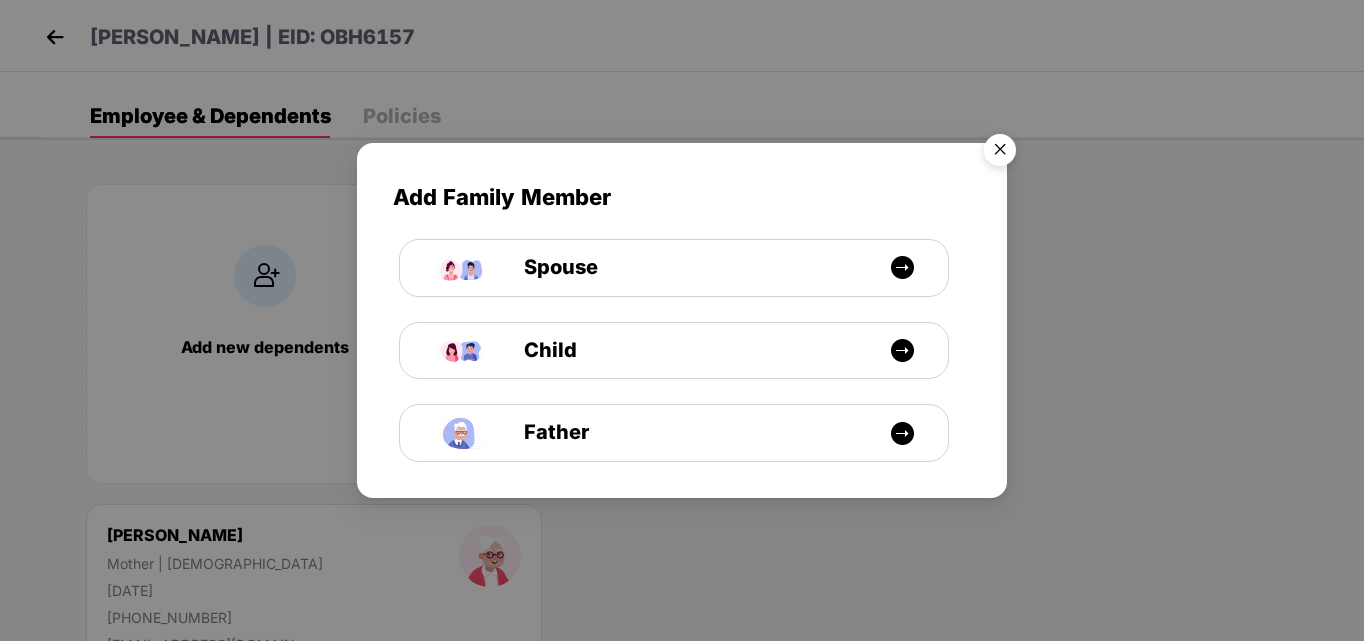 click at bounding box center [1000, 153] 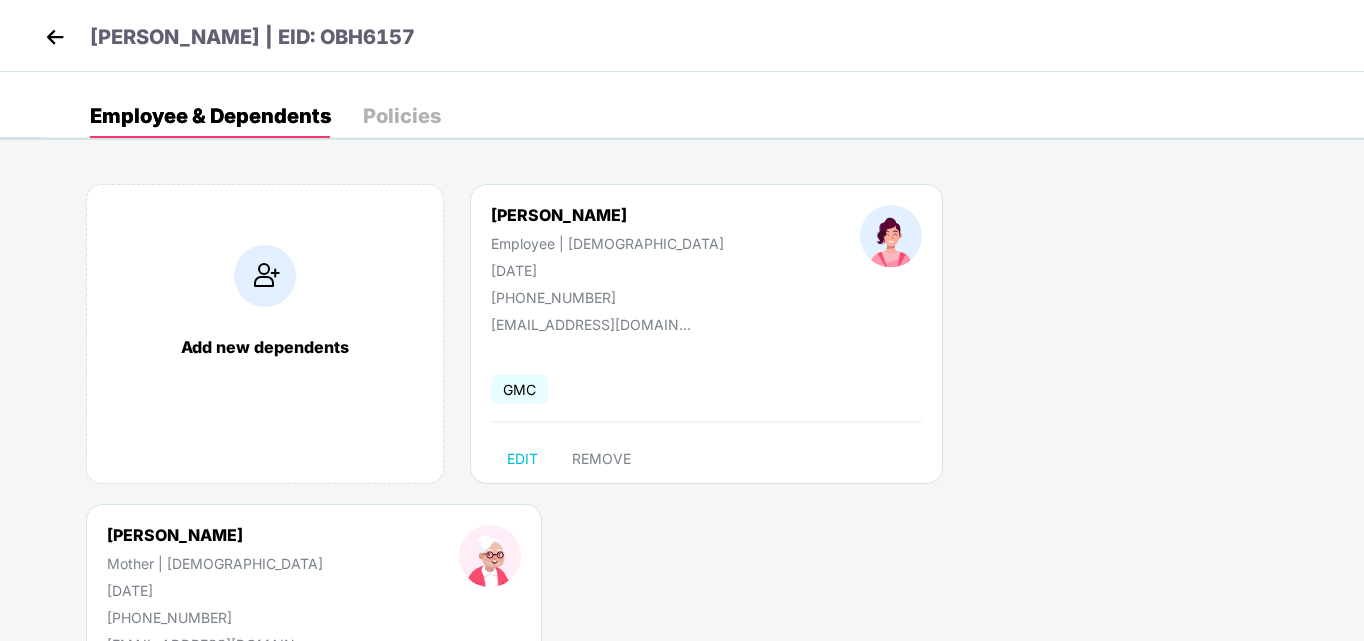 click at bounding box center [55, 37] 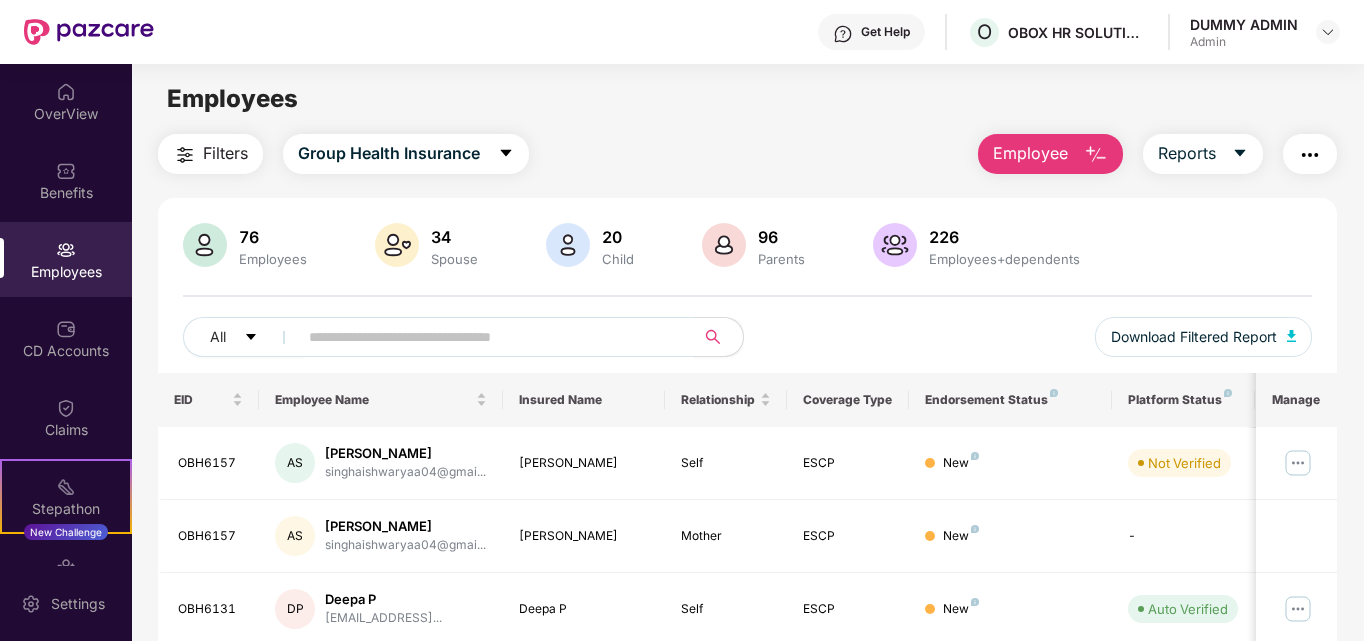 click on "DUMMY ADMIN" at bounding box center [1244, 24] 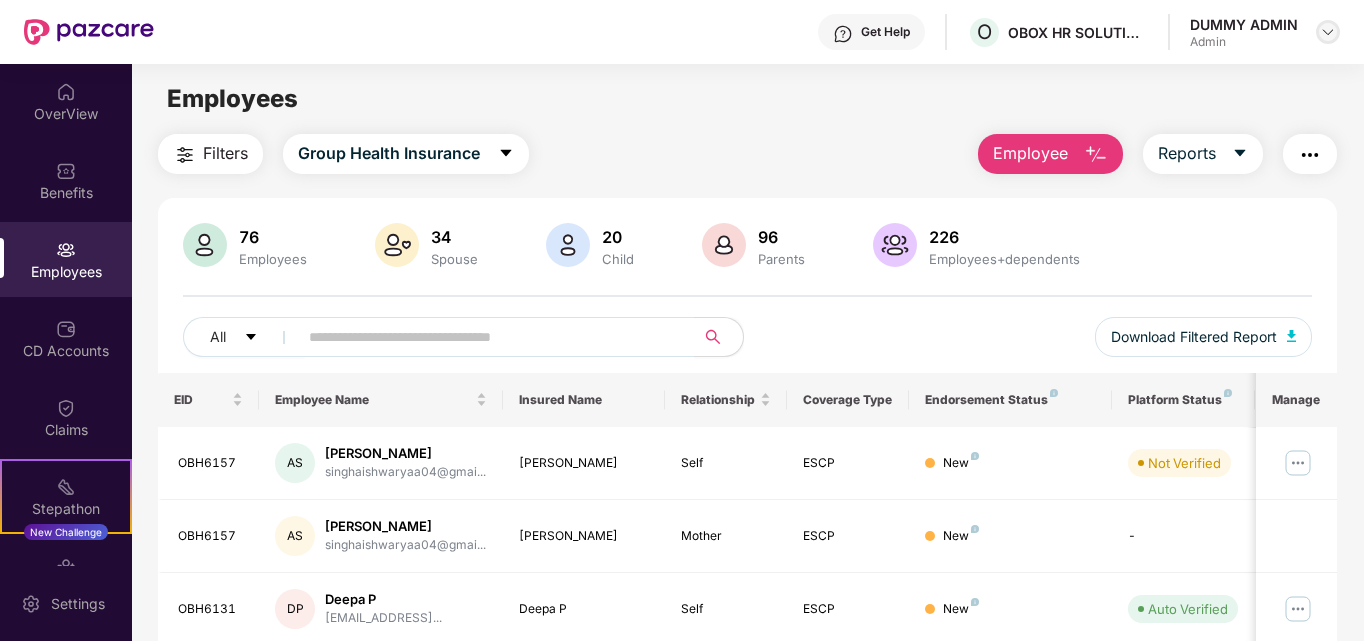 click at bounding box center [1328, 32] 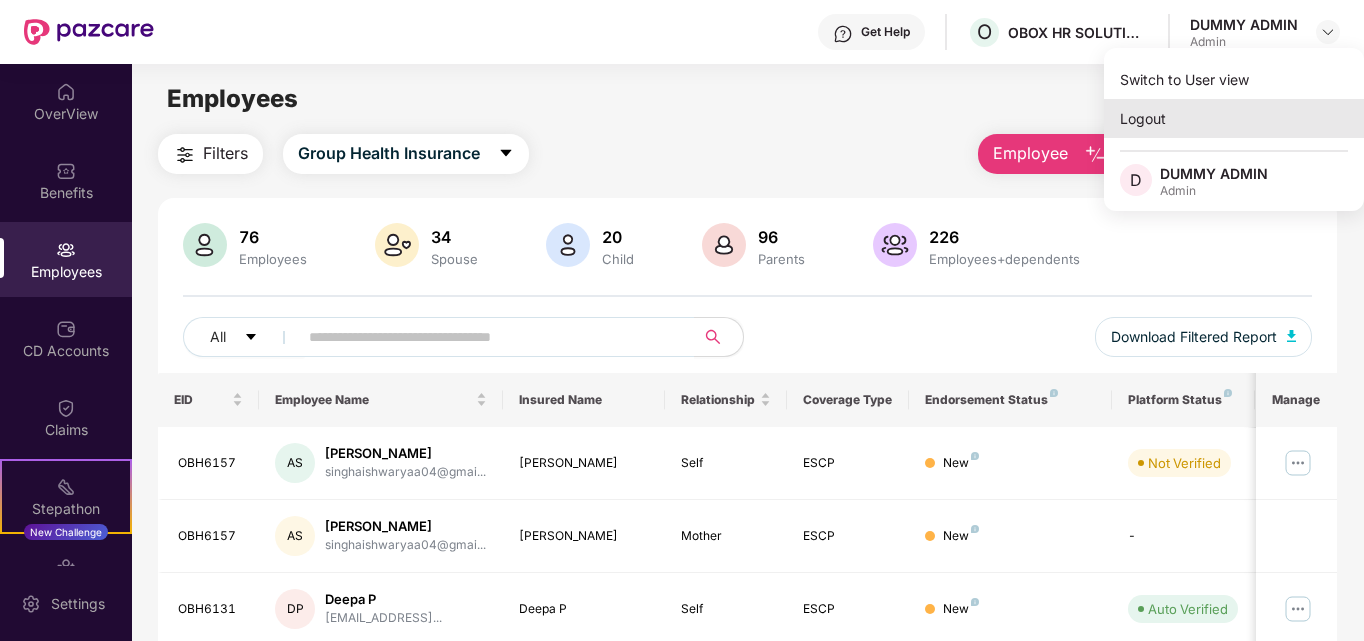 click on "Logout" at bounding box center (1234, 118) 